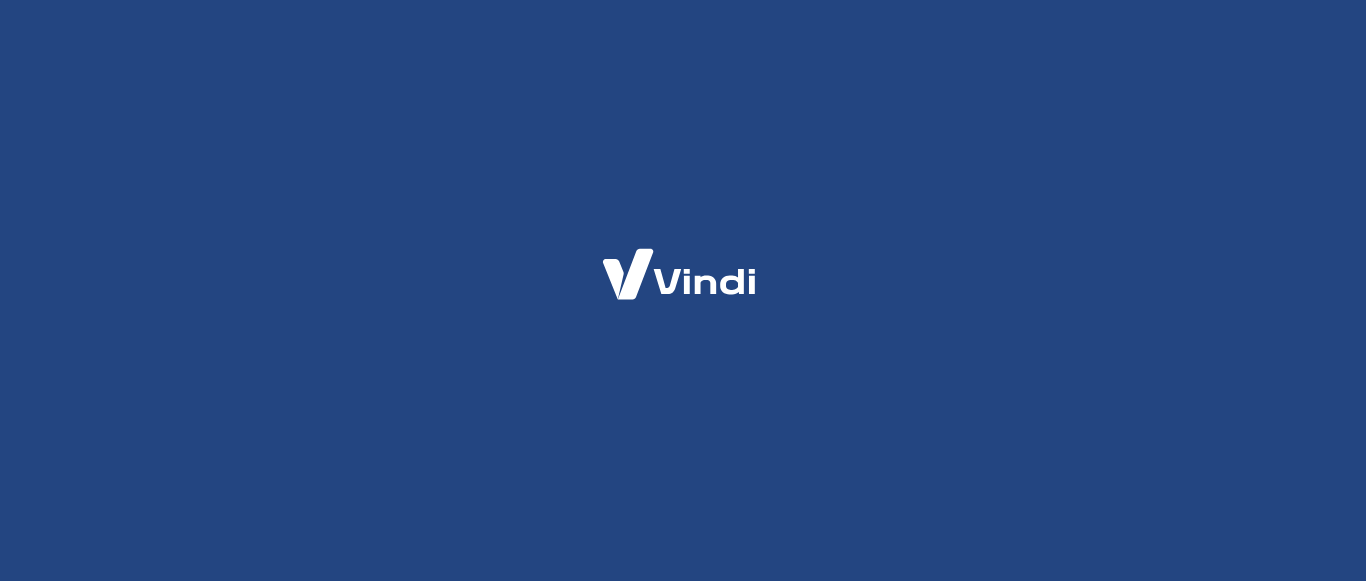 scroll, scrollTop: 0, scrollLeft: 0, axis: both 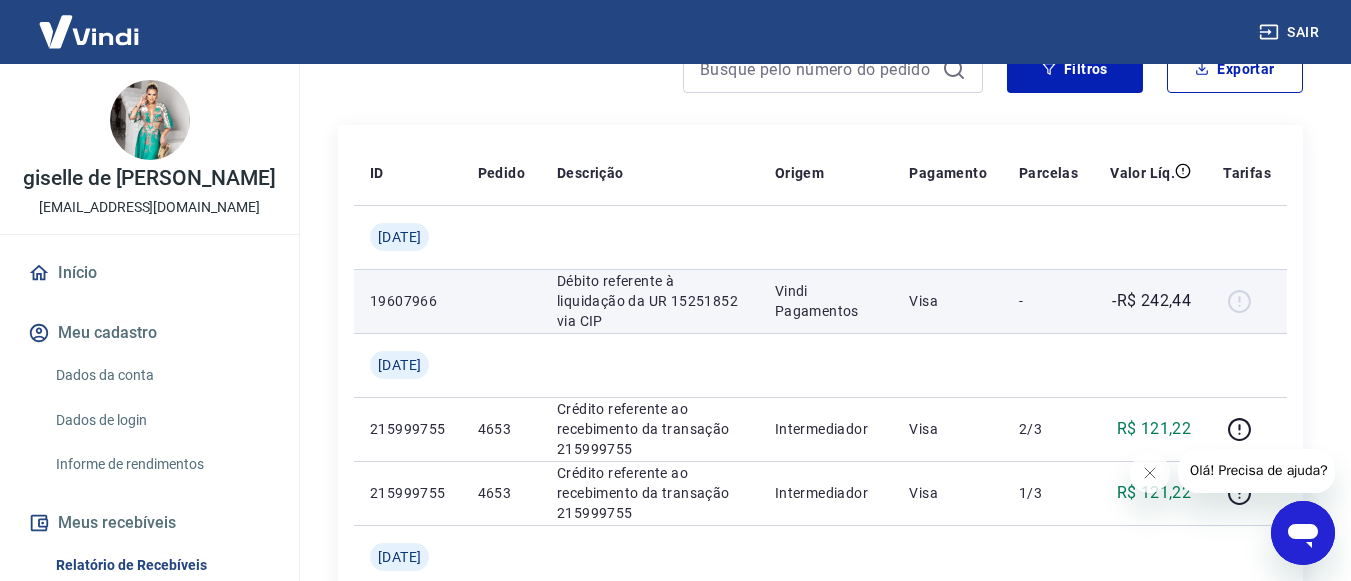 click at bounding box center (1247, 301) 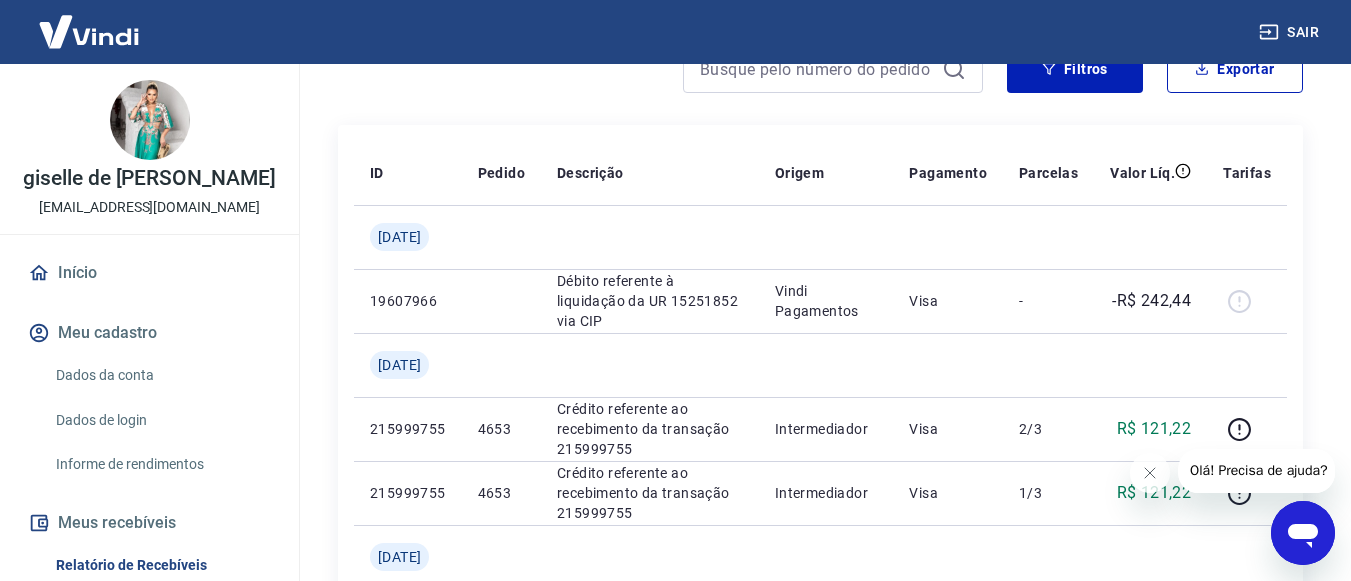 click 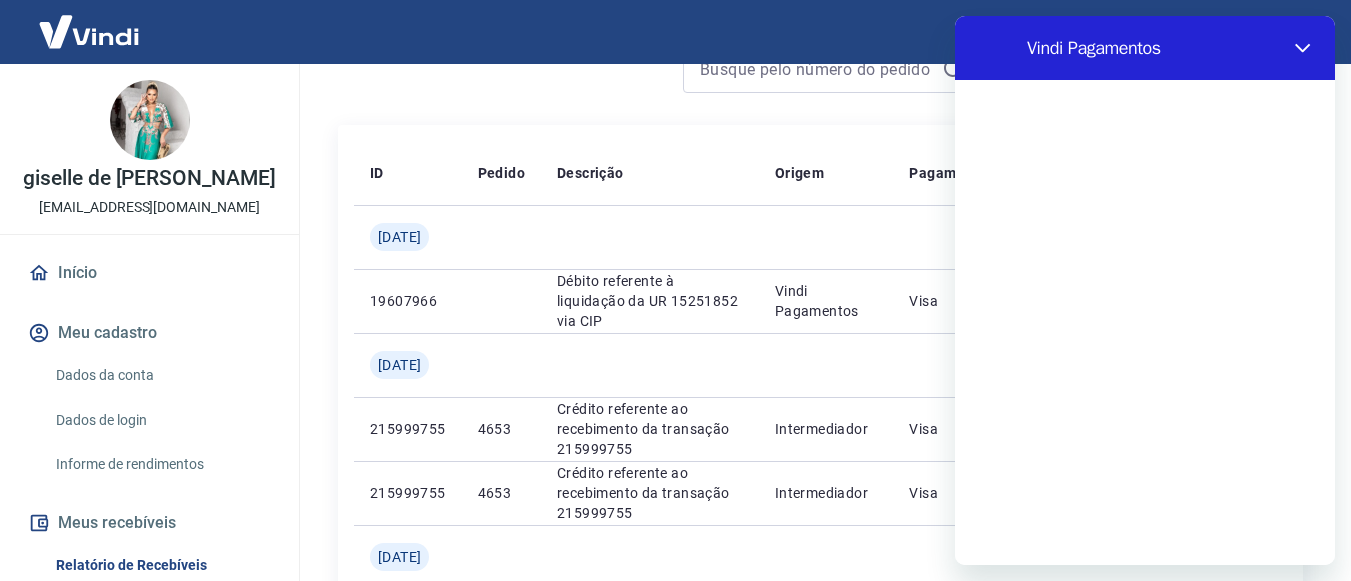 scroll, scrollTop: 0, scrollLeft: 0, axis: both 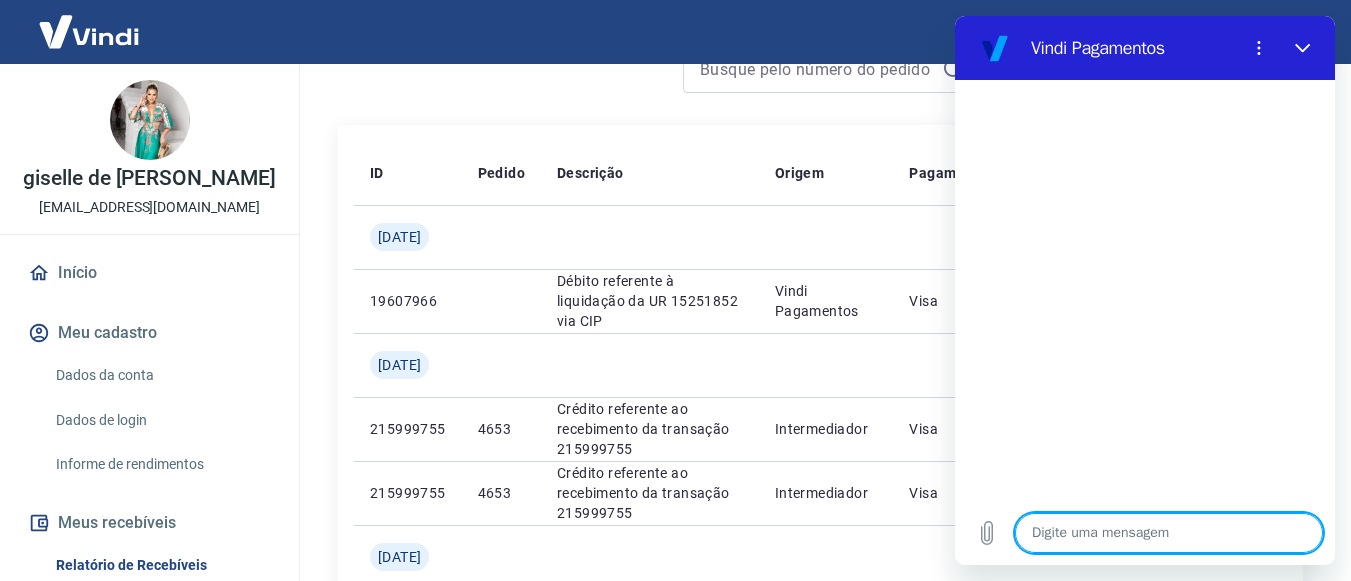 click at bounding box center [1169, 533] 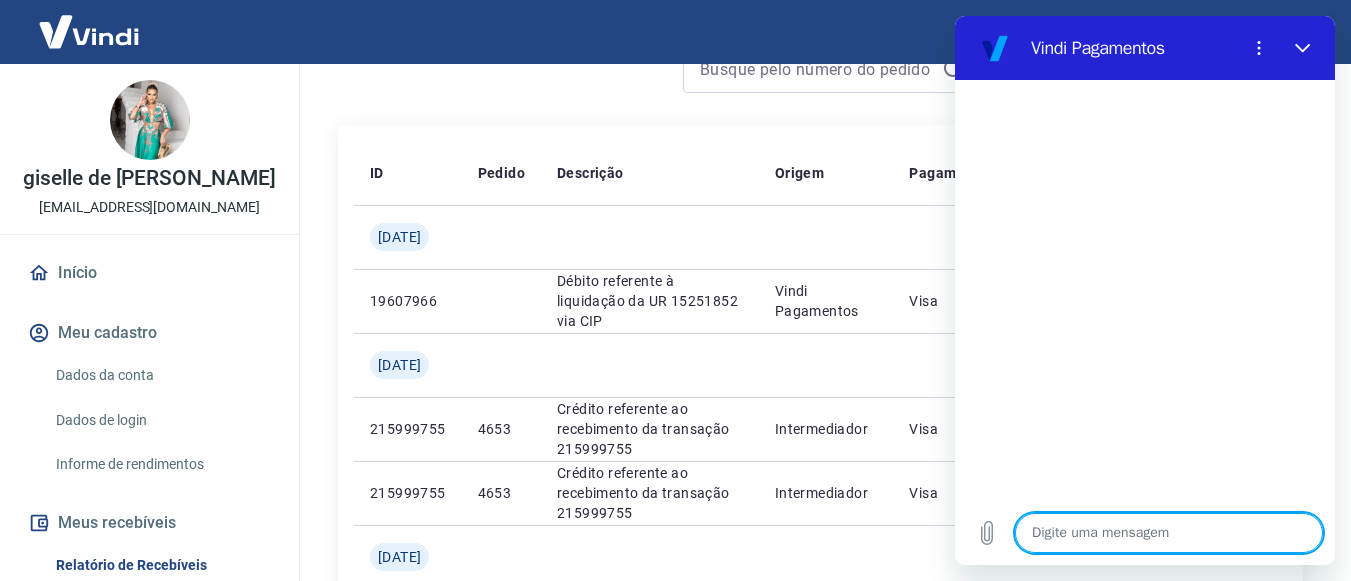 type on "r" 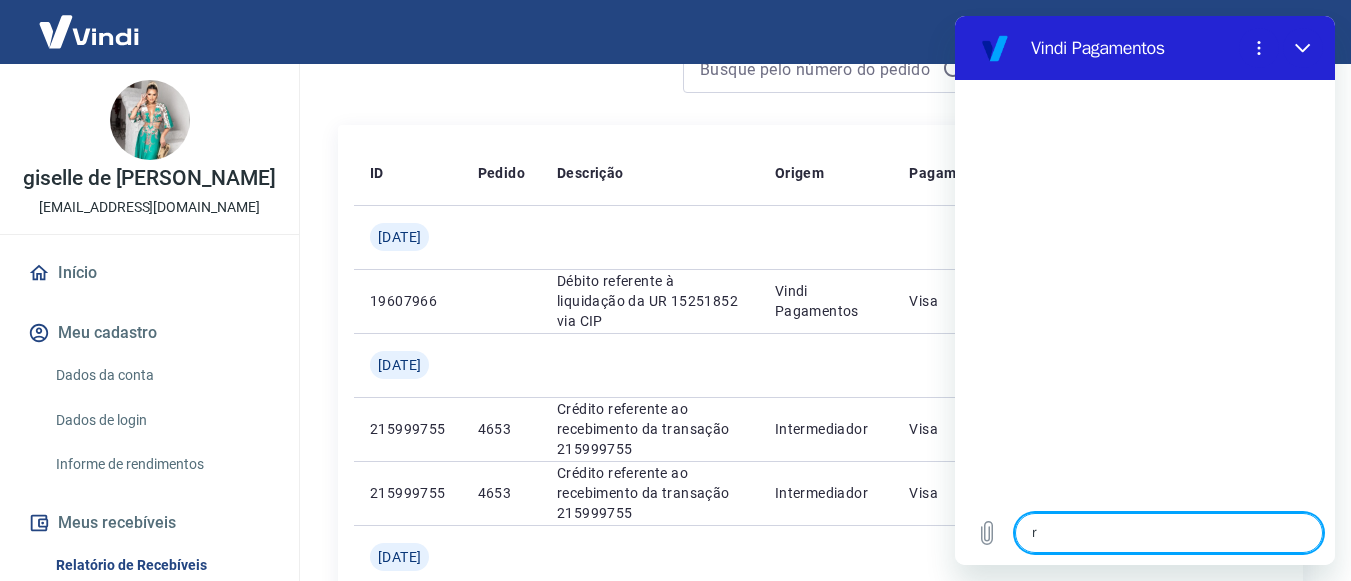 type on "re" 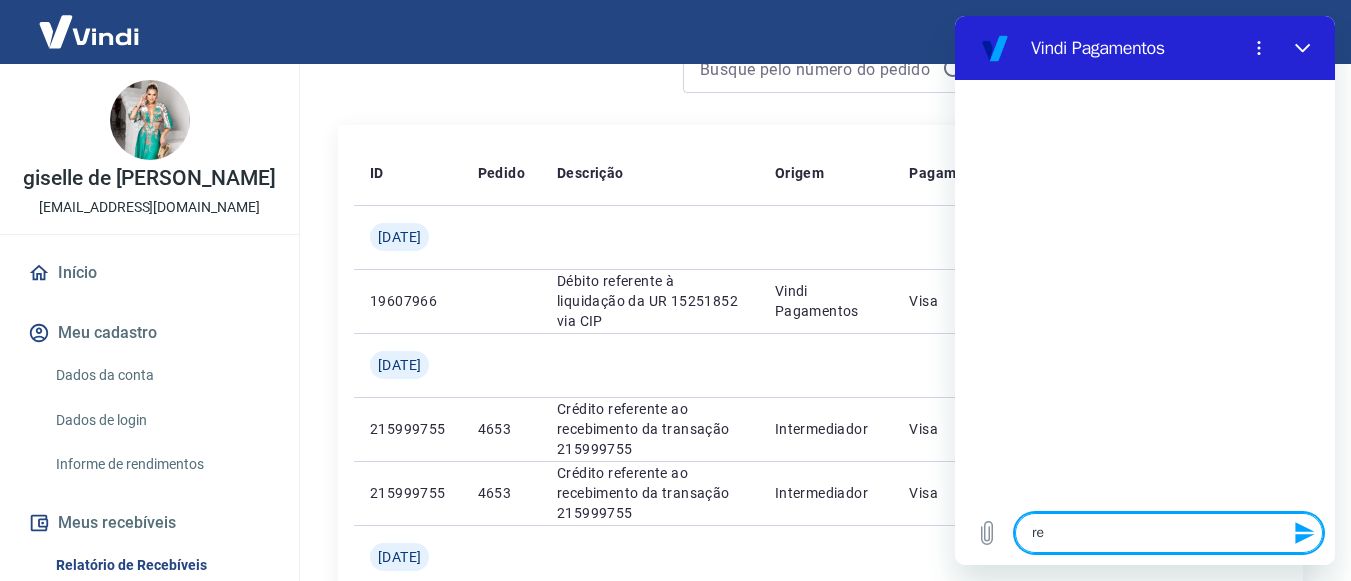 type on "rec" 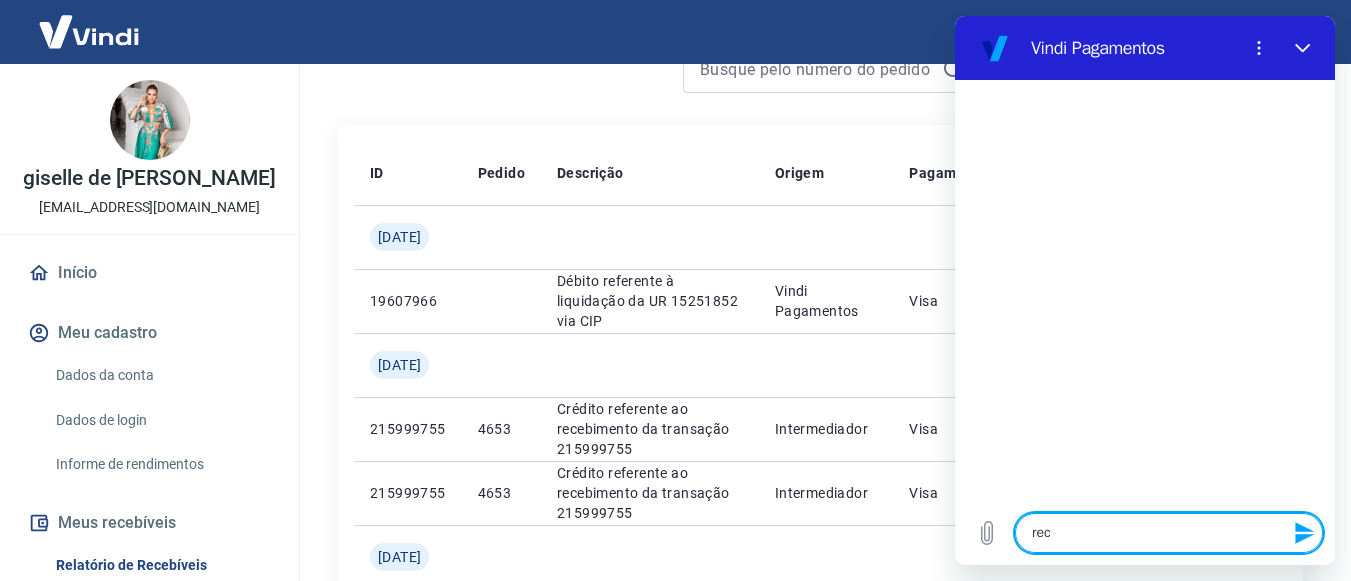 type on "rece" 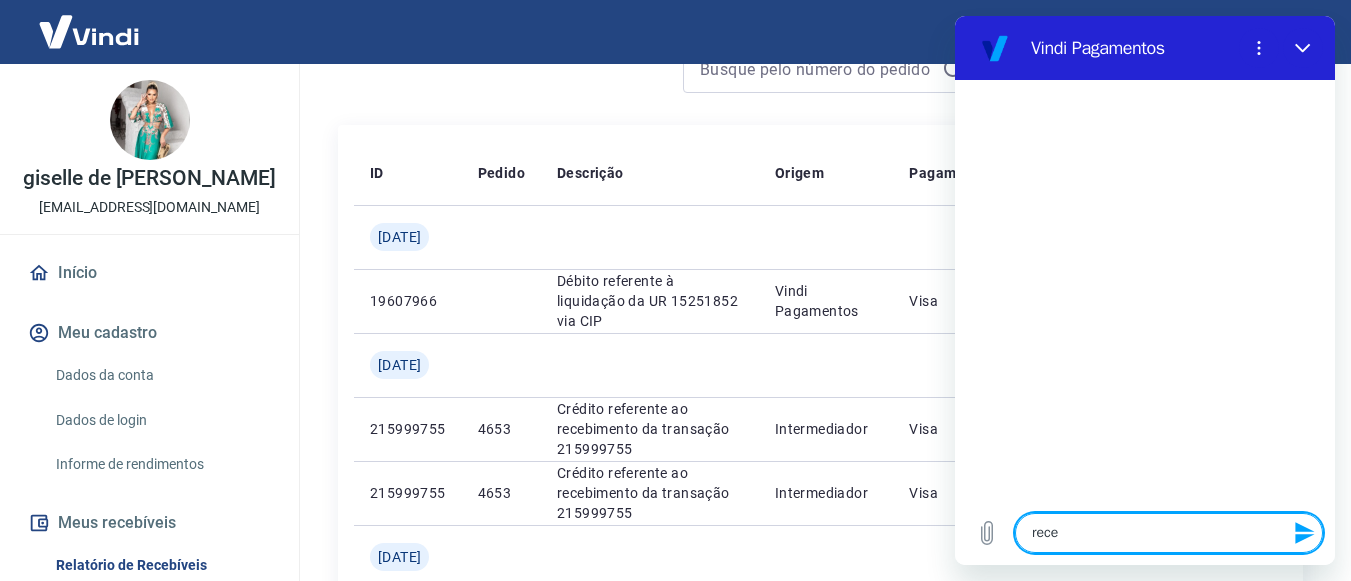 type on "receb" 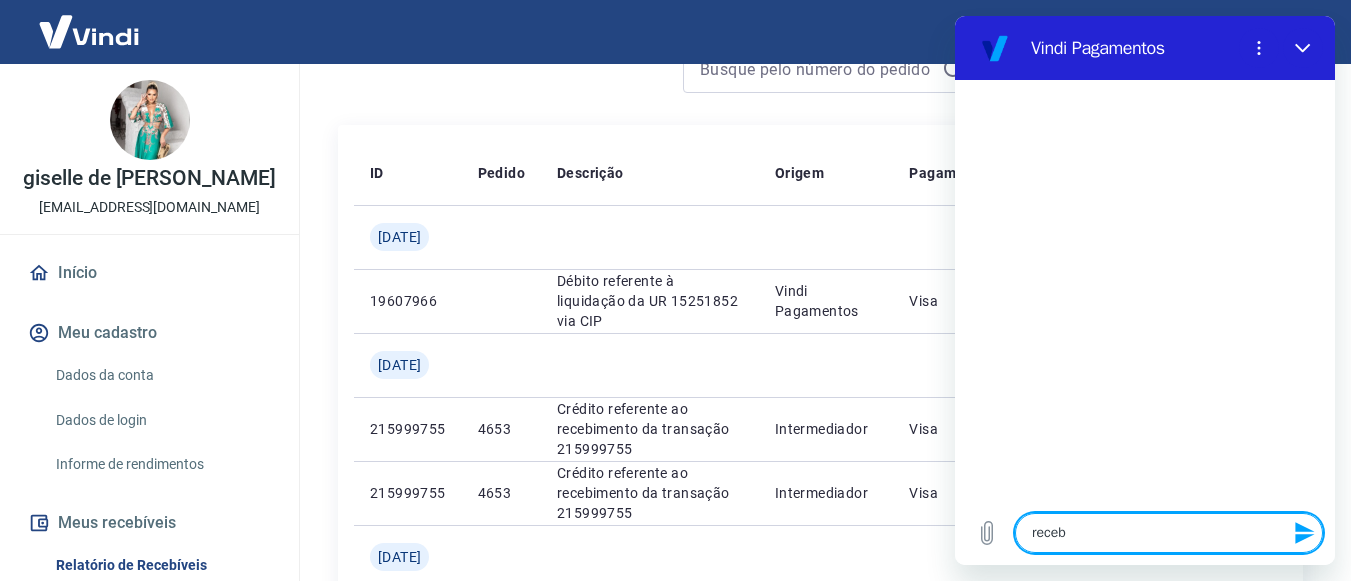 type on "recebi" 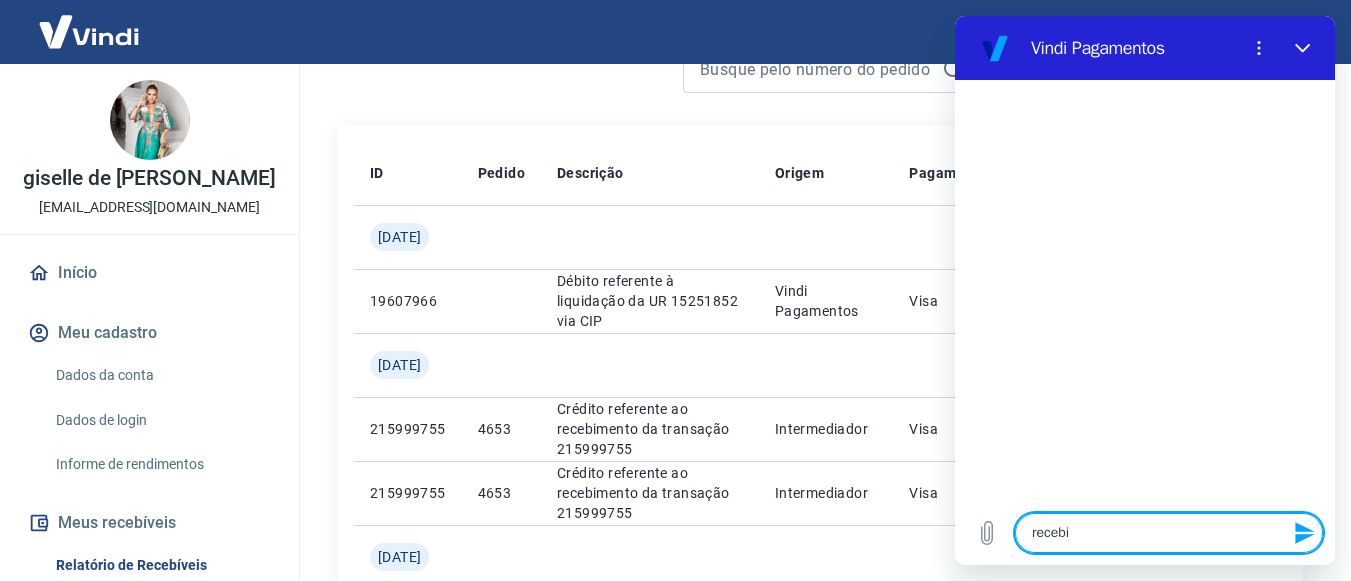type on "recebiv" 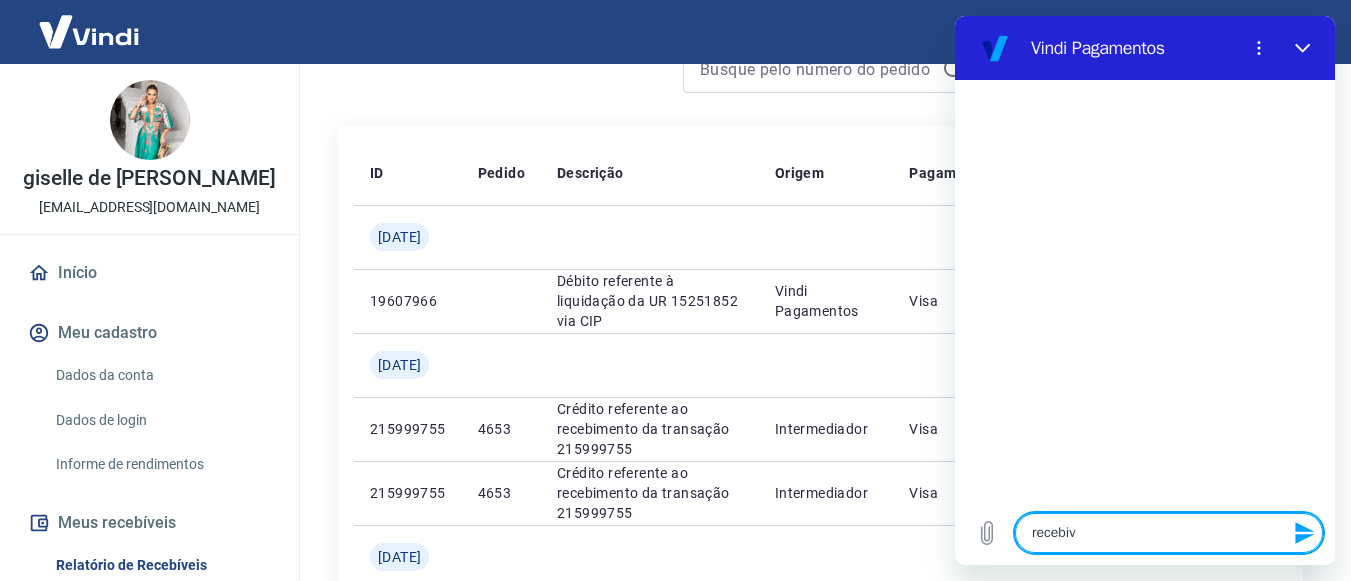 type on "recebive" 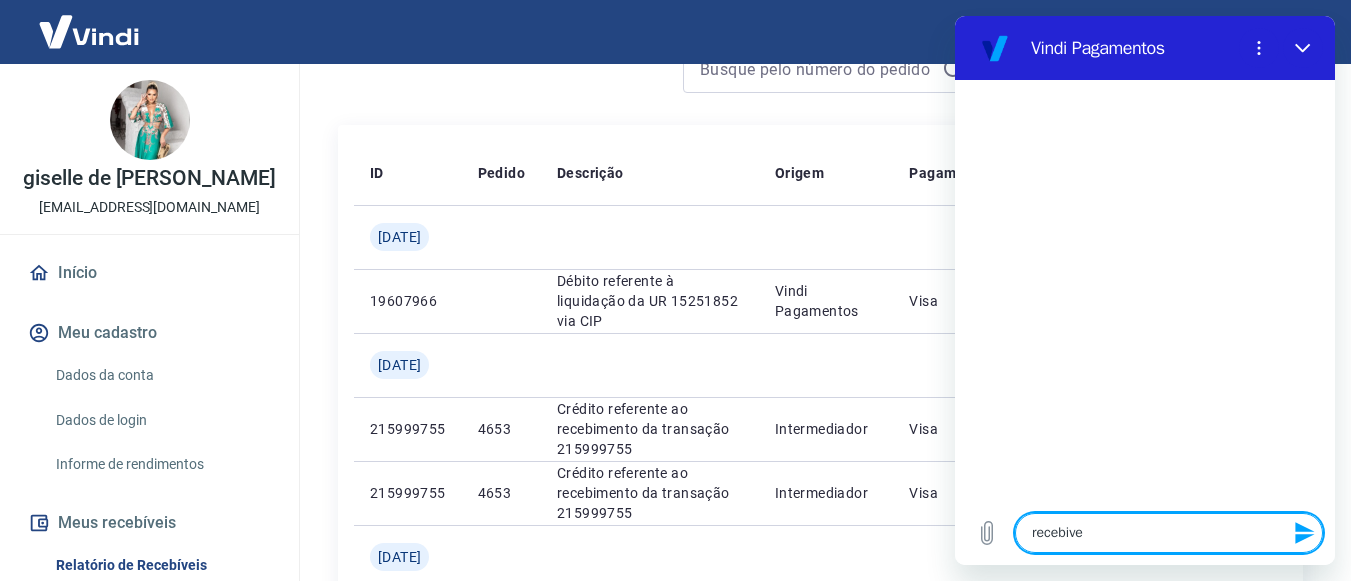type on "recebivei" 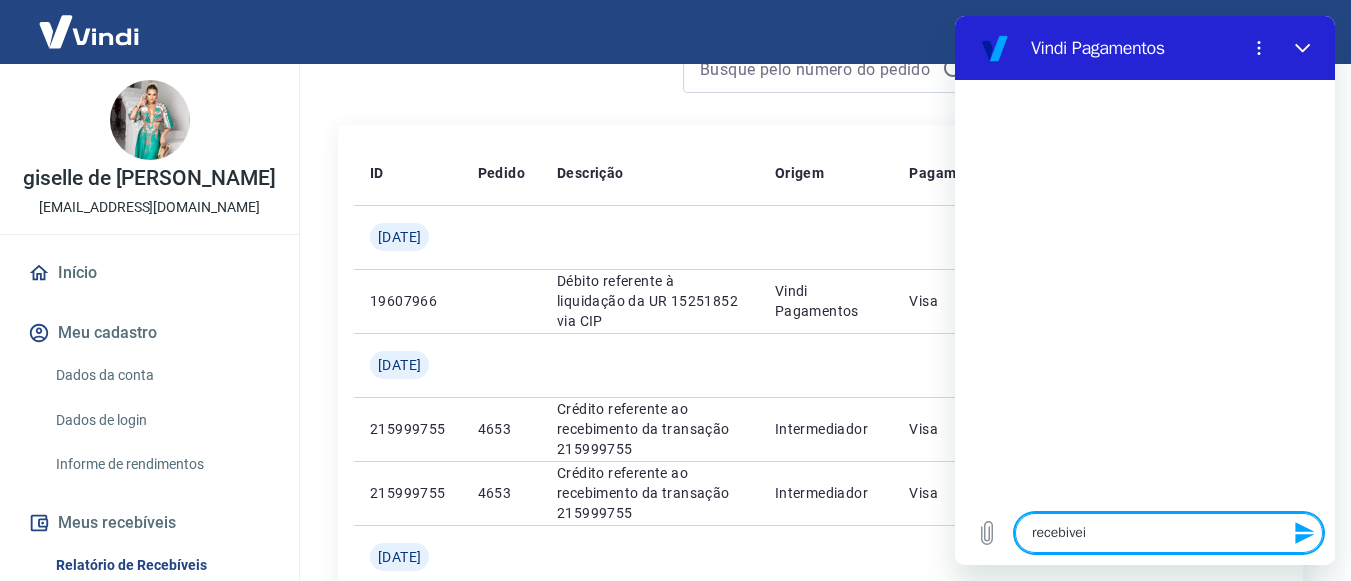 type on "recebiveis" 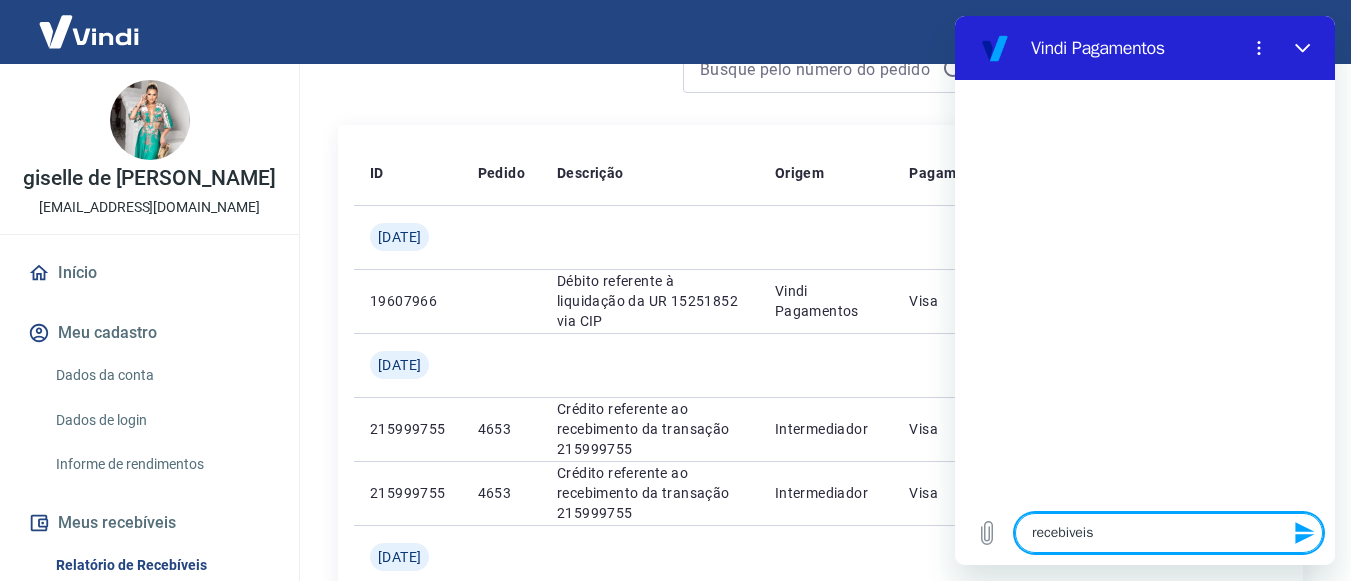 type on "x" 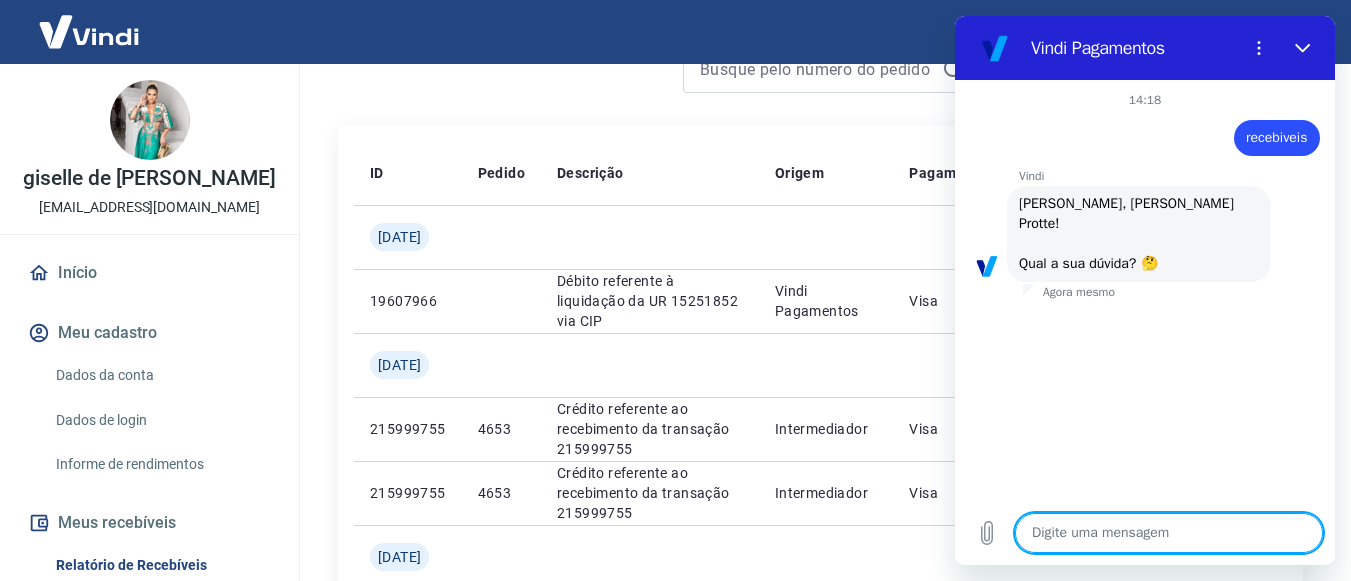 scroll, scrollTop: 126, scrollLeft: 0, axis: vertical 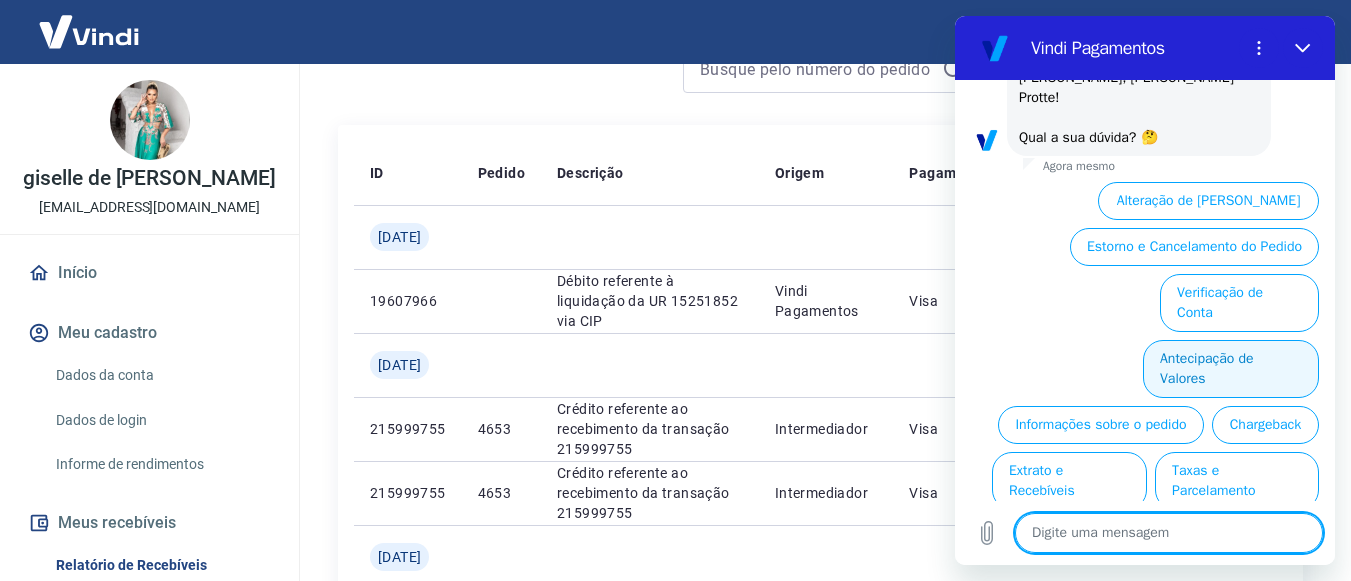 click on "Antecipação de Valores" at bounding box center (1231, 369) 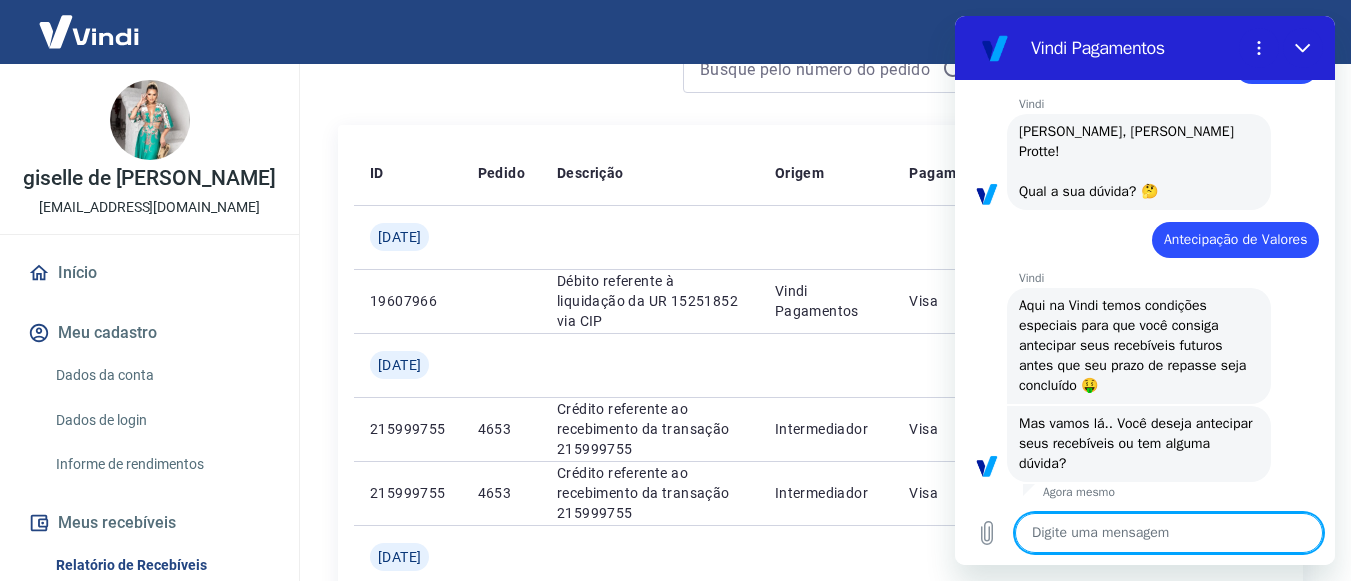 scroll, scrollTop: 168, scrollLeft: 0, axis: vertical 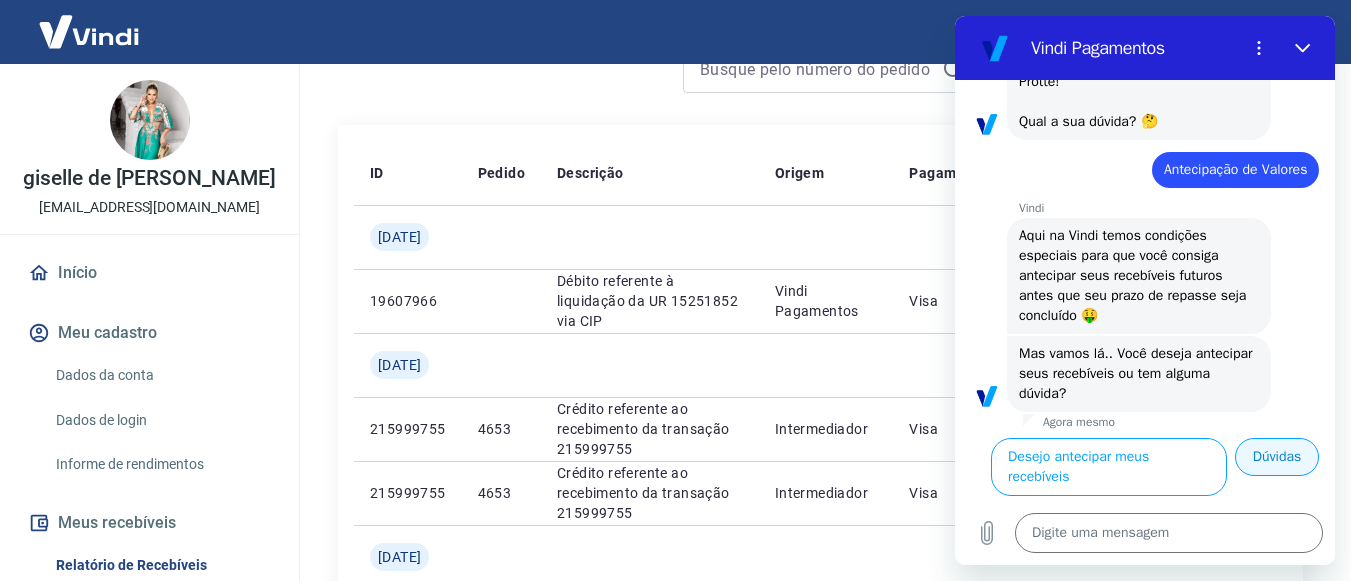 click on "Dúvidas" at bounding box center [1277, 457] 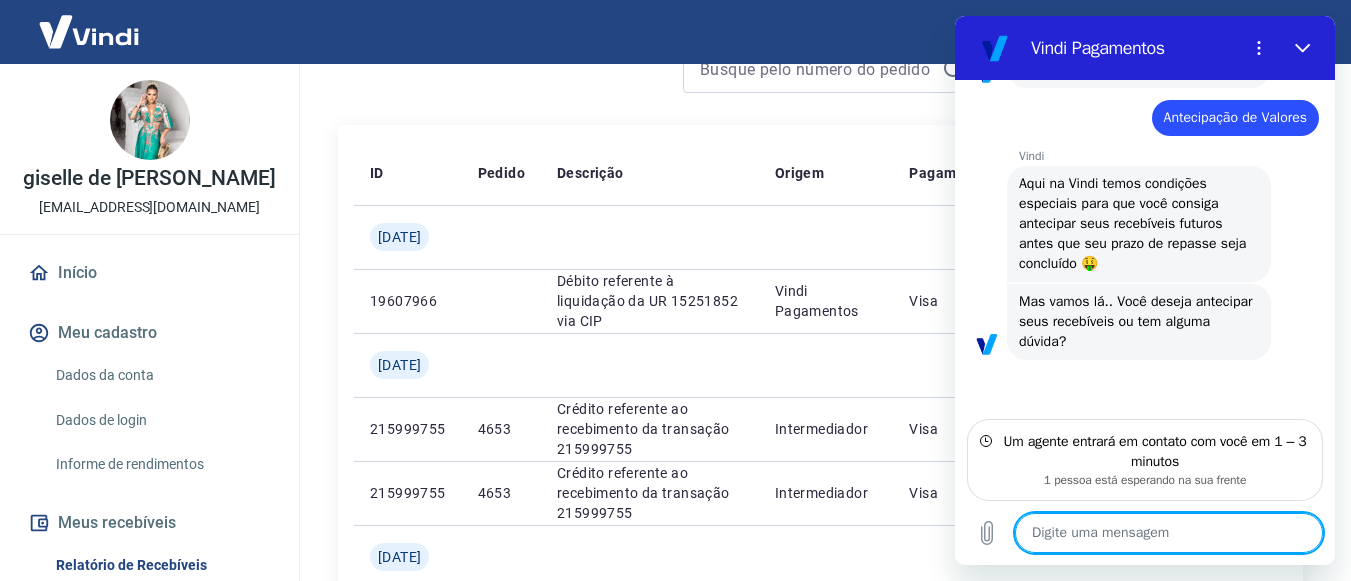 scroll, scrollTop: 284, scrollLeft: 0, axis: vertical 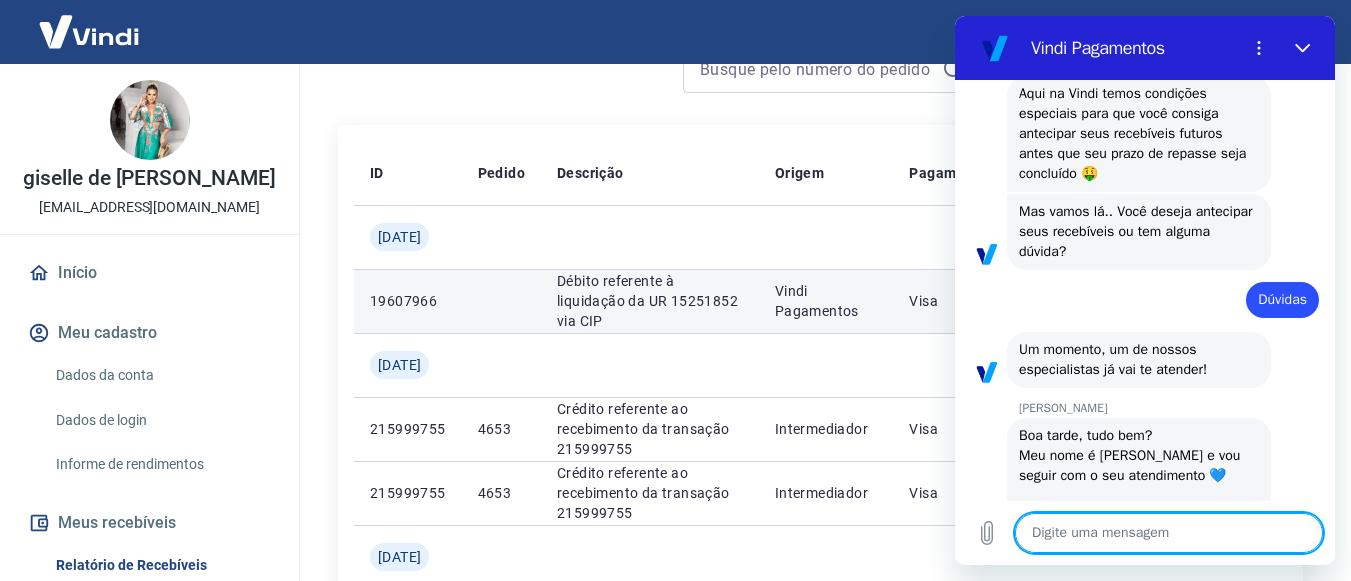 type on "x" 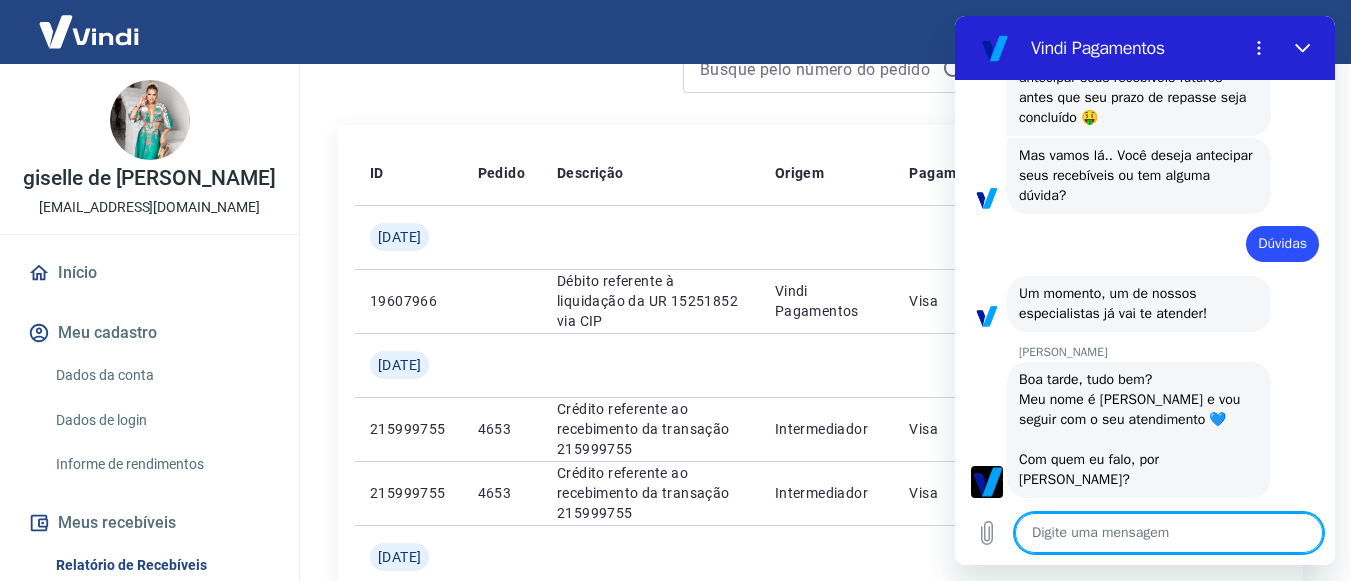 type on "f" 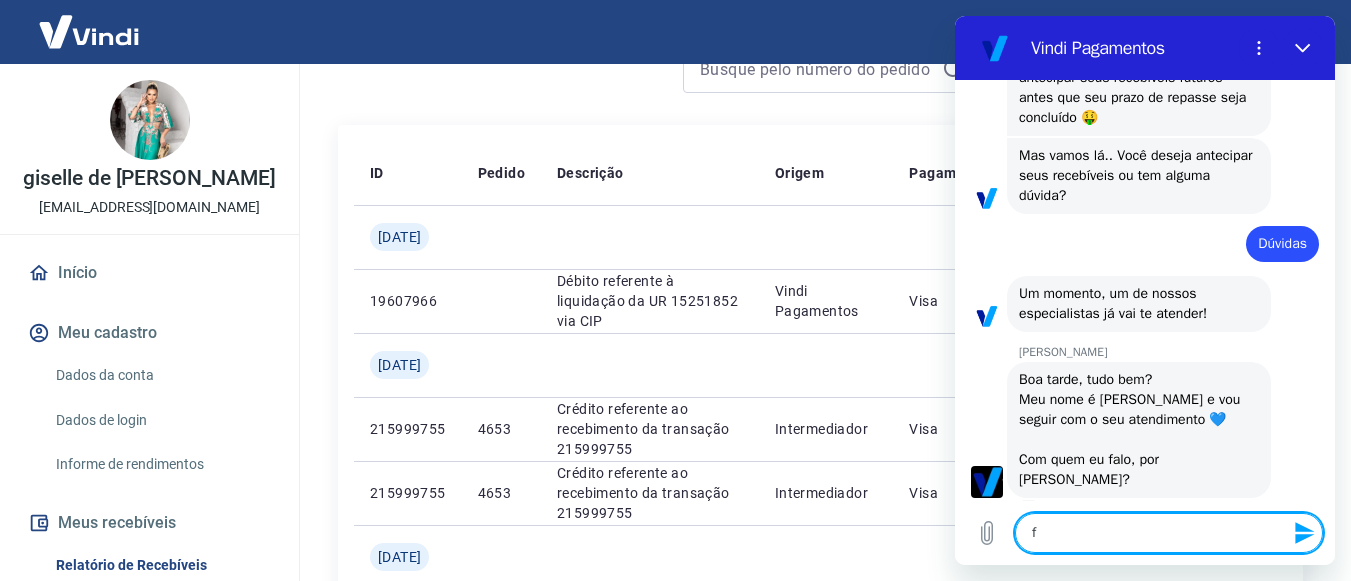 type on "fi" 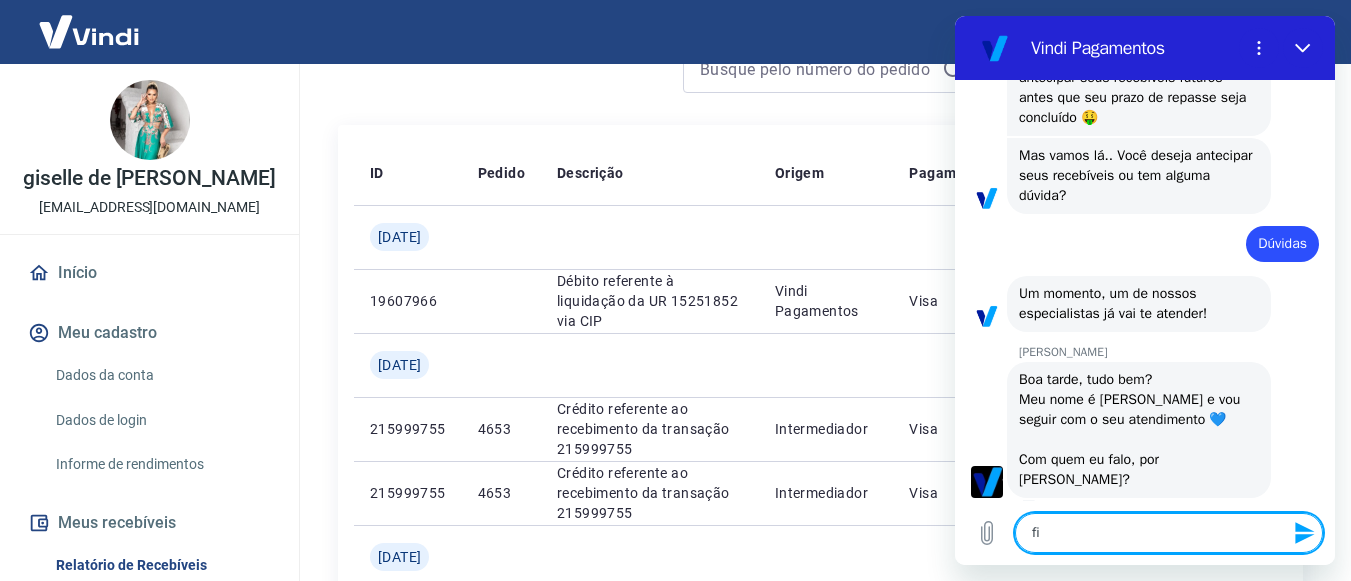 type on "fiz" 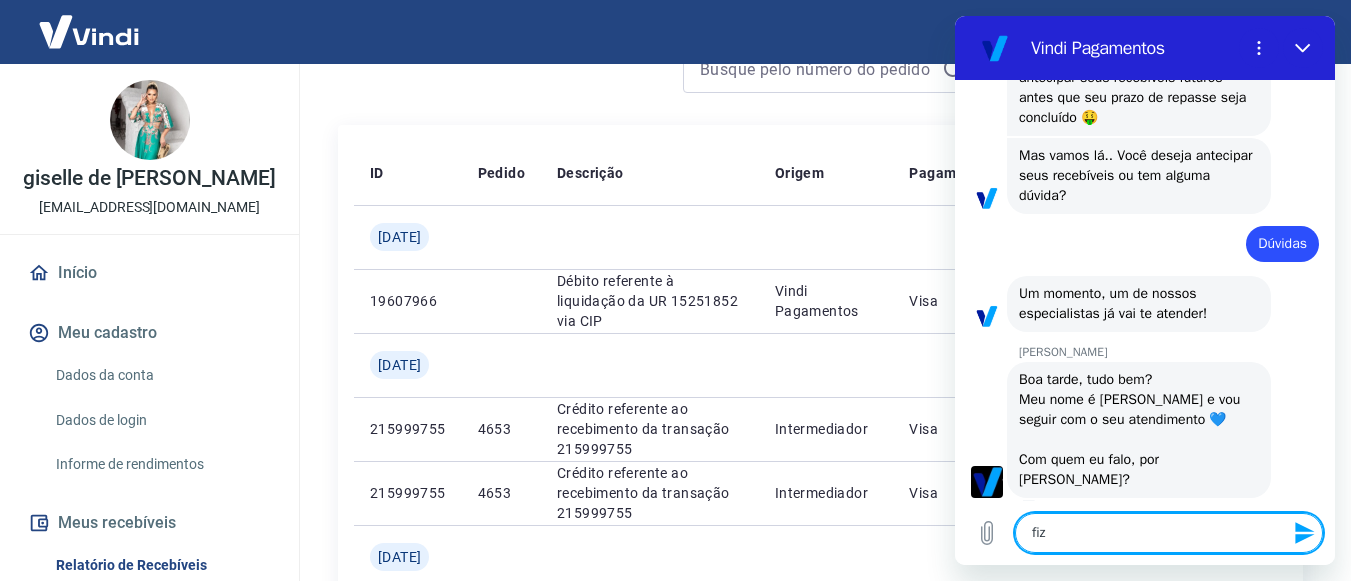 type on "fiz" 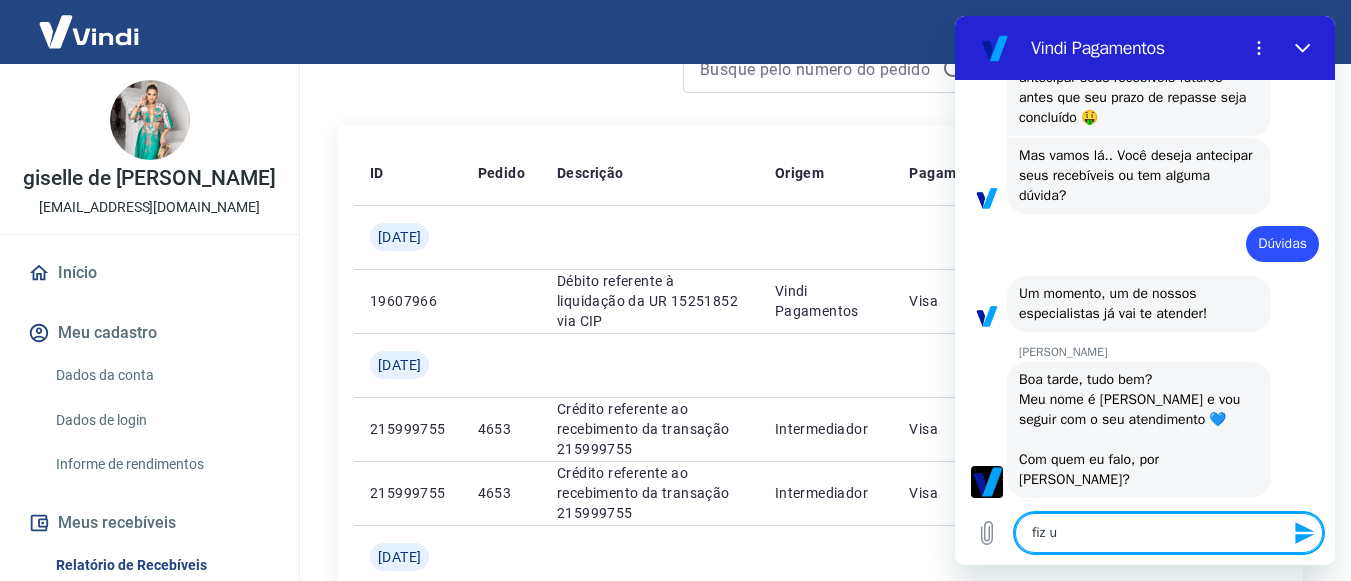 type on "fiz um" 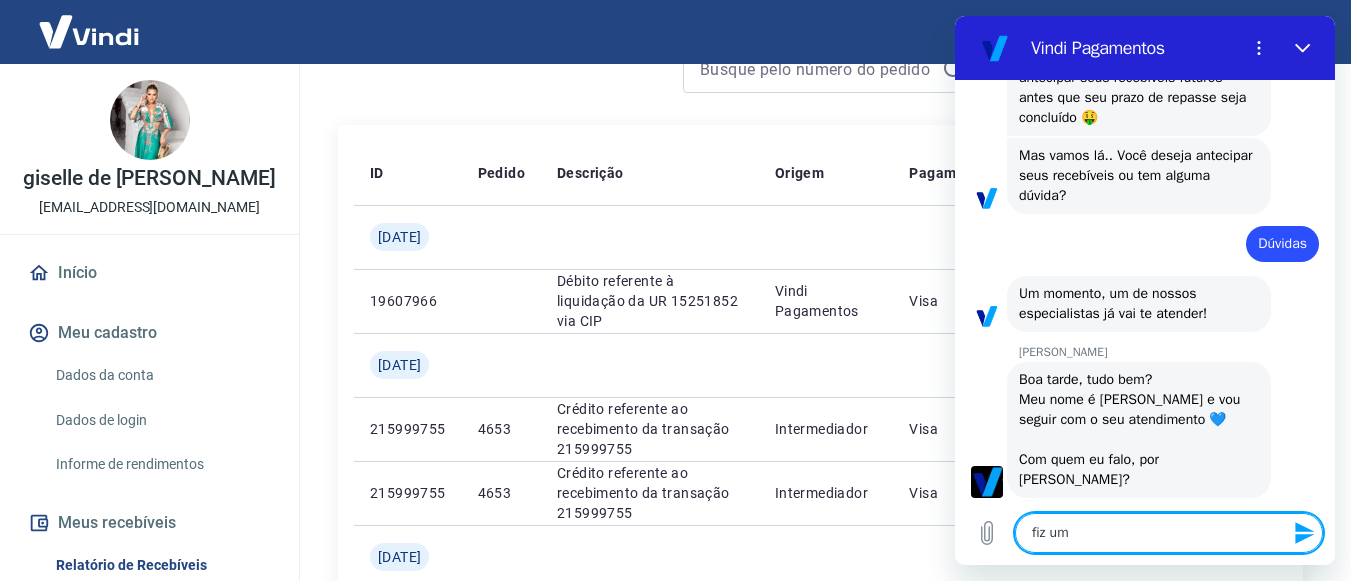 type on "fiz um" 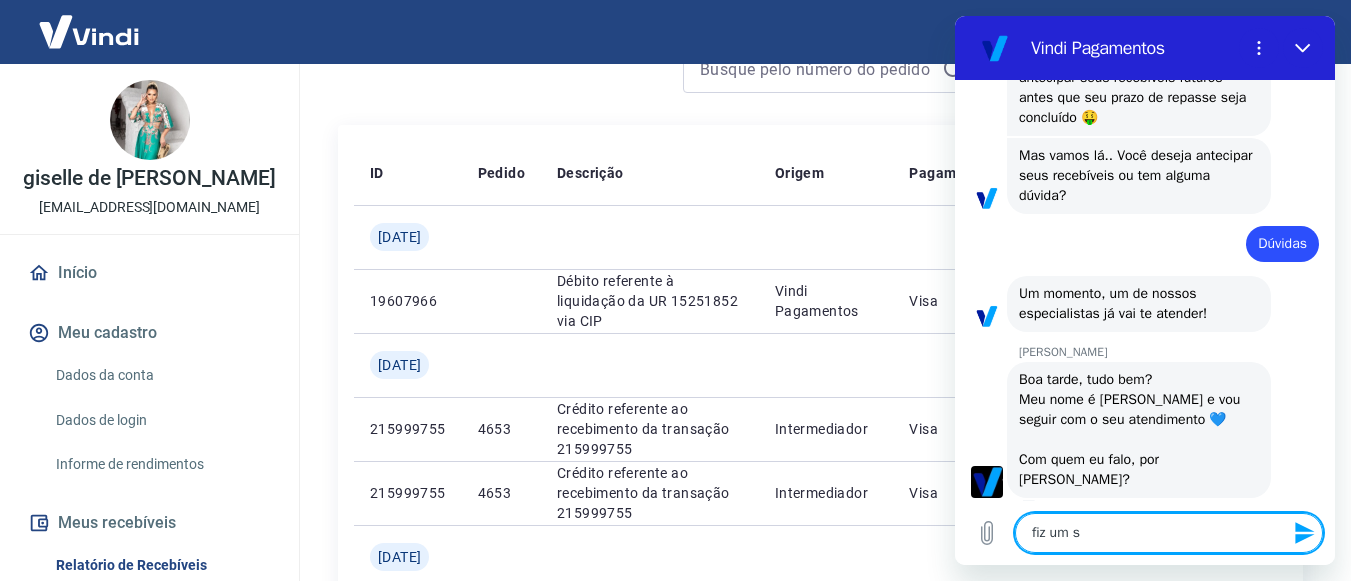 type on "fiz um sa" 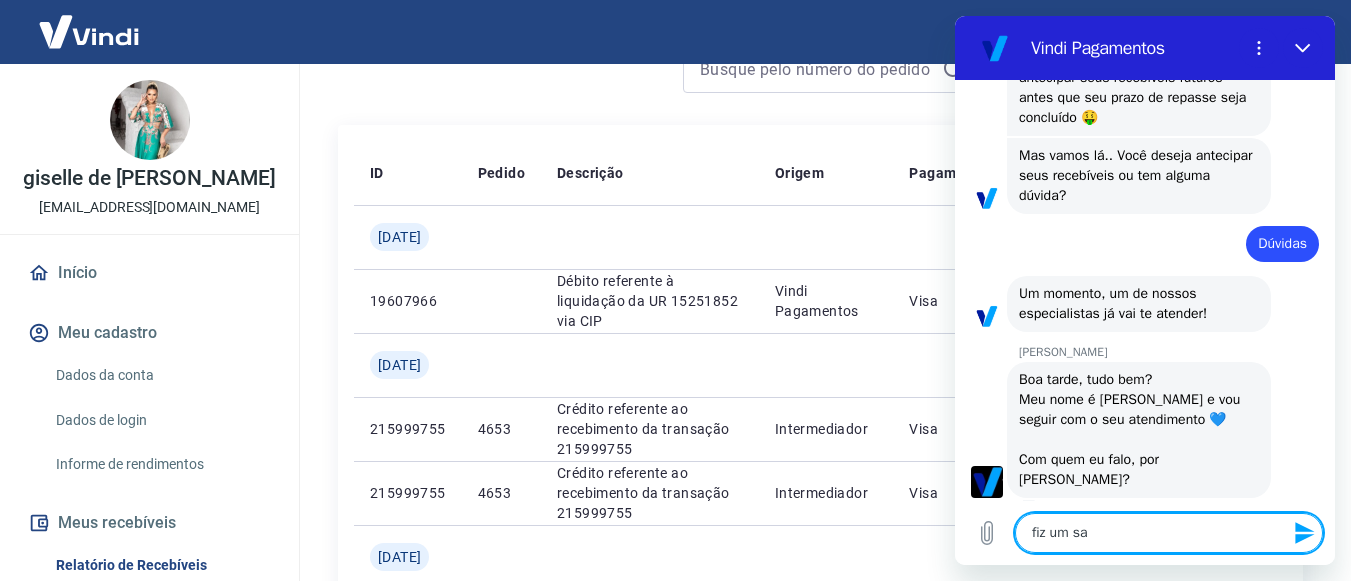type on "fiz um saq" 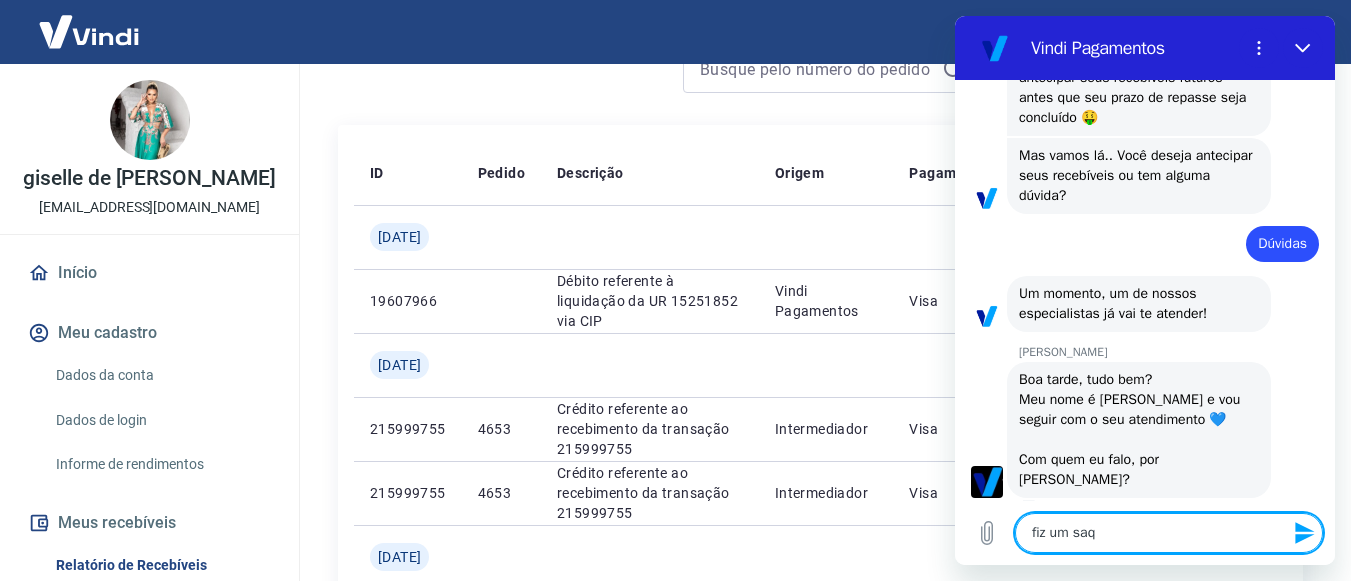 type on "x" 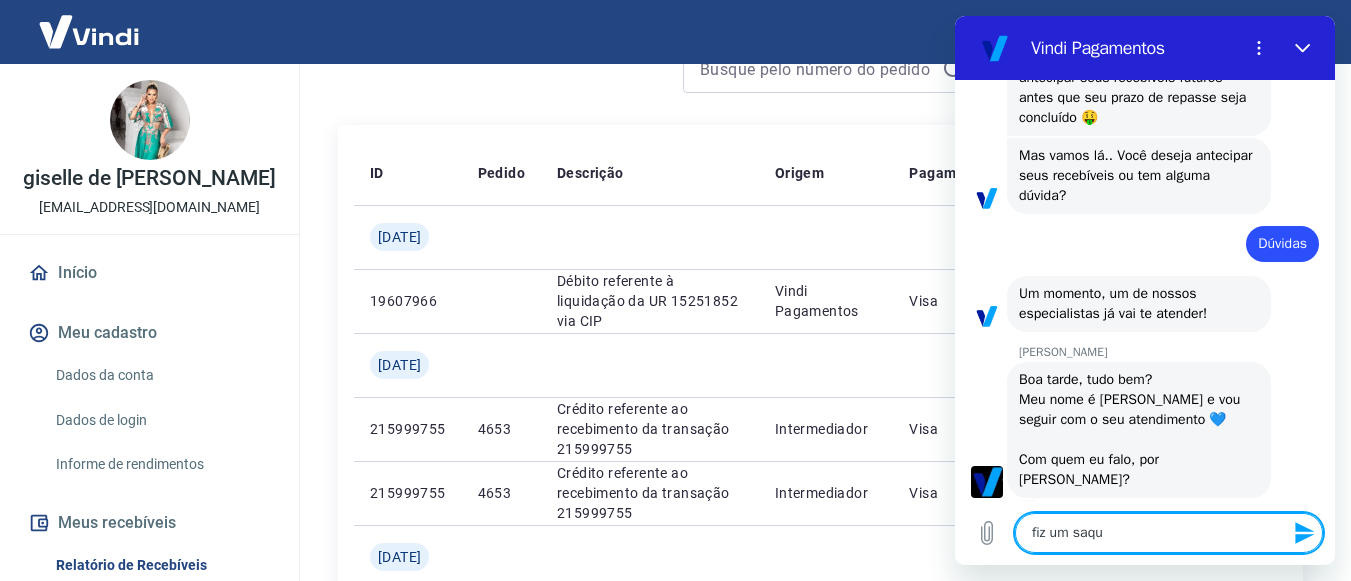 type on "fiz um saque" 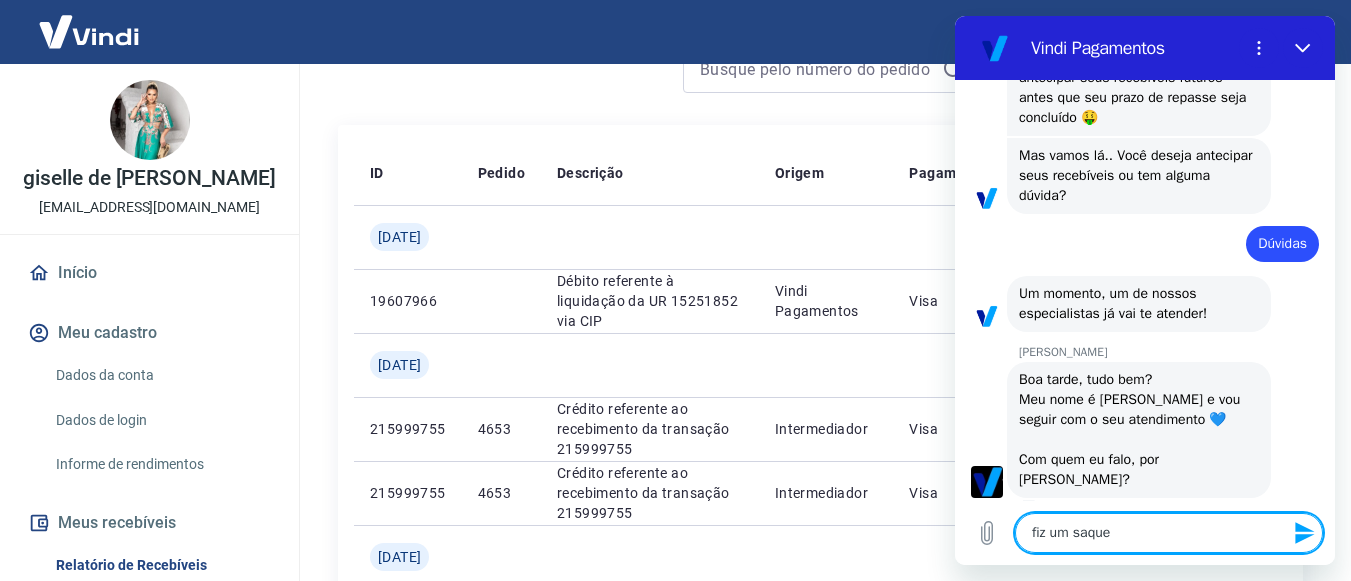type on "fiz um saque" 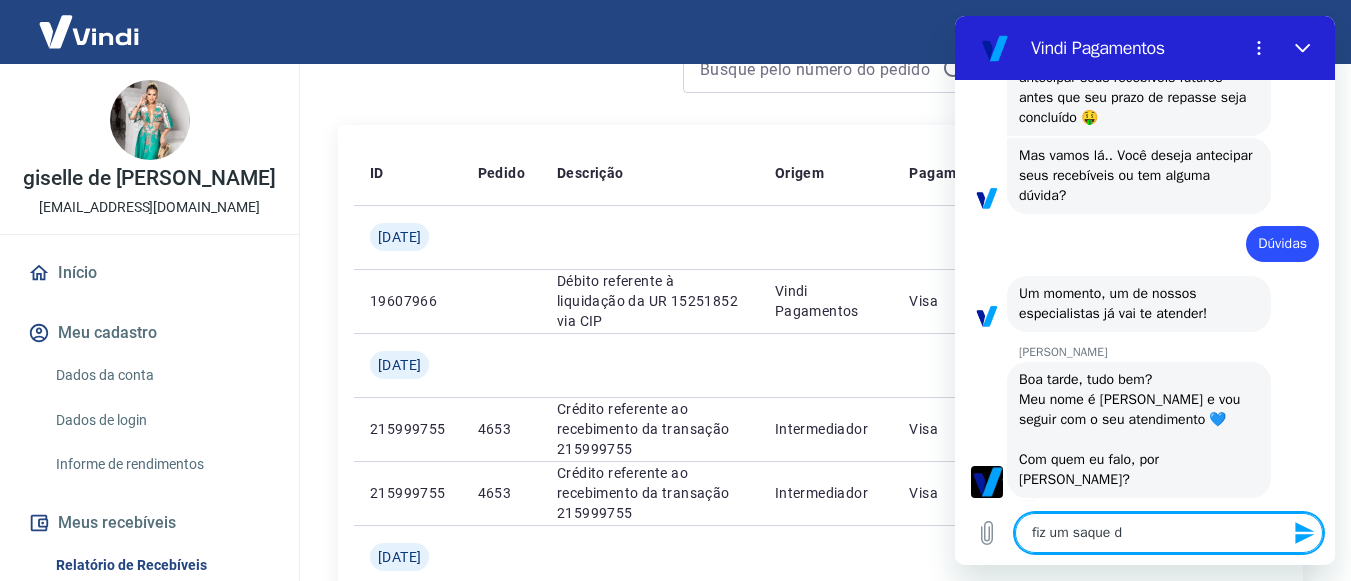 type on "fiz um saque di" 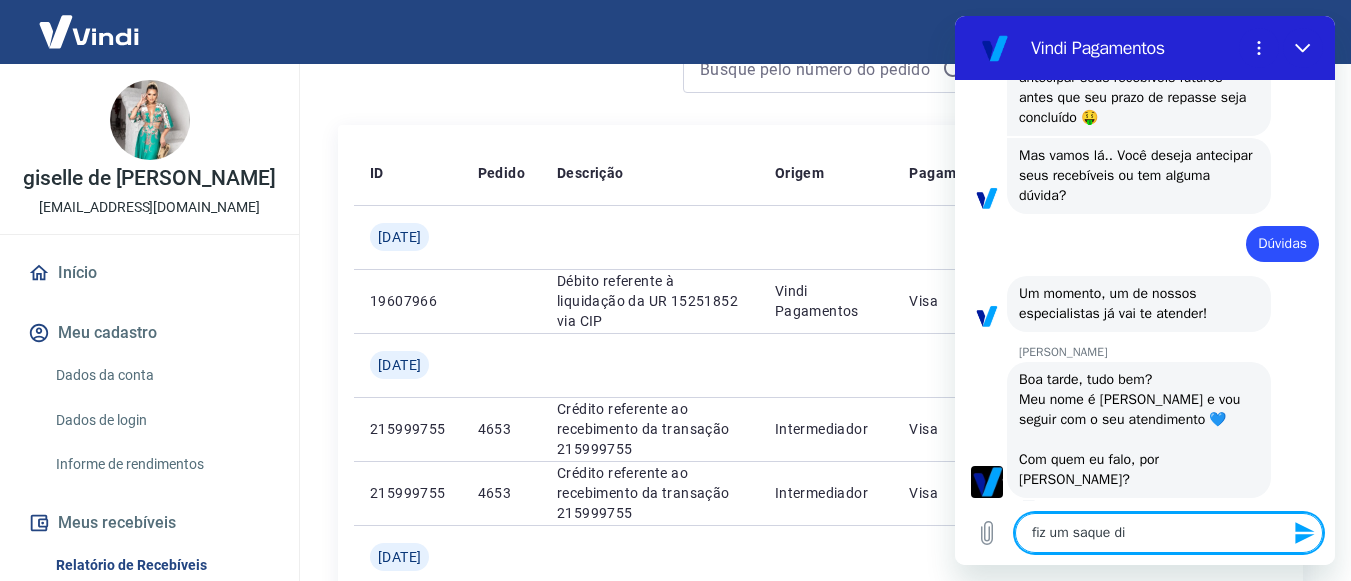 type on "fiz um saque dia" 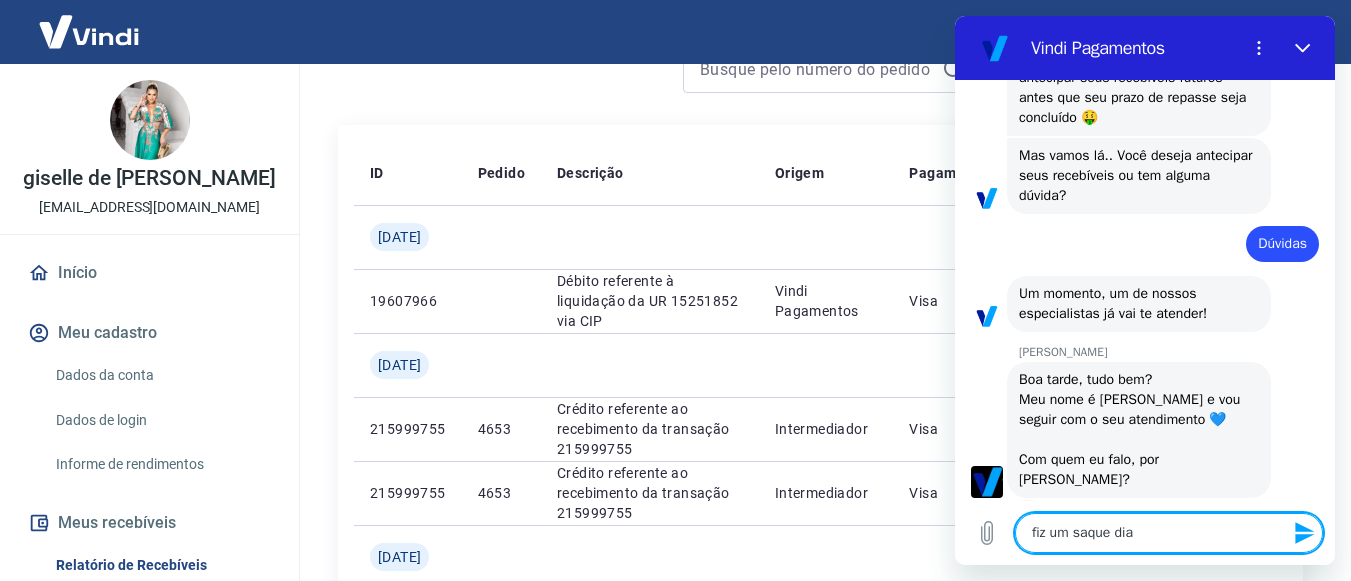 type on "fiz um saque dia" 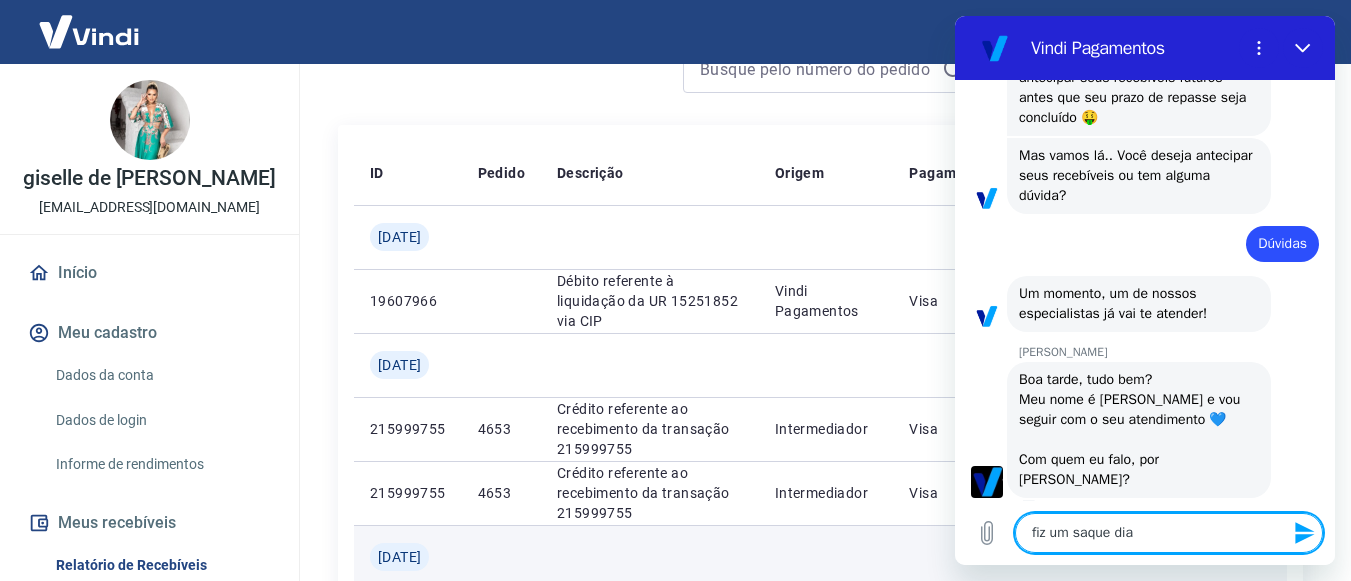 type on "fiz um saque1 dia" 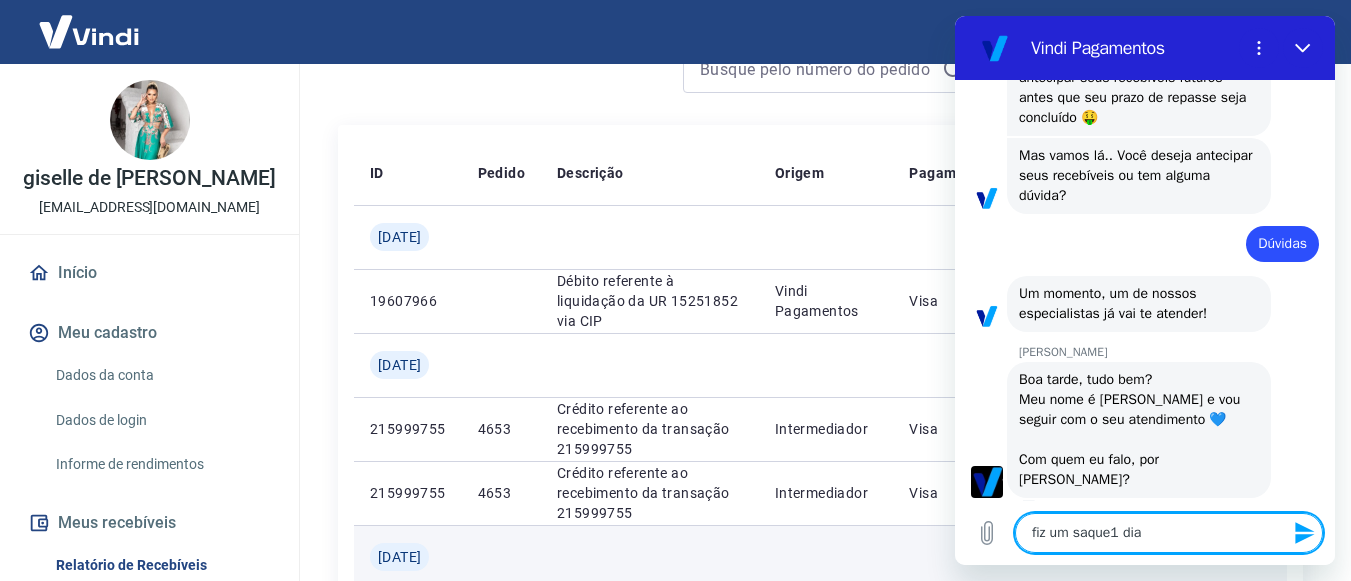 type on "fiz um saque10 dia" 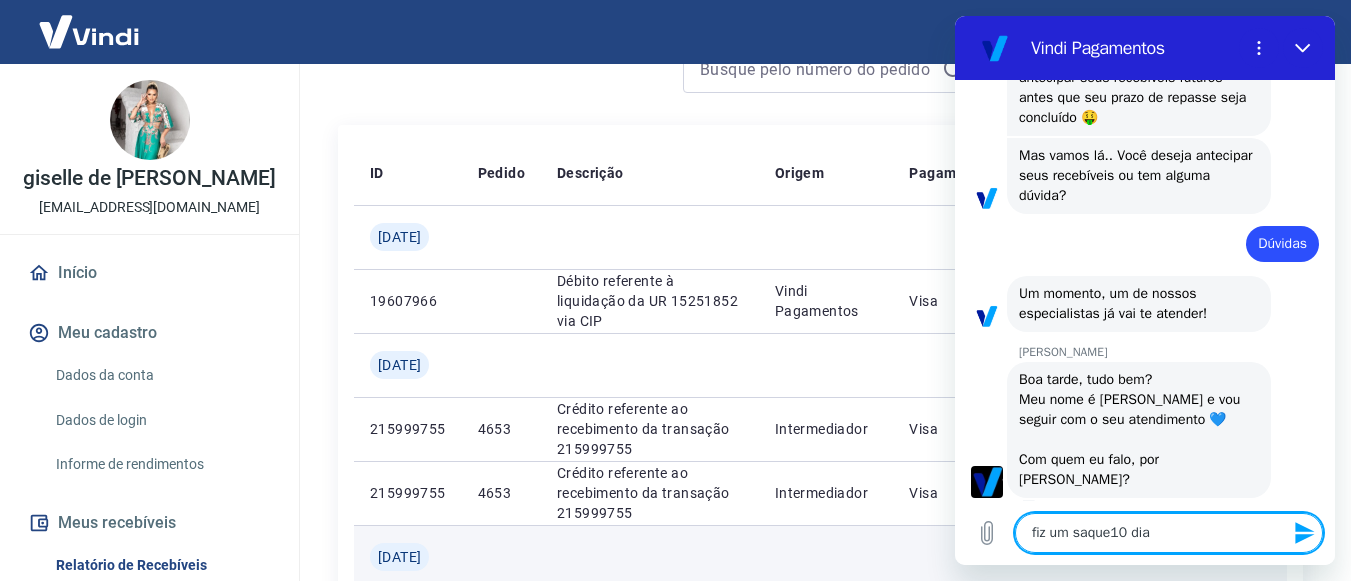 type on "fiz um saque10  dia" 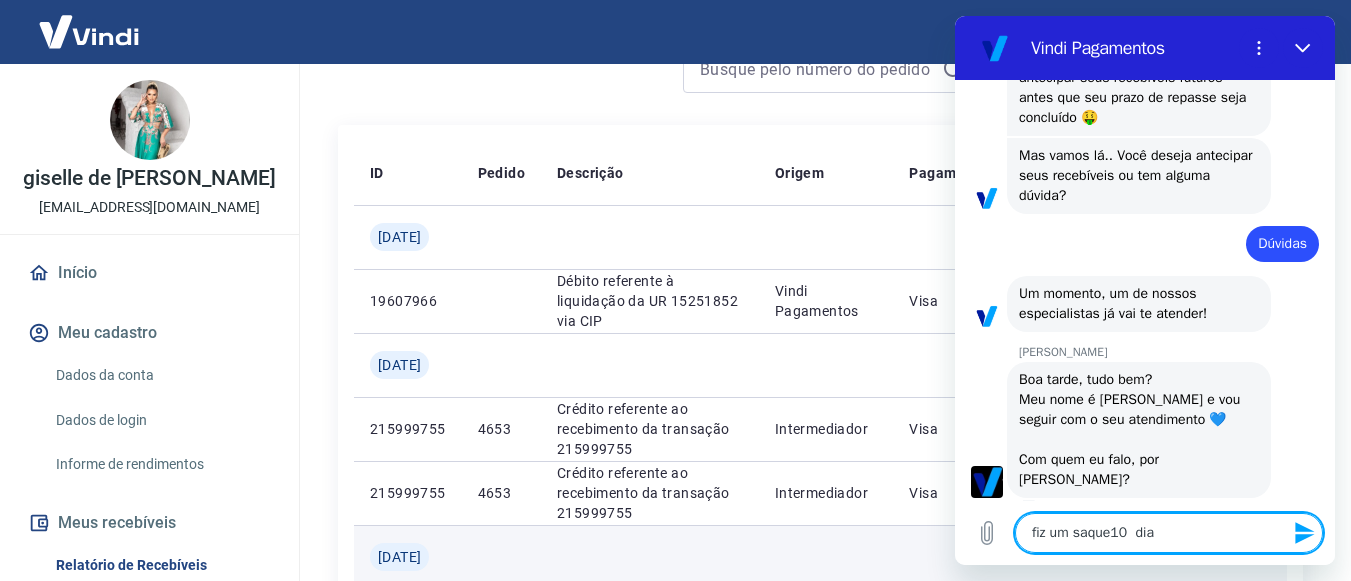 type on "fiz um saque10 e dia" 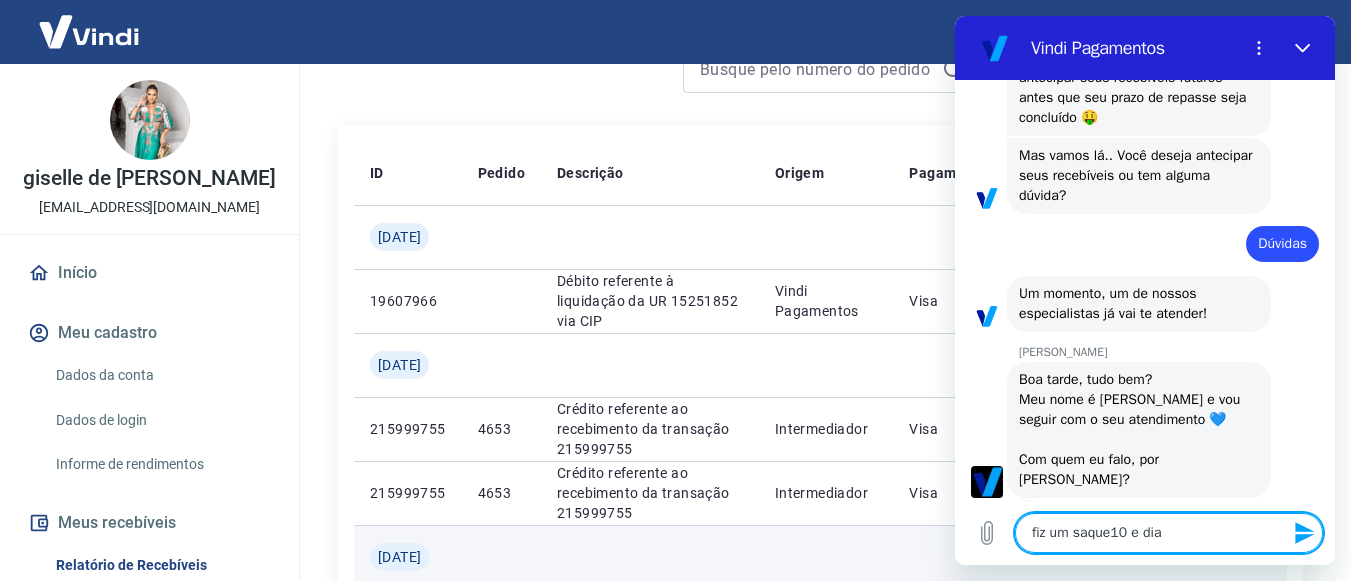 type on "fiz um saque10 ee dia" 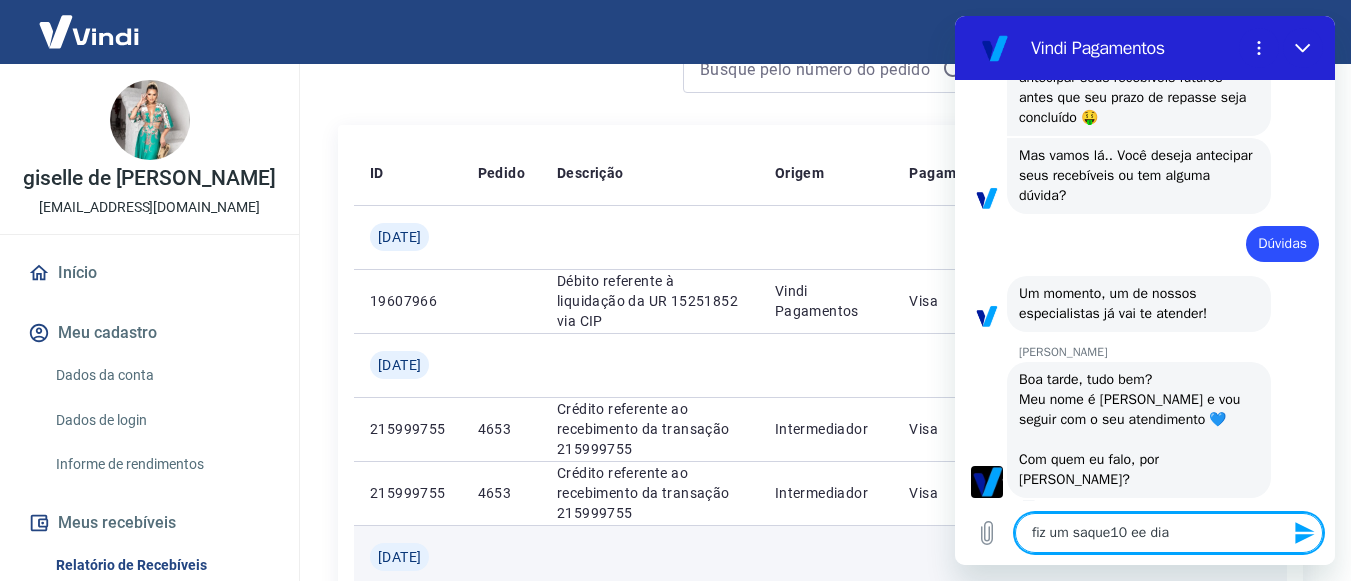 type on "fiz um saque10 ee  dia" 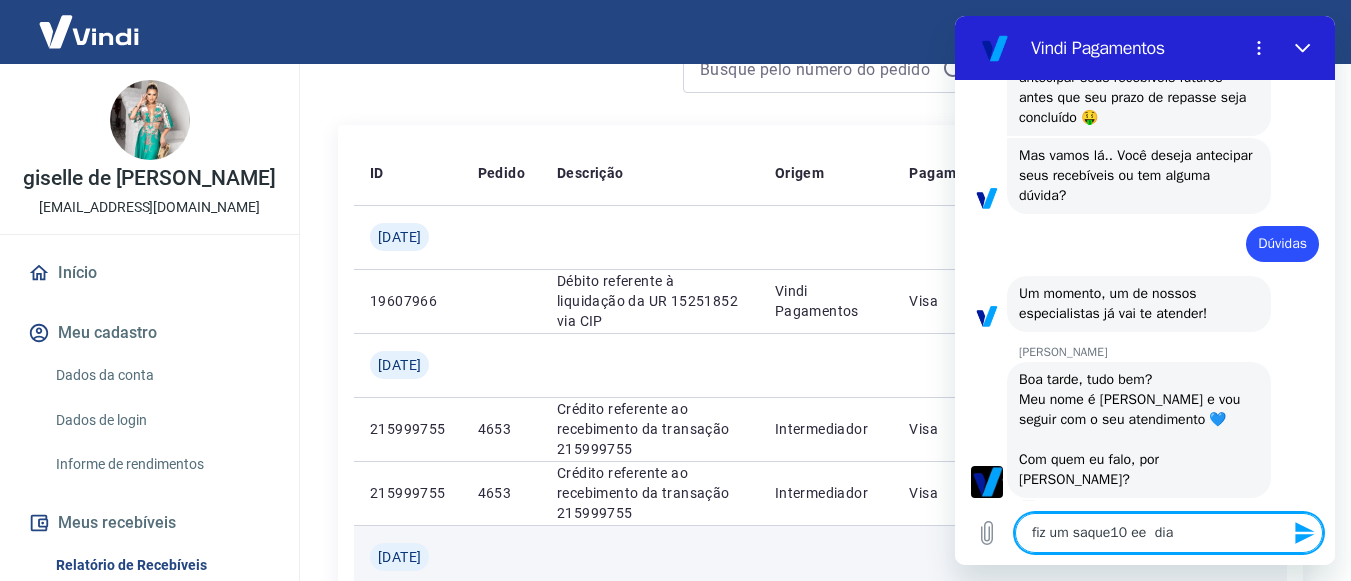 type on "fiz um saque10 ee n dia" 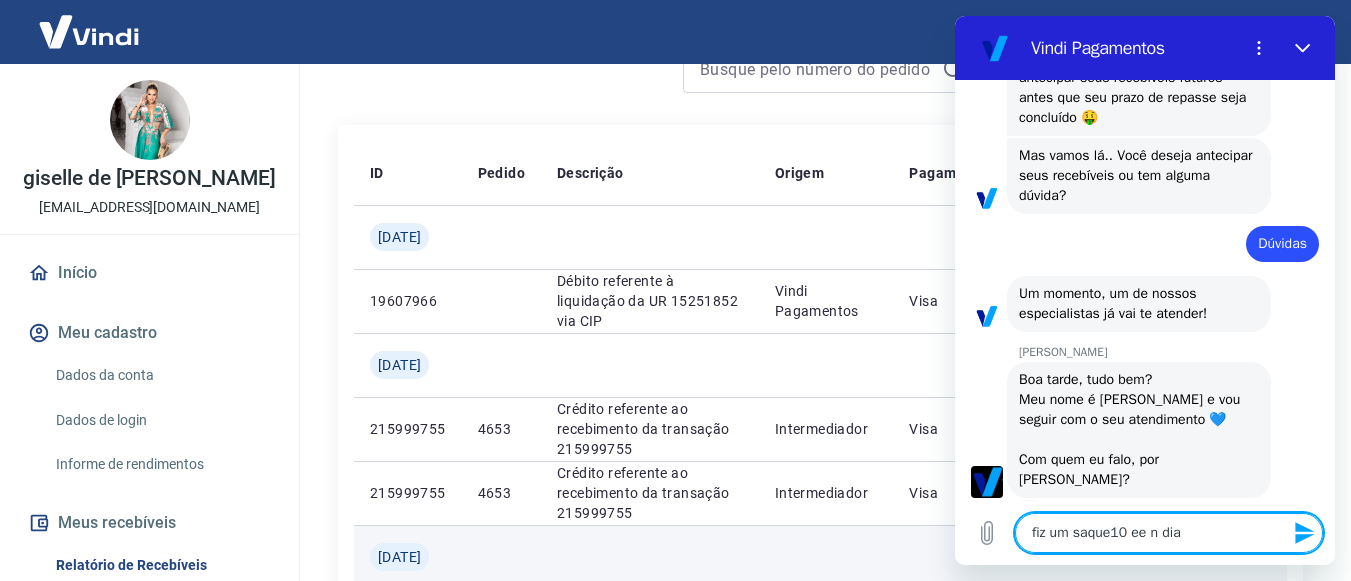 type on "x" 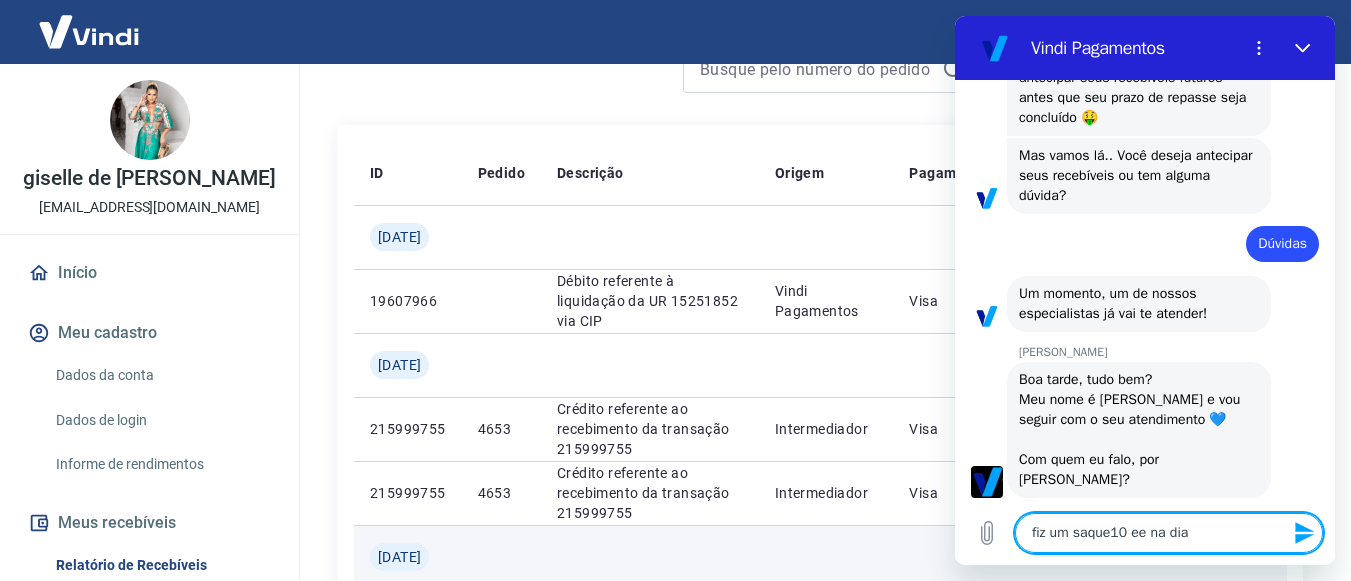 type on "fiz um saque10 ee n dia" 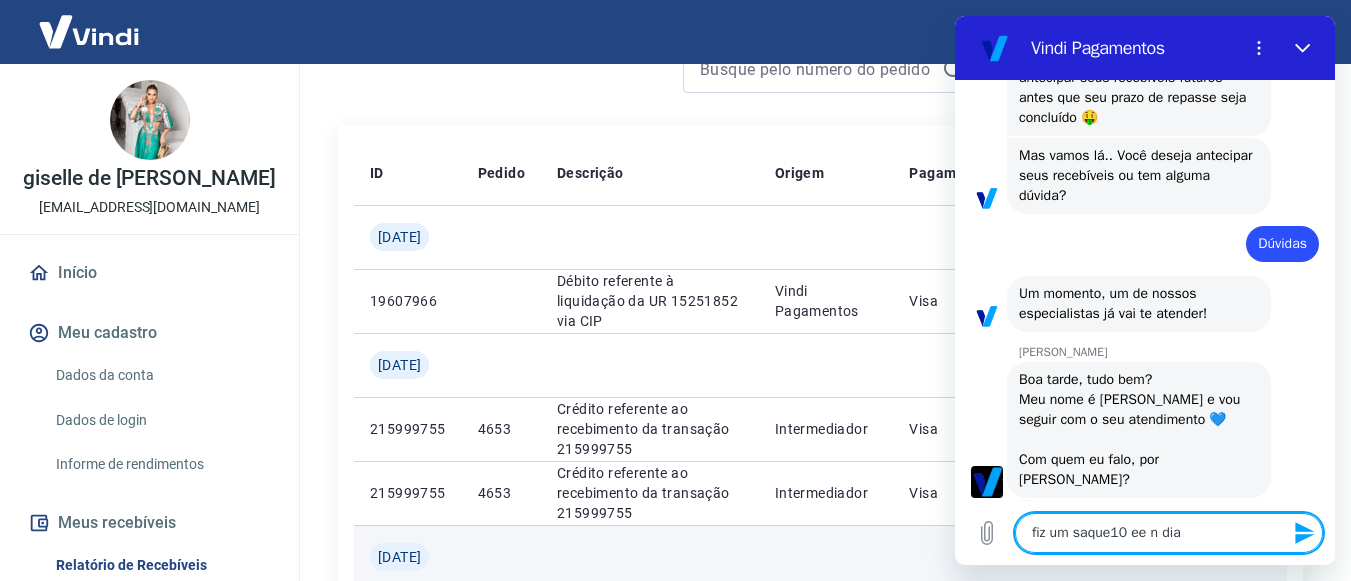 type on "fiz um saque10 ee  dia" 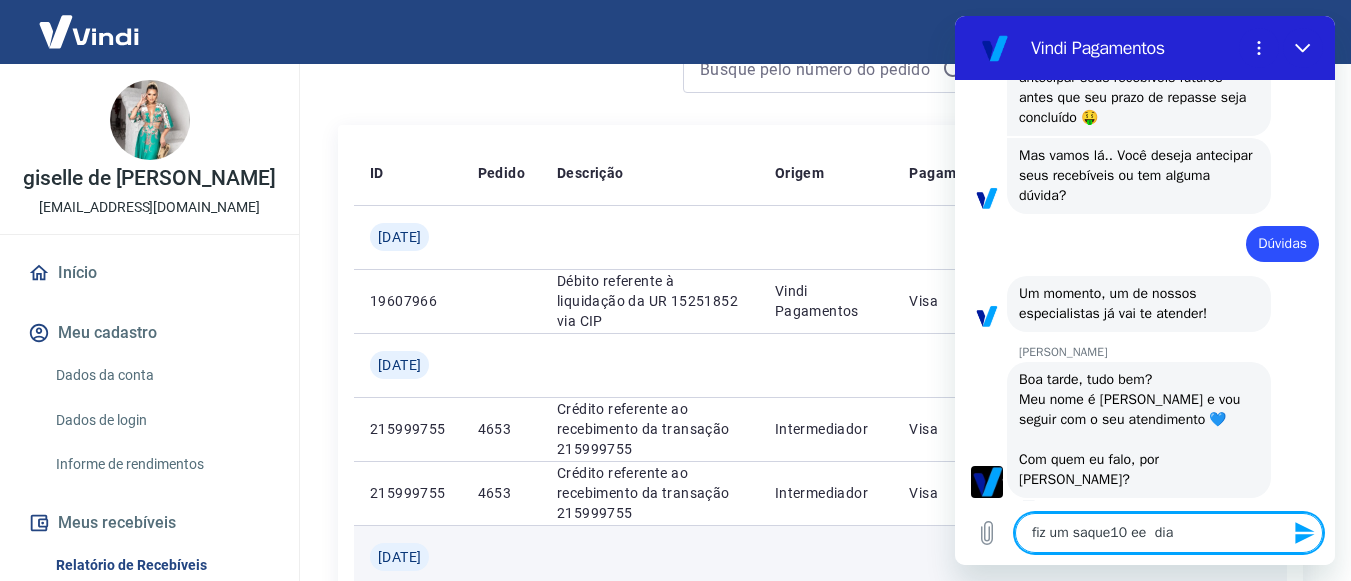 type on "fiz um saque10 ee dia" 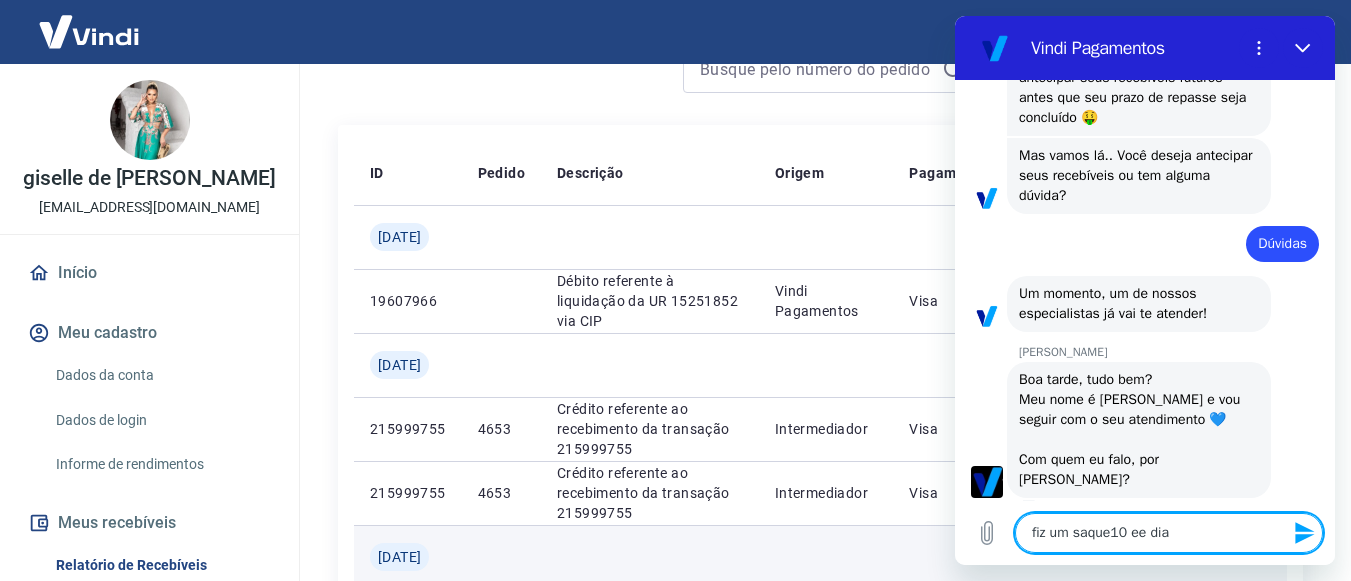 type on "fiz um saque10 e dia" 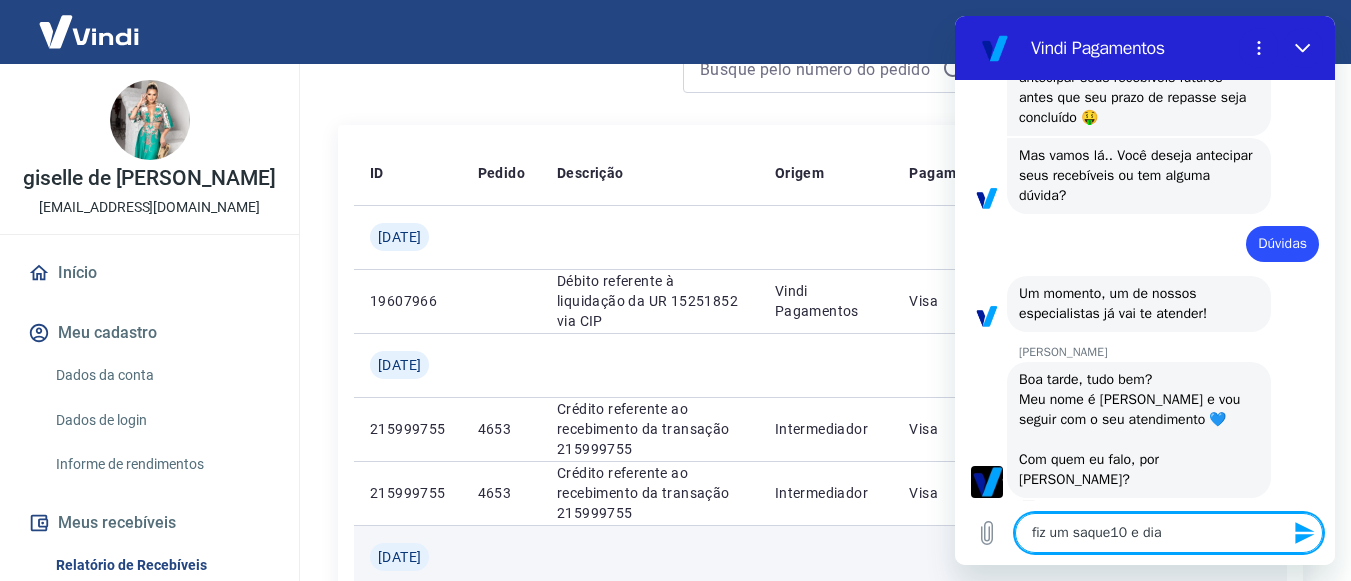 type on "fiz um saque10  dia" 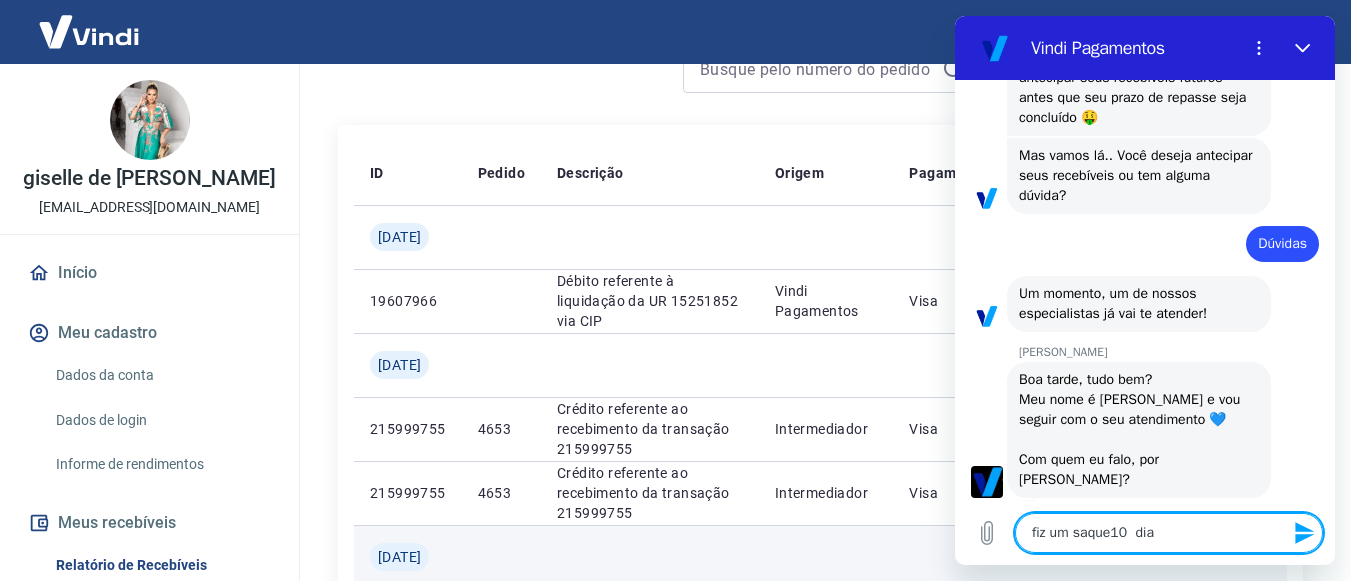 type on "fiz um saque10 dia" 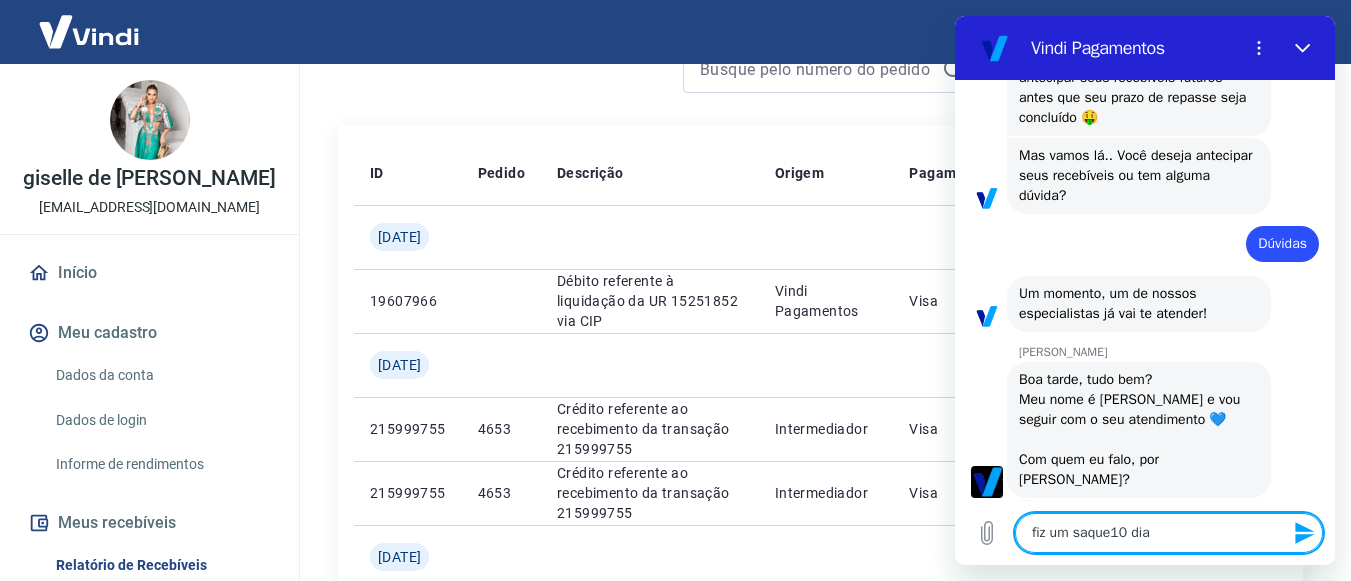 click on "fiz um saque10 dia" at bounding box center (1169, 533) 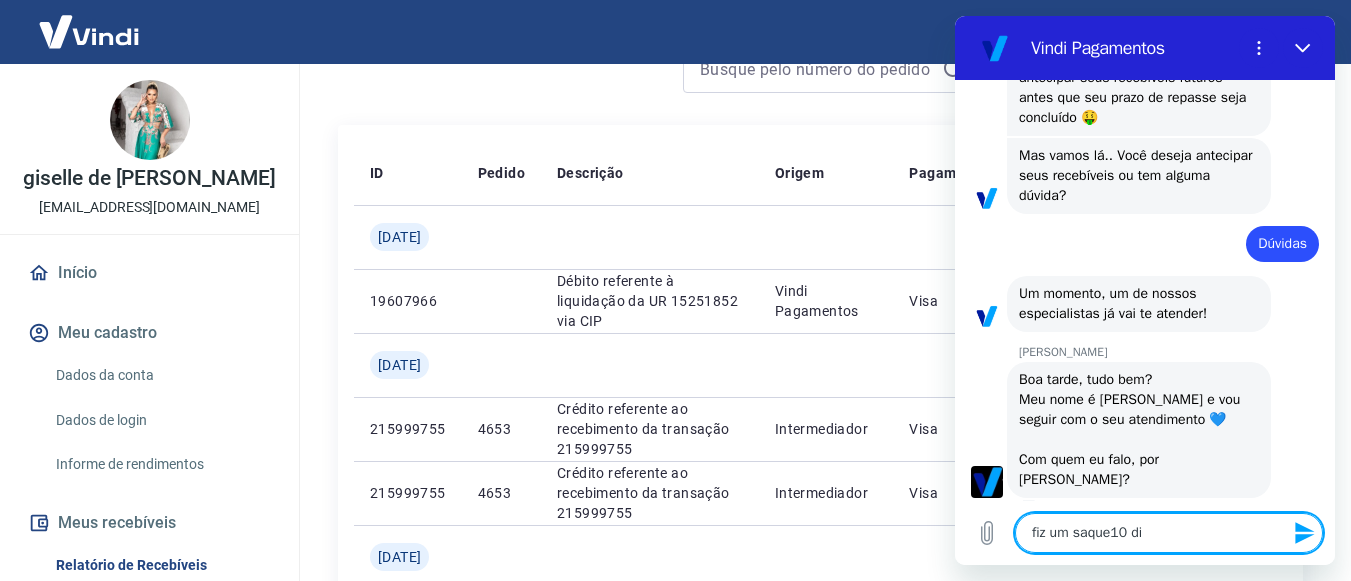 type on "fiz um saque10 d" 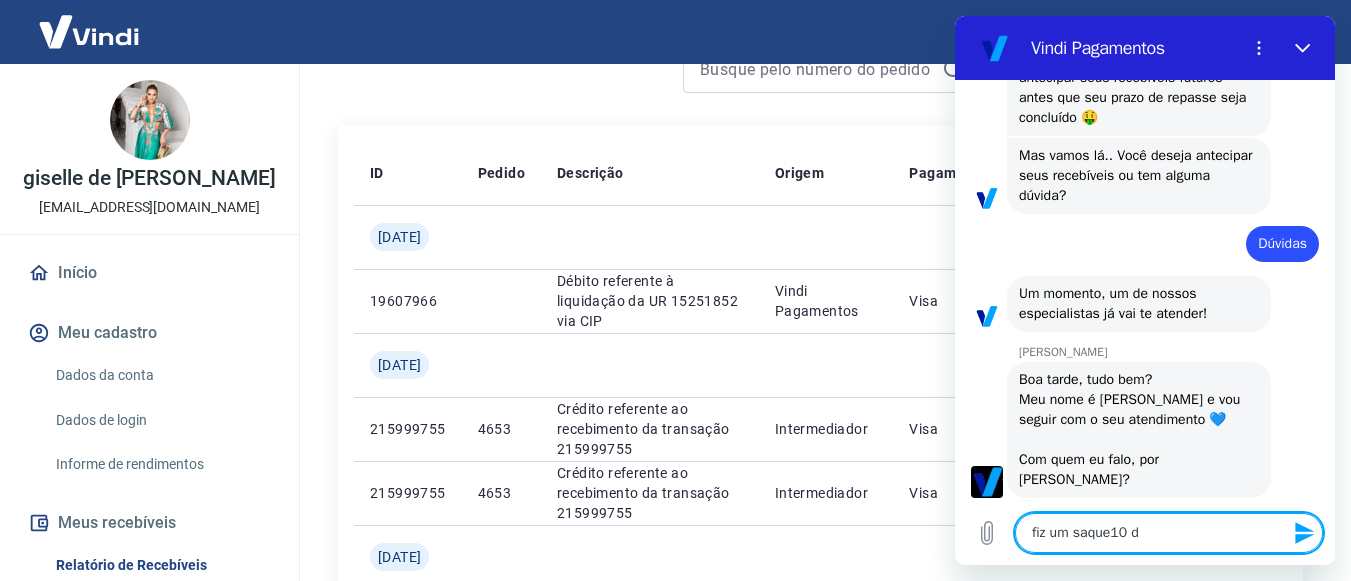 type on "fiz um saque10" 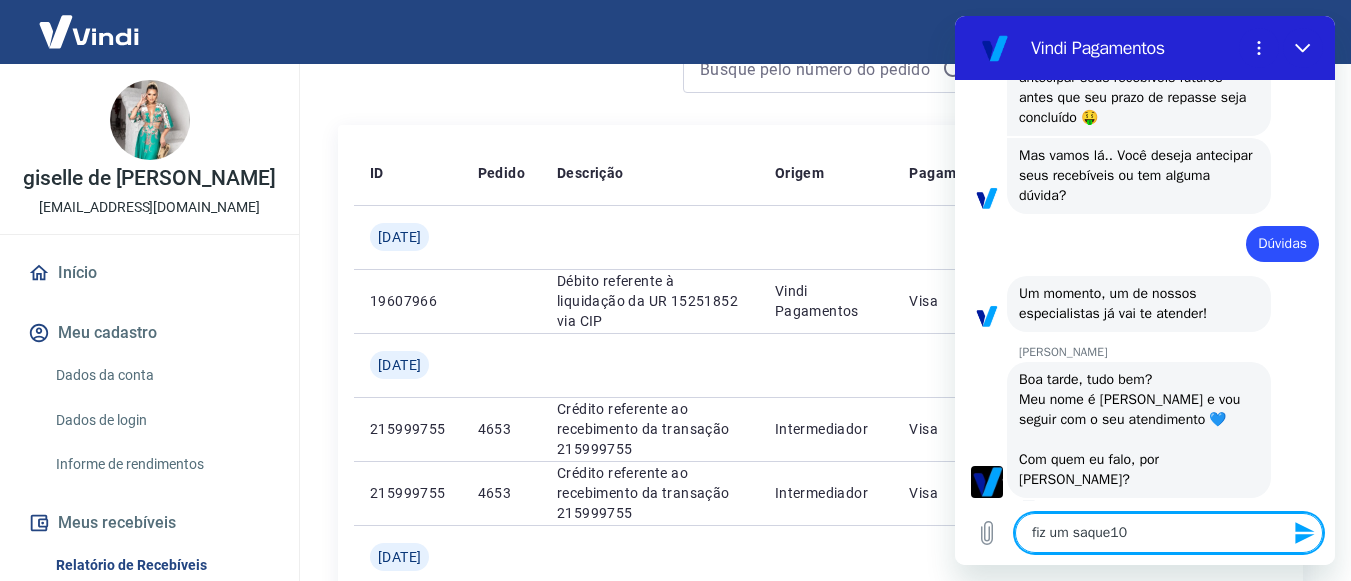 type on "fiz um saque10" 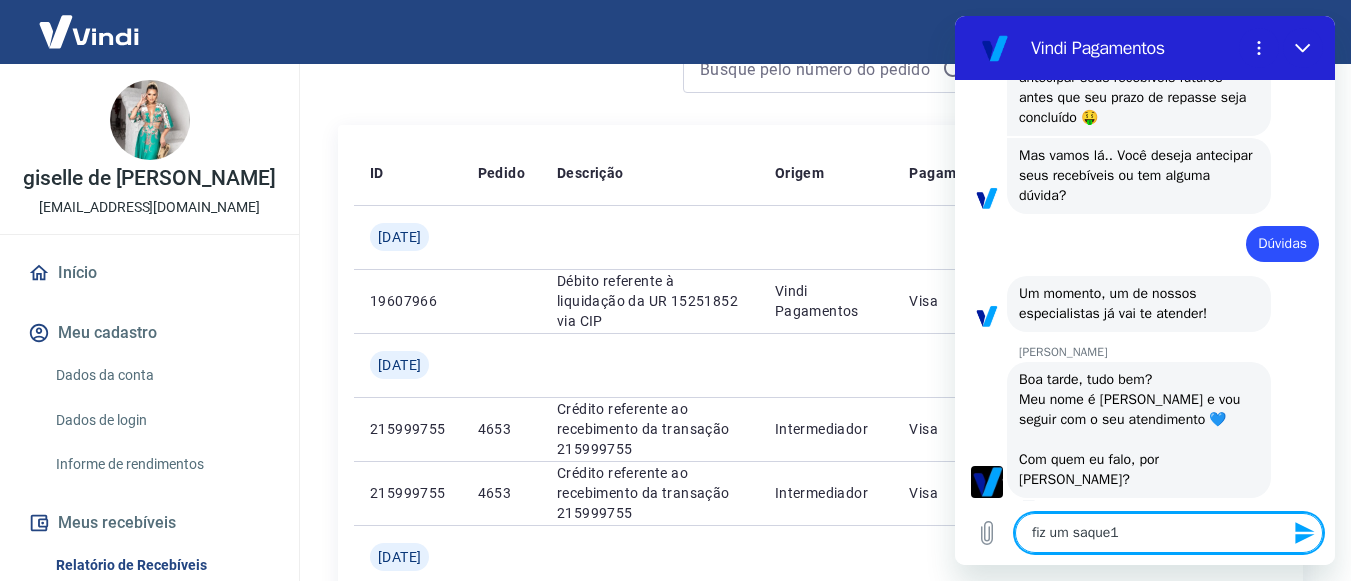 type on "fiz um saque" 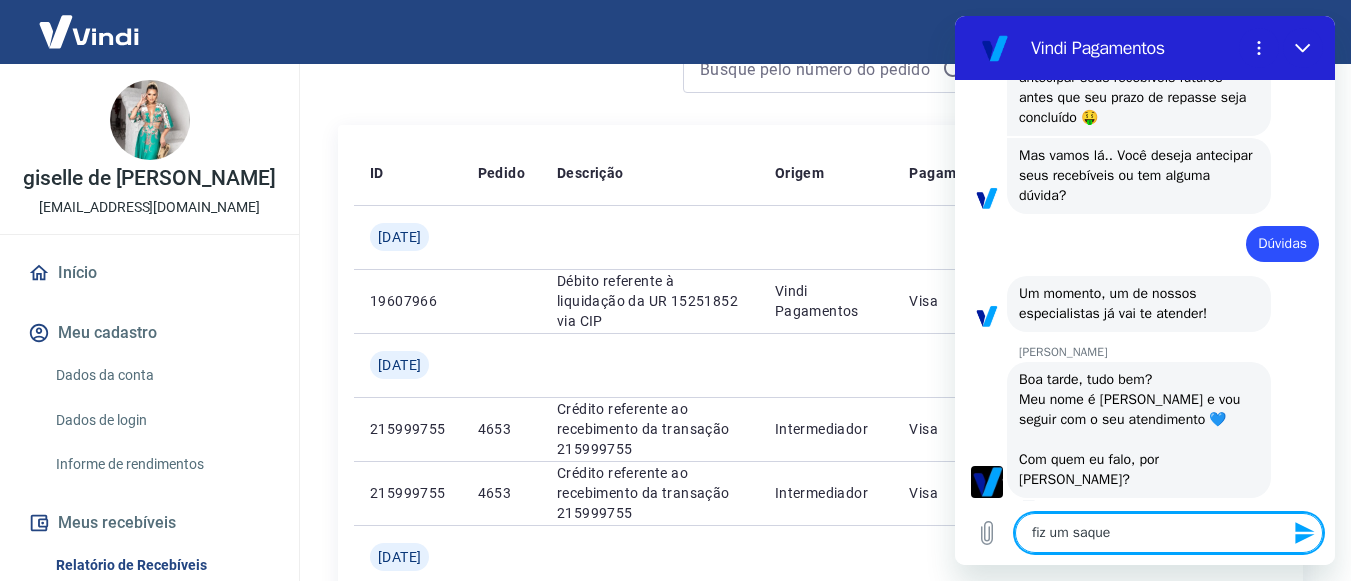 type on "fiz um saqueg" 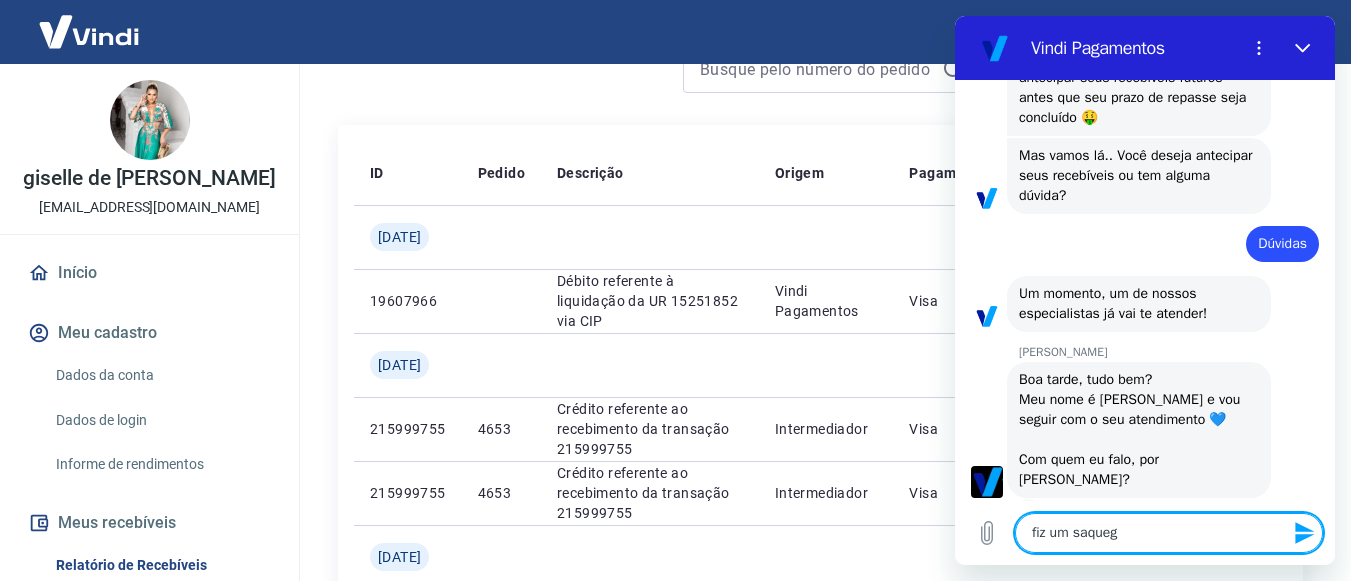 type on "fiz um saquegi" 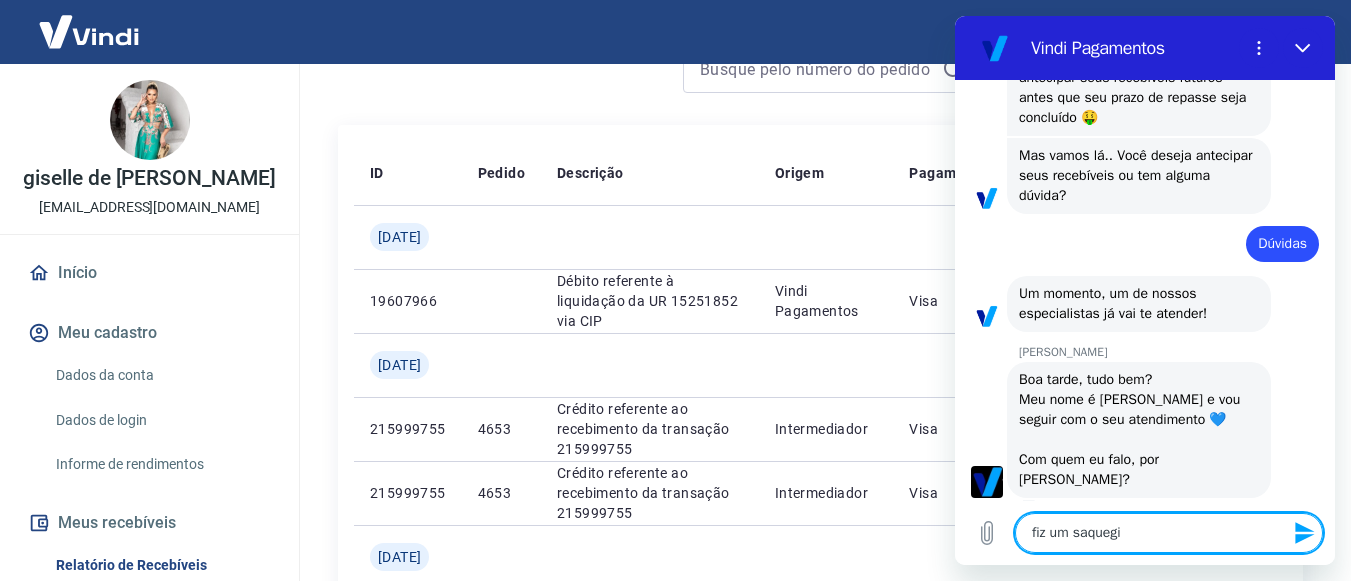 type on "fiz um saquegia" 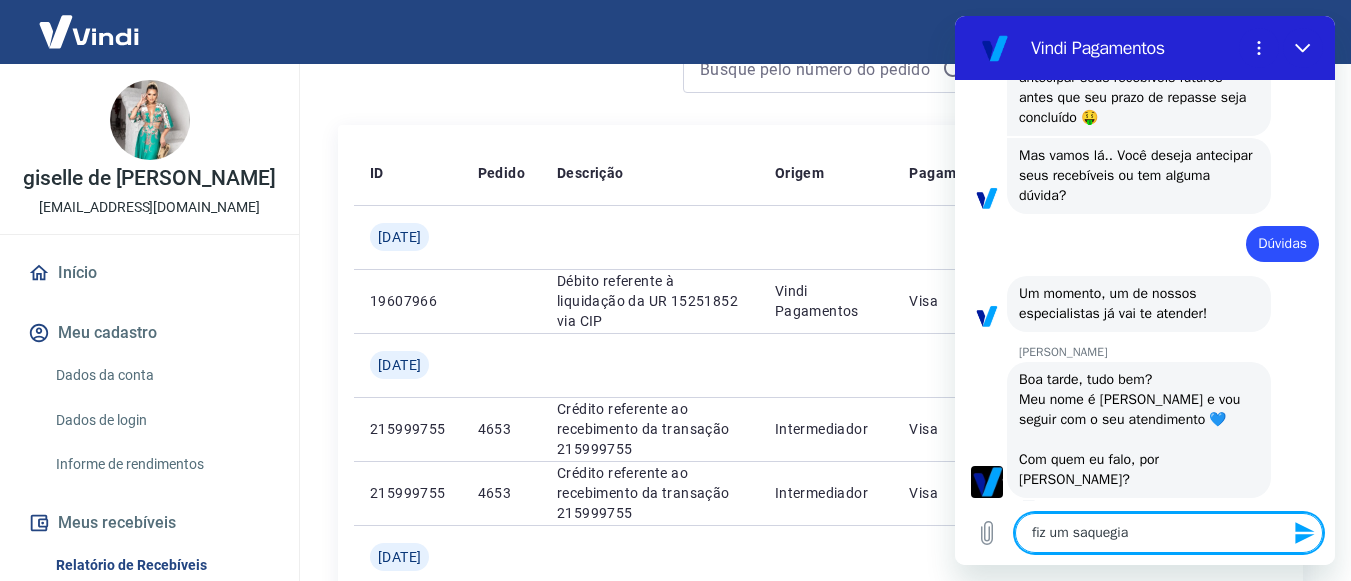 type on "fiz um saquegia" 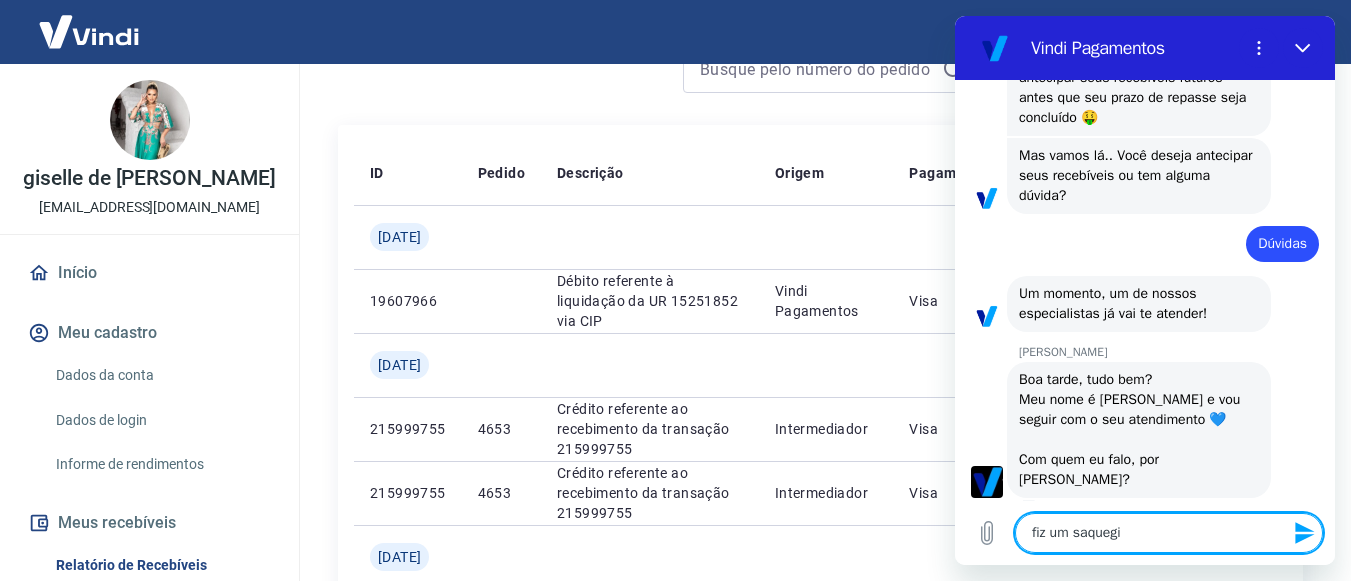 type on "fiz um saqueg" 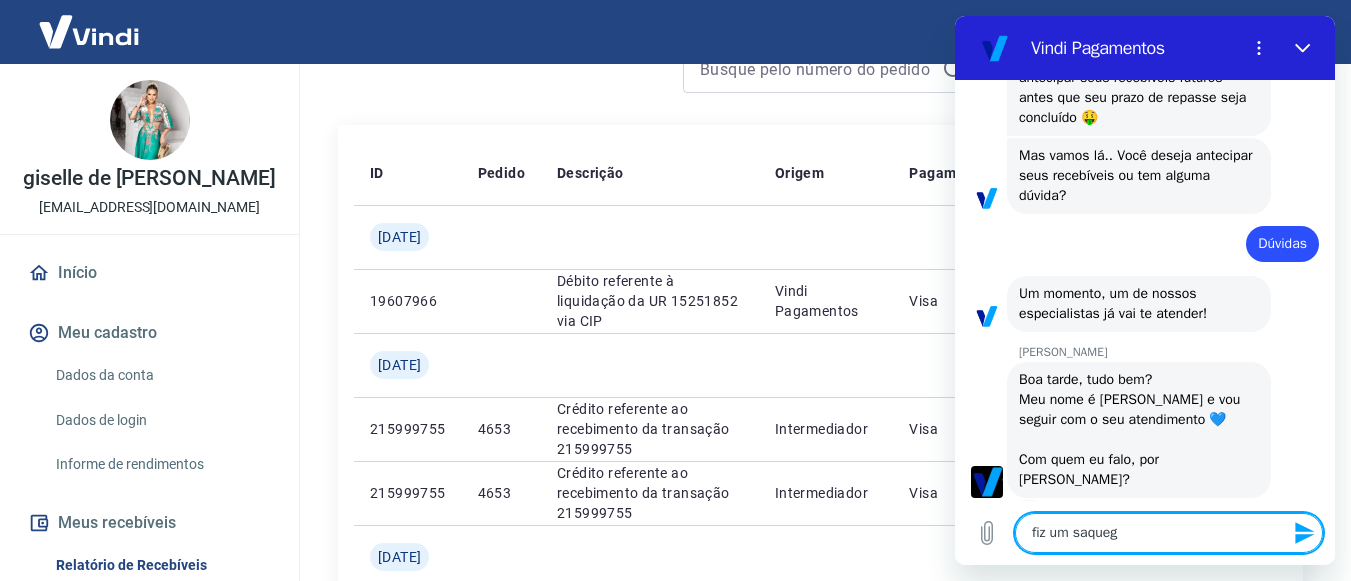 type on "fiz um saque" 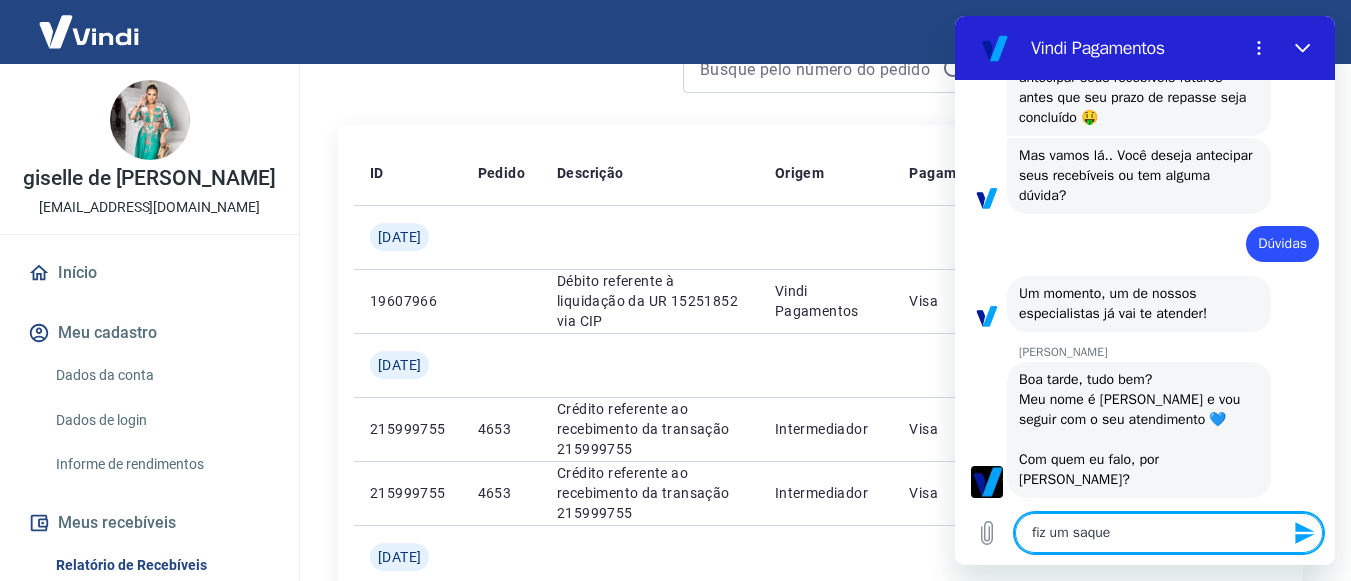 type on "fiz um saque" 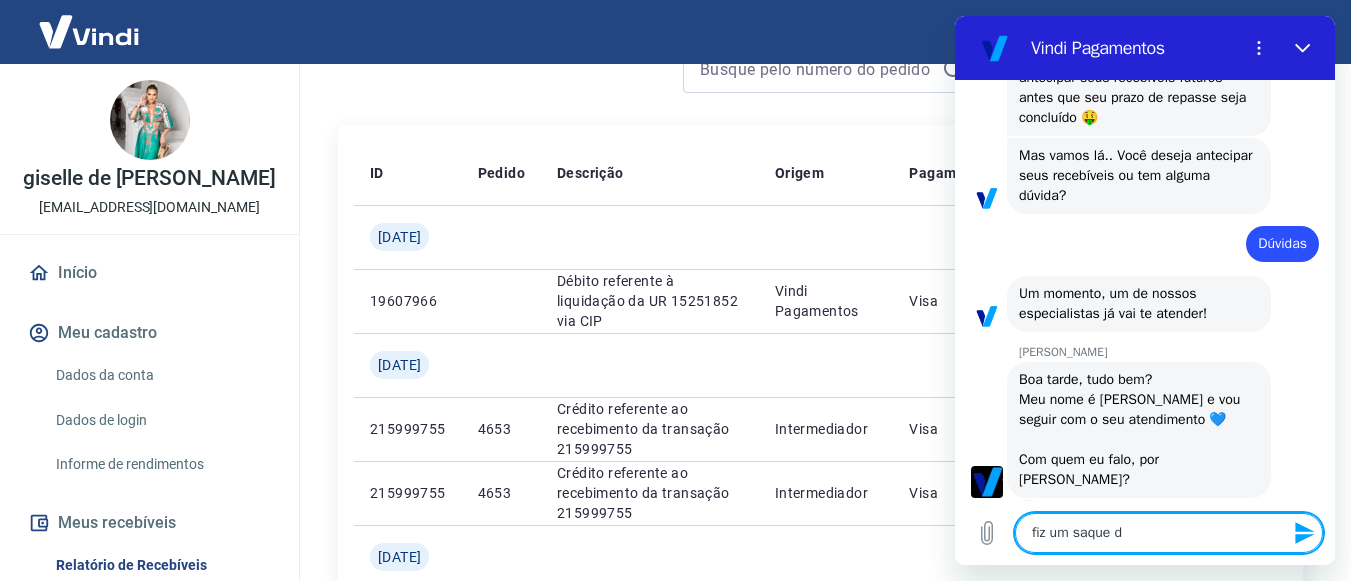 type on "fiz um saque di" 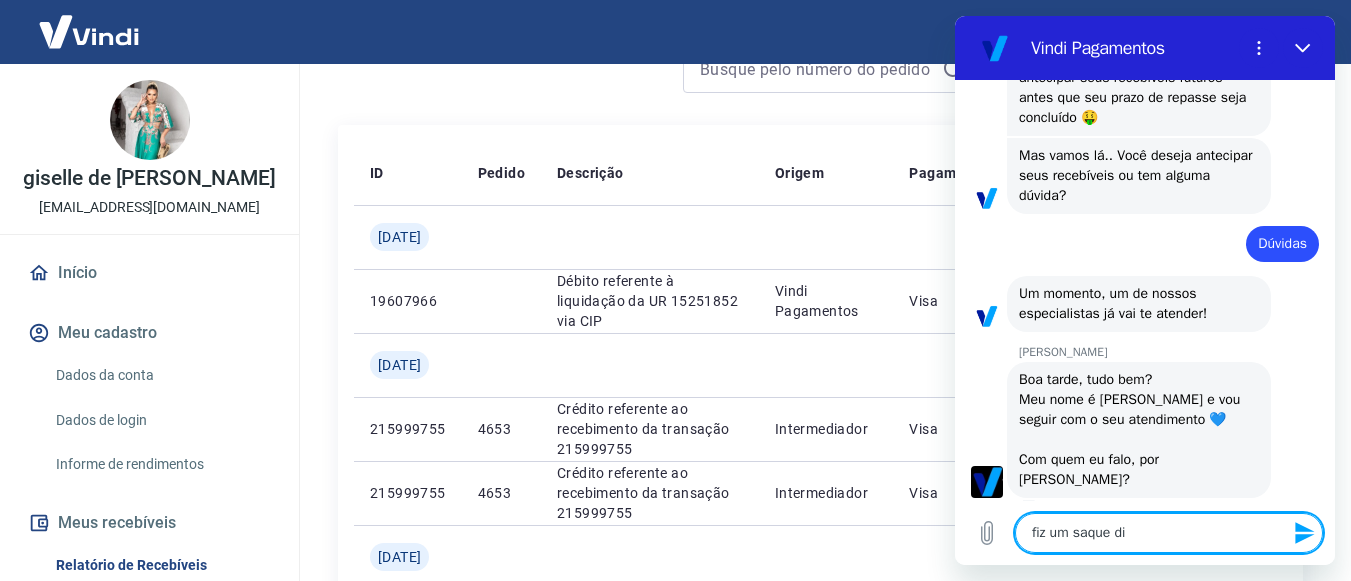 type on "fiz um saque dia" 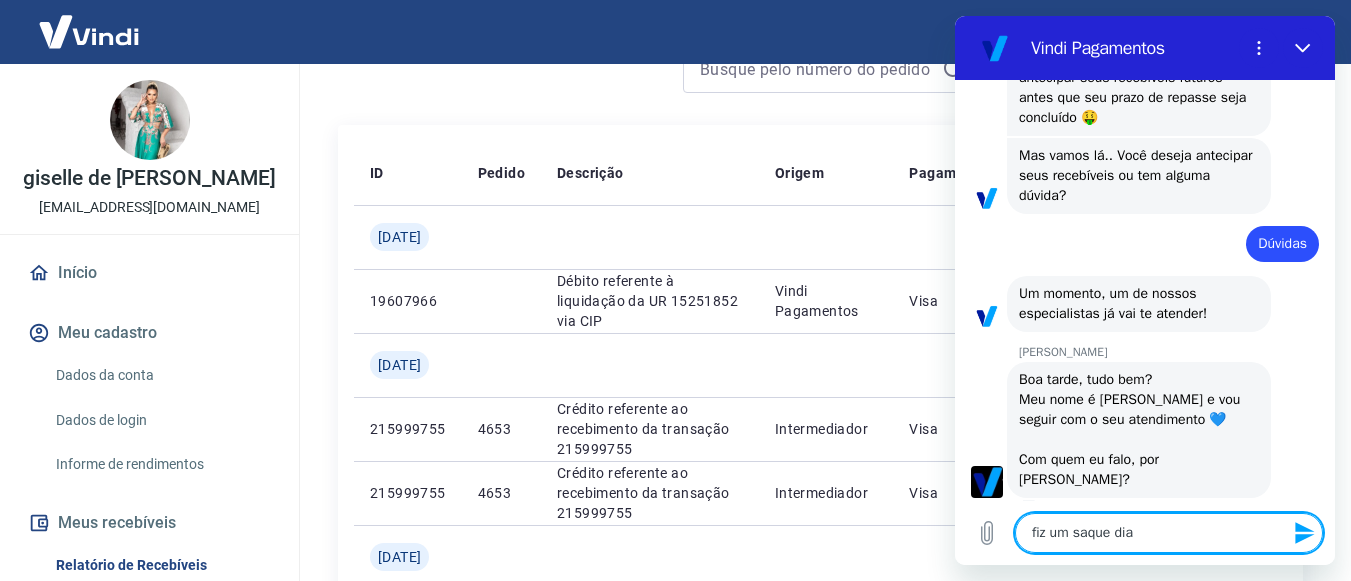 type on "fiz um saque dia" 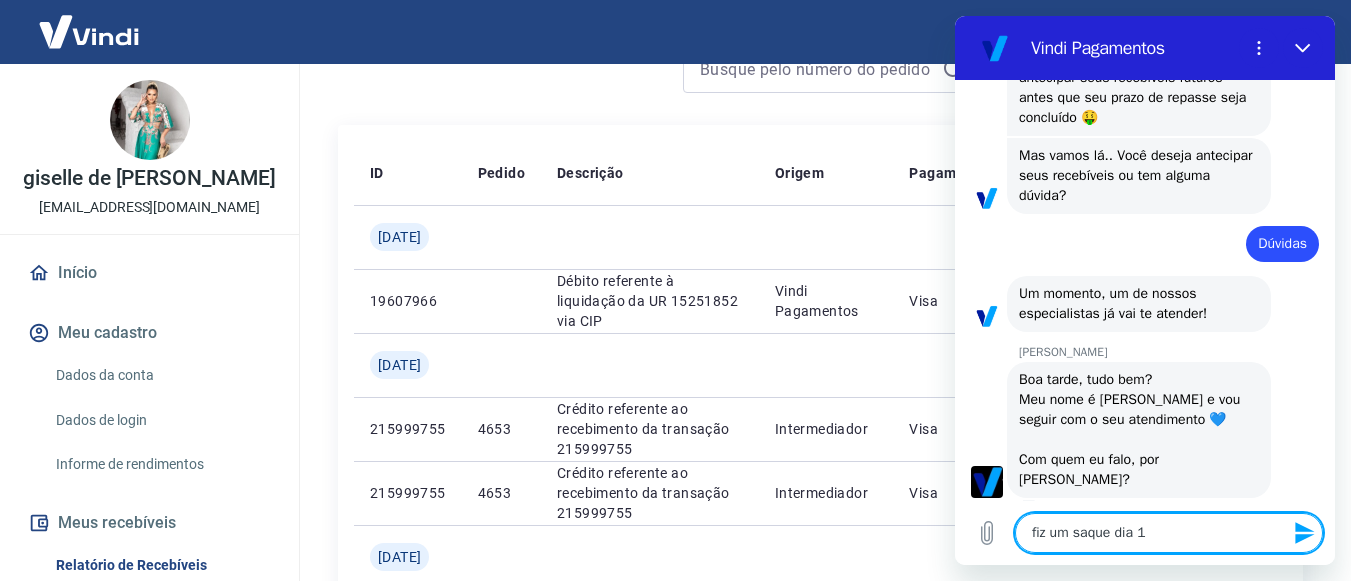 type on "fiz um saque dia 10" 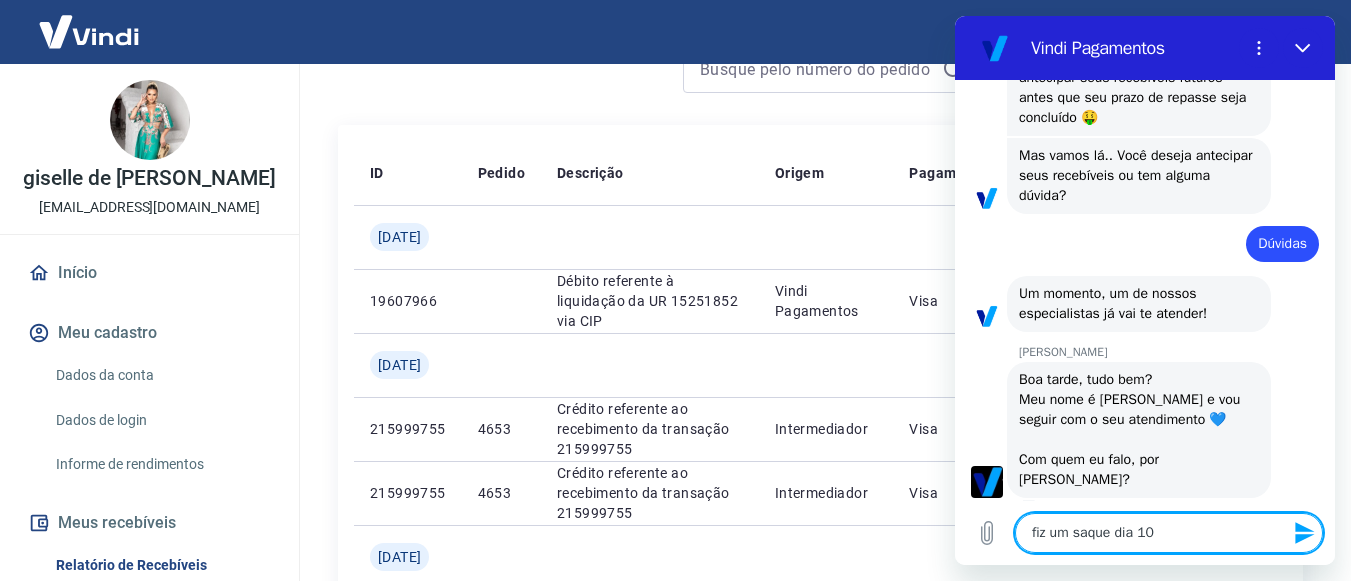 type on "fiz um saque dia 10," 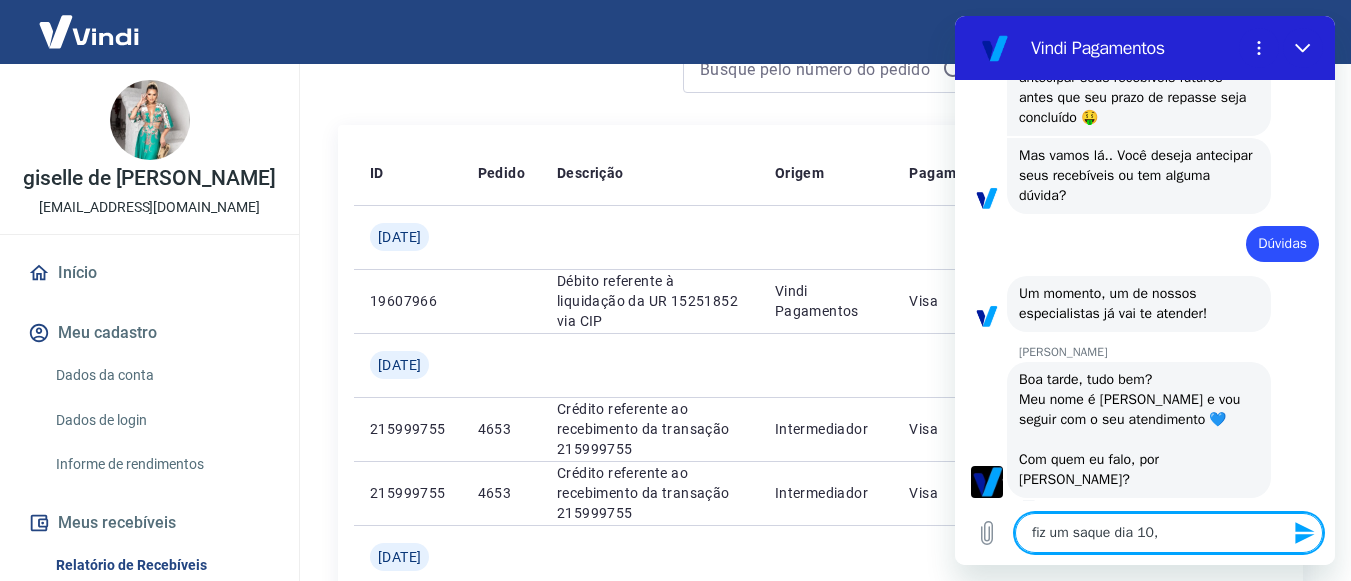 type on "fiz um saque dia 10,n" 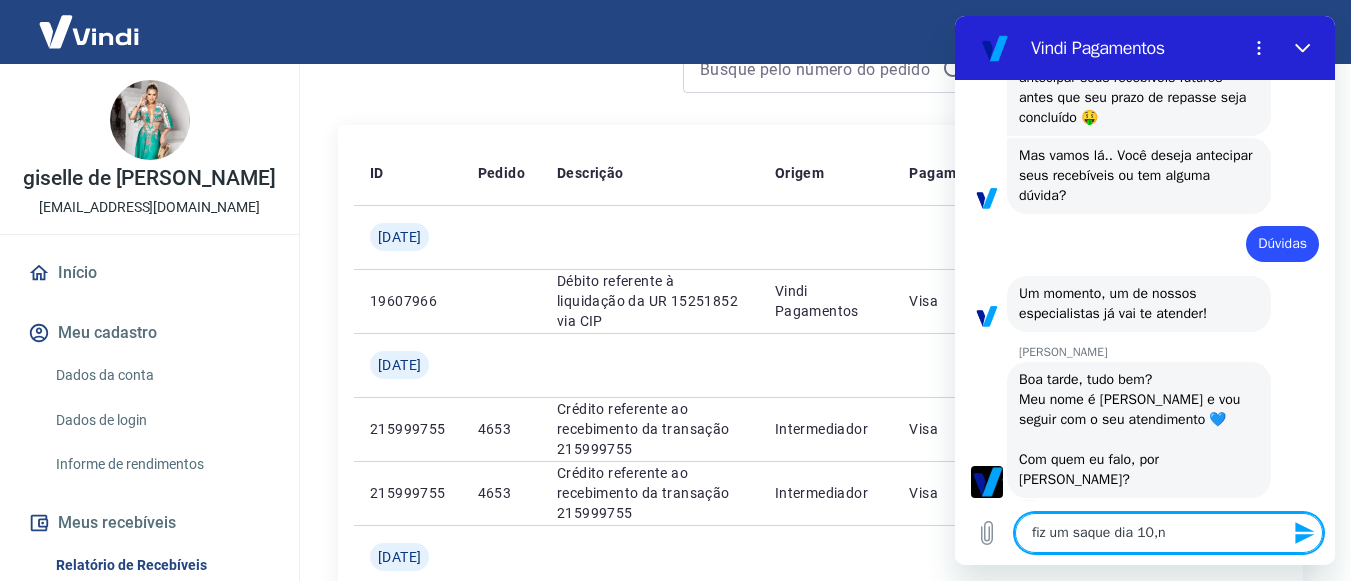 type on "fiz um saque dia 10,na" 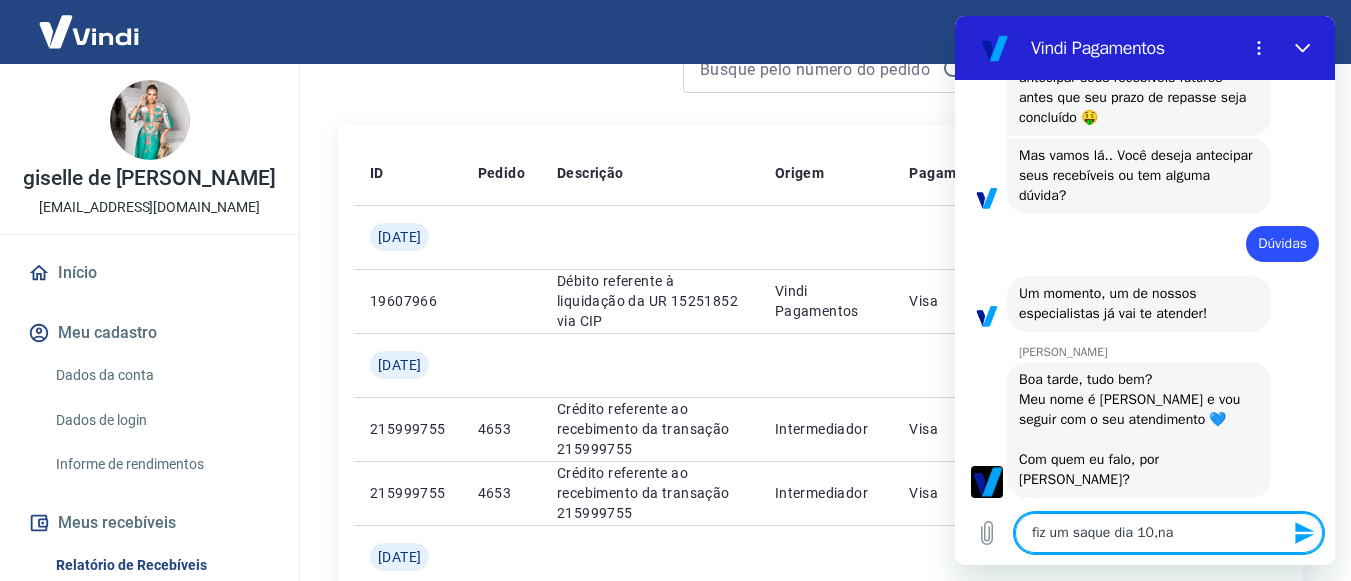 type on "fiz um saque dia 10,nao" 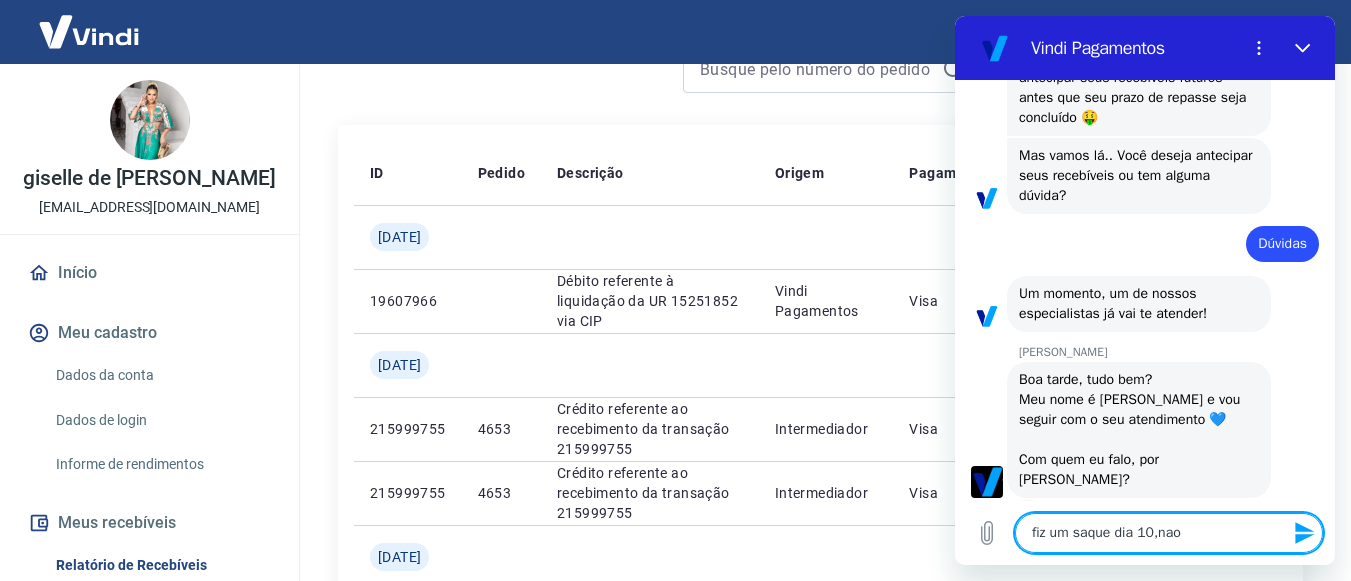 type on "fiz um saque dia 10,na" 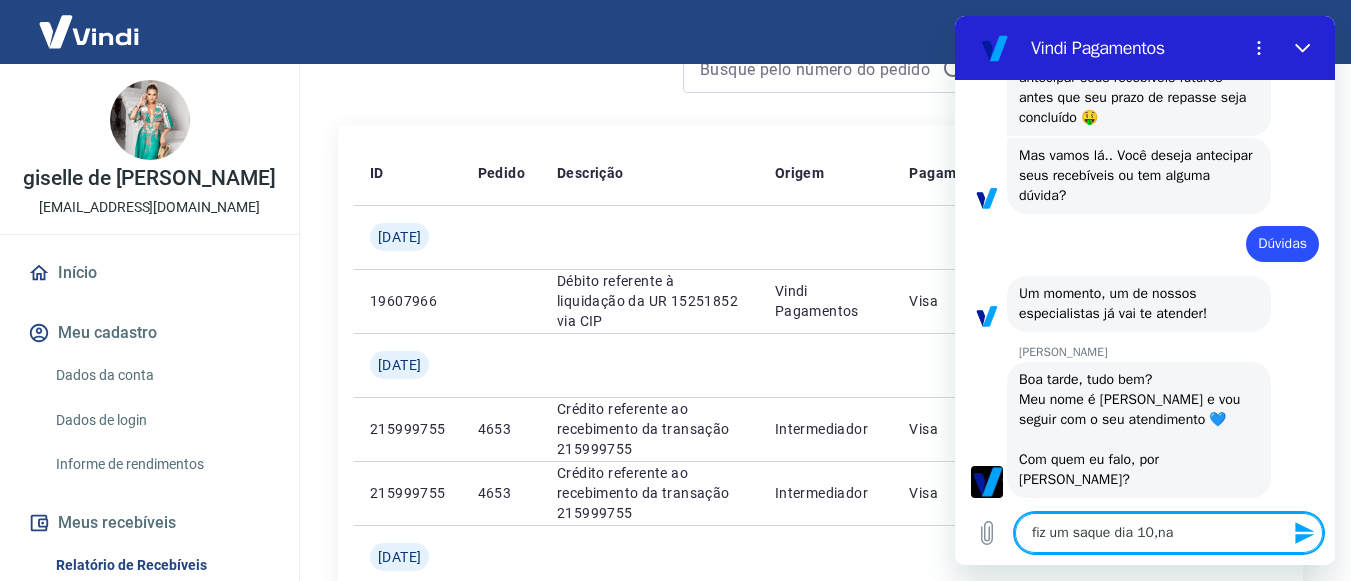 type on "fiz um saque dia 10,n" 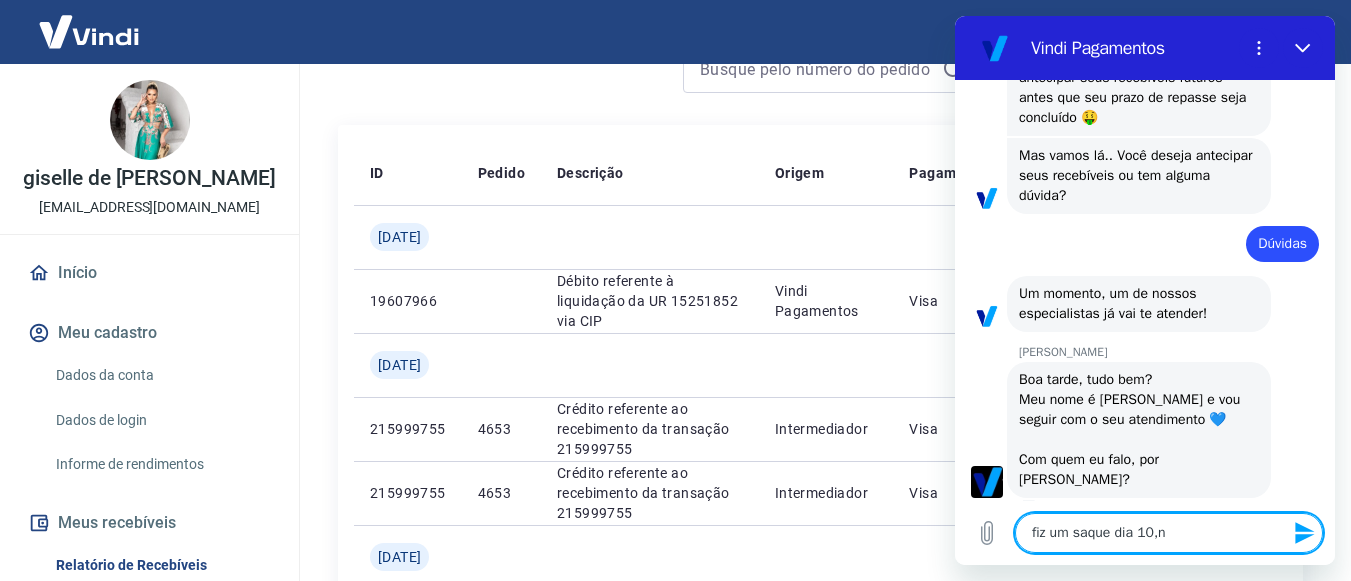 type on "fiz um saque dia 10," 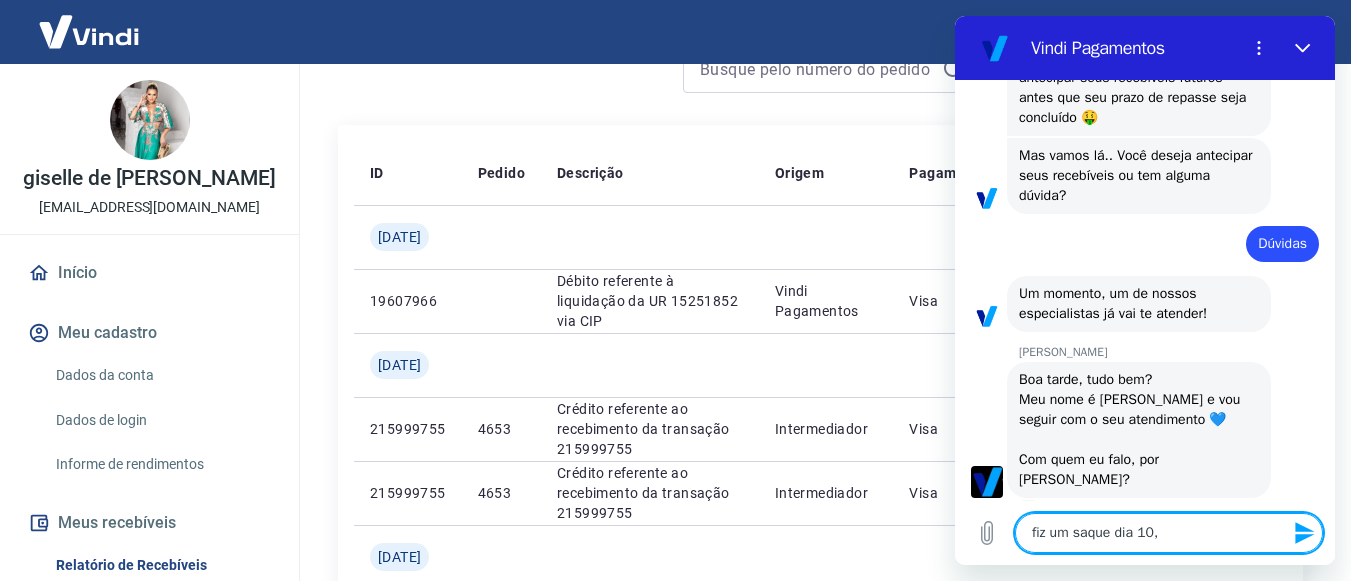 type on "fiz um saque dia 10," 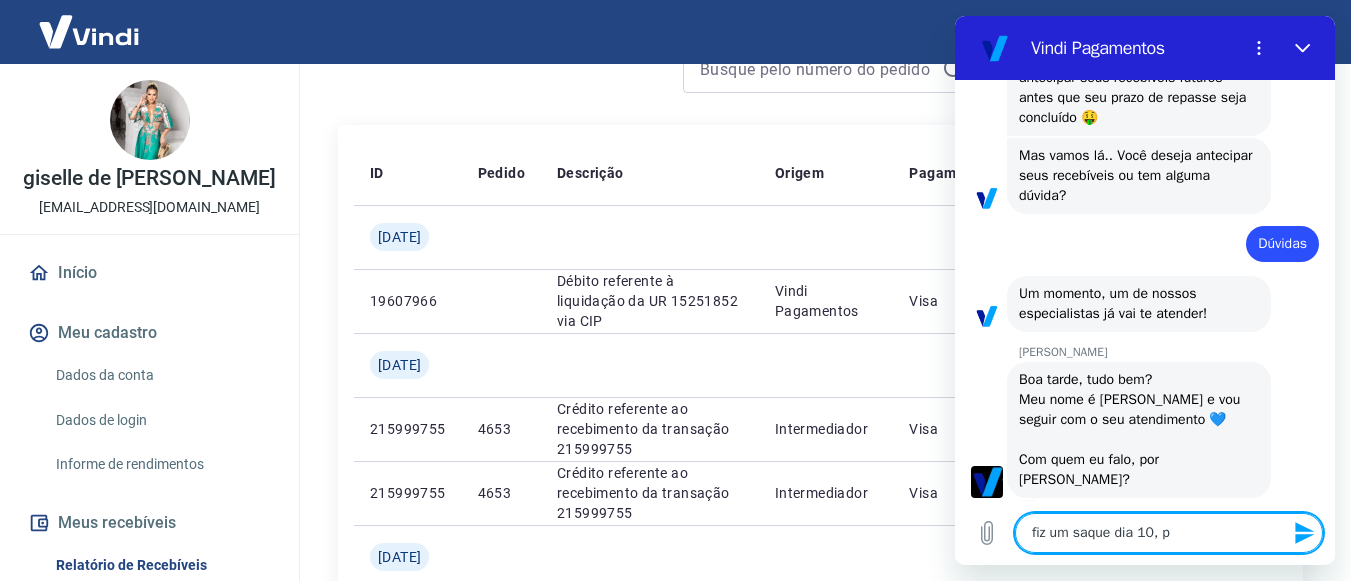 type on "fiz um saque dia 10, po" 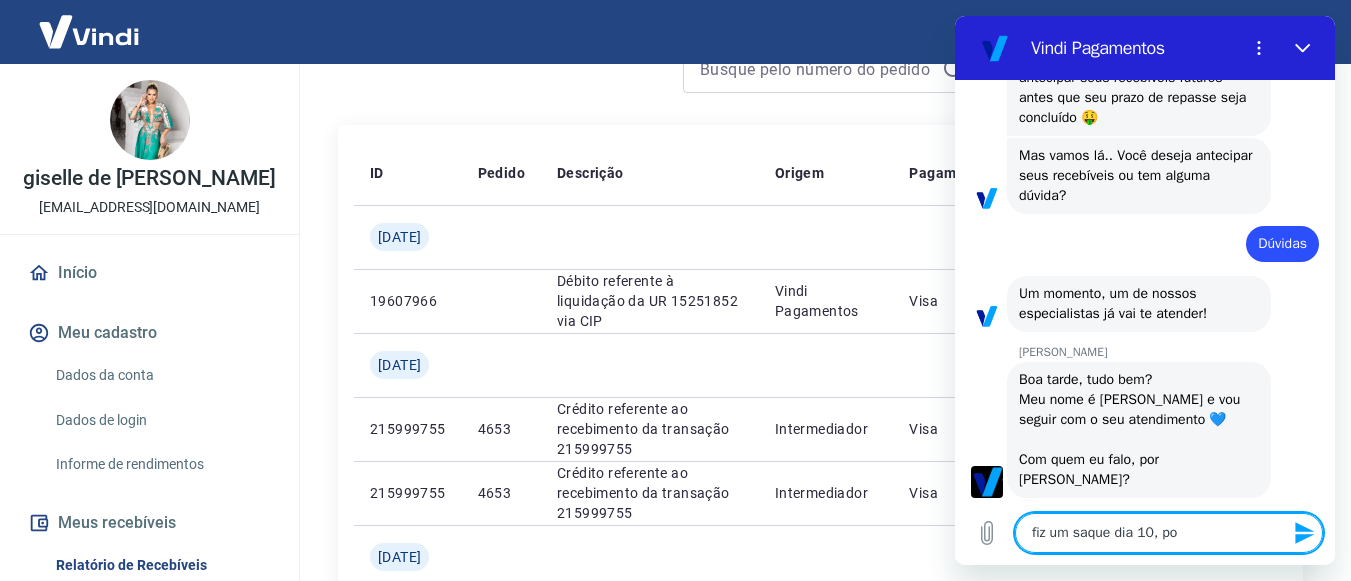 type on "fiz um saque dia 10, por" 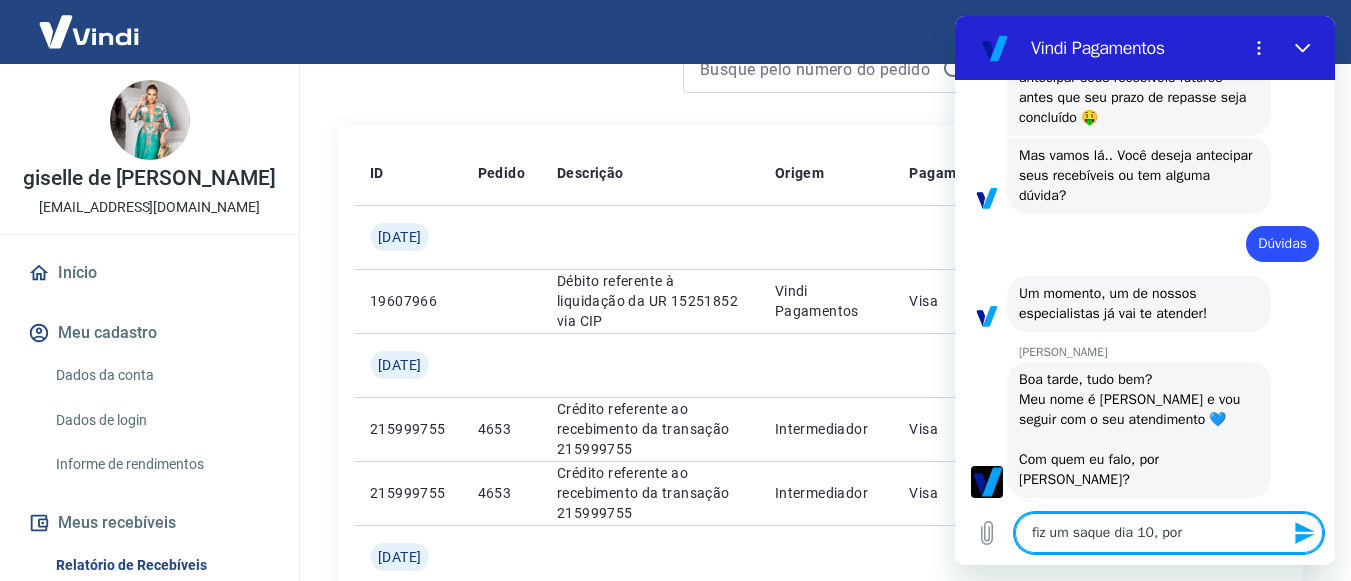 type on "fiz um saque dia 10, pore" 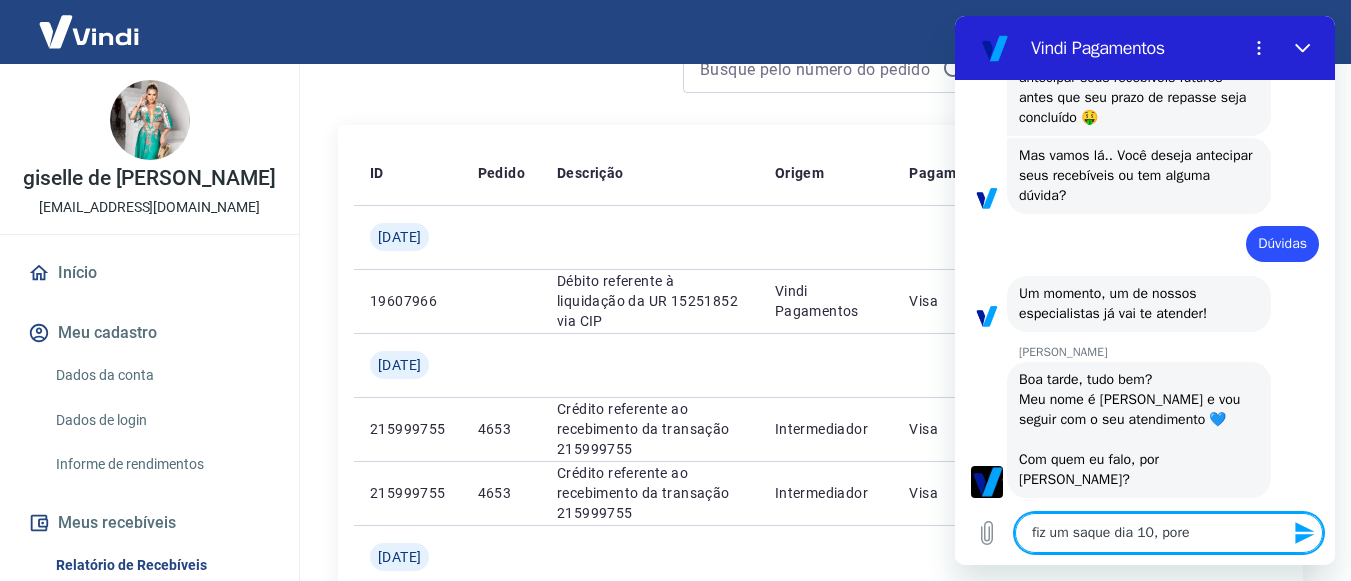 type on "x" 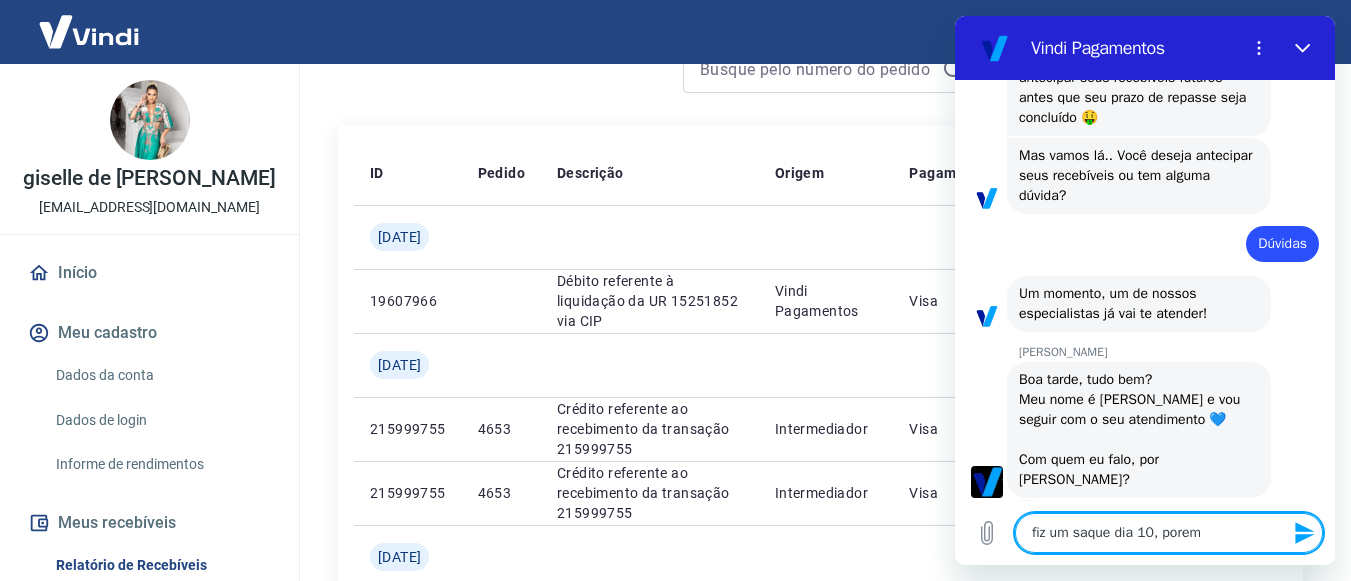 type on "fiz um saque dia 10, porem" 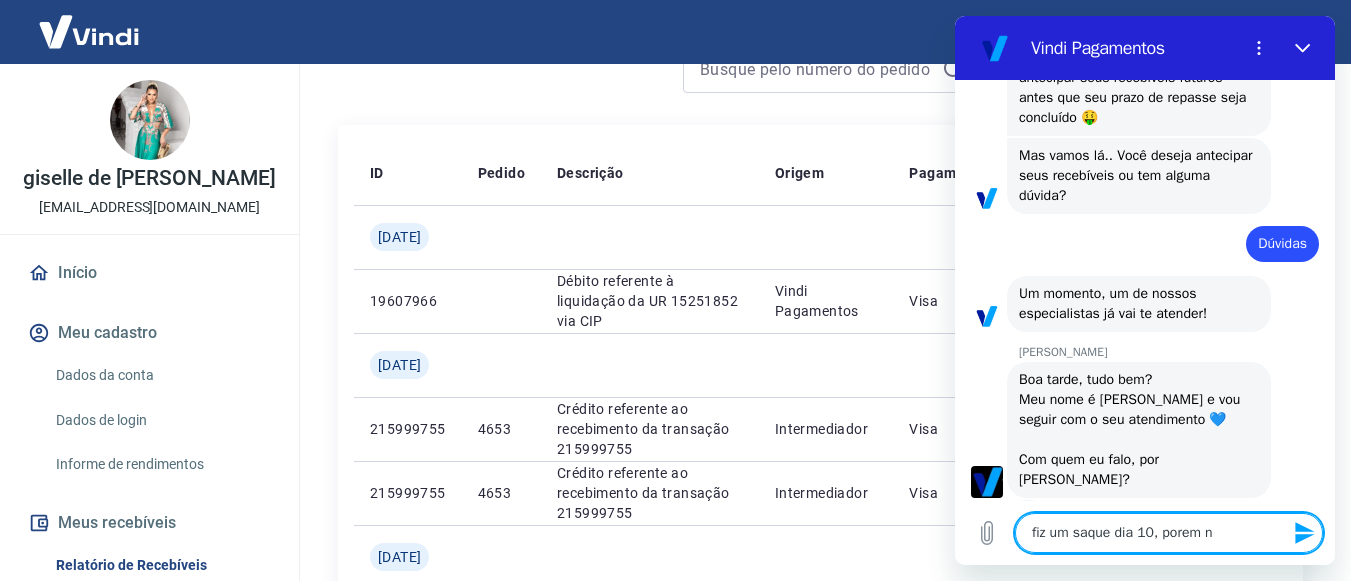 type on "fiz um saque dia 10, porem na" 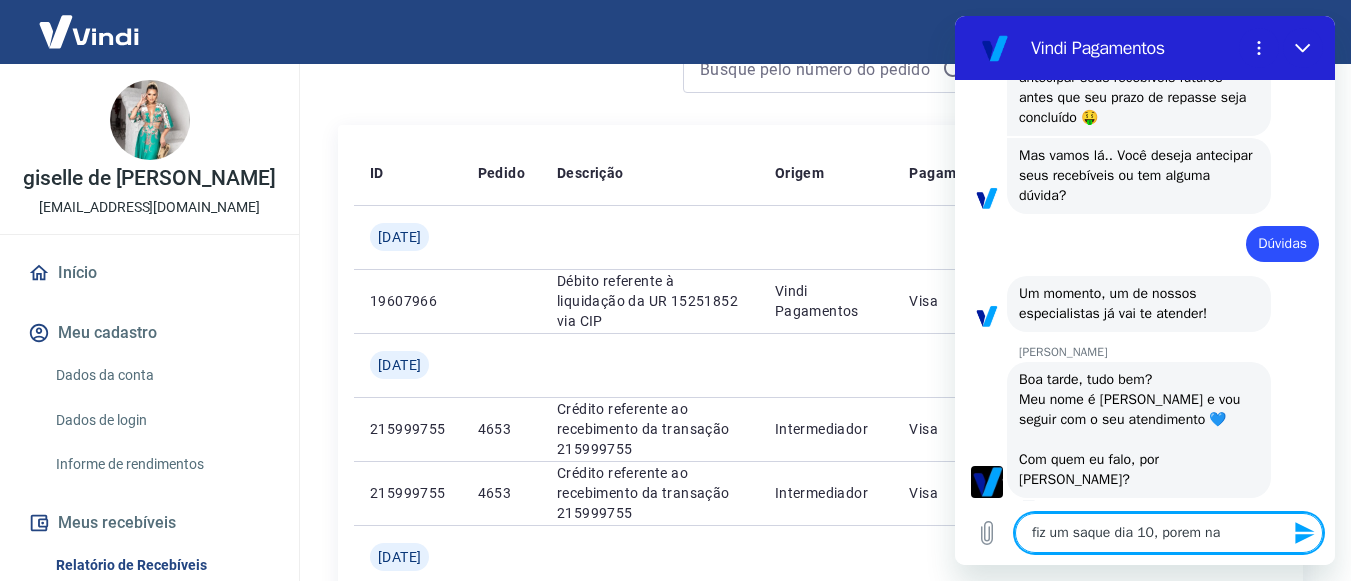 type on "fiz um saque dia 10, porem nao" 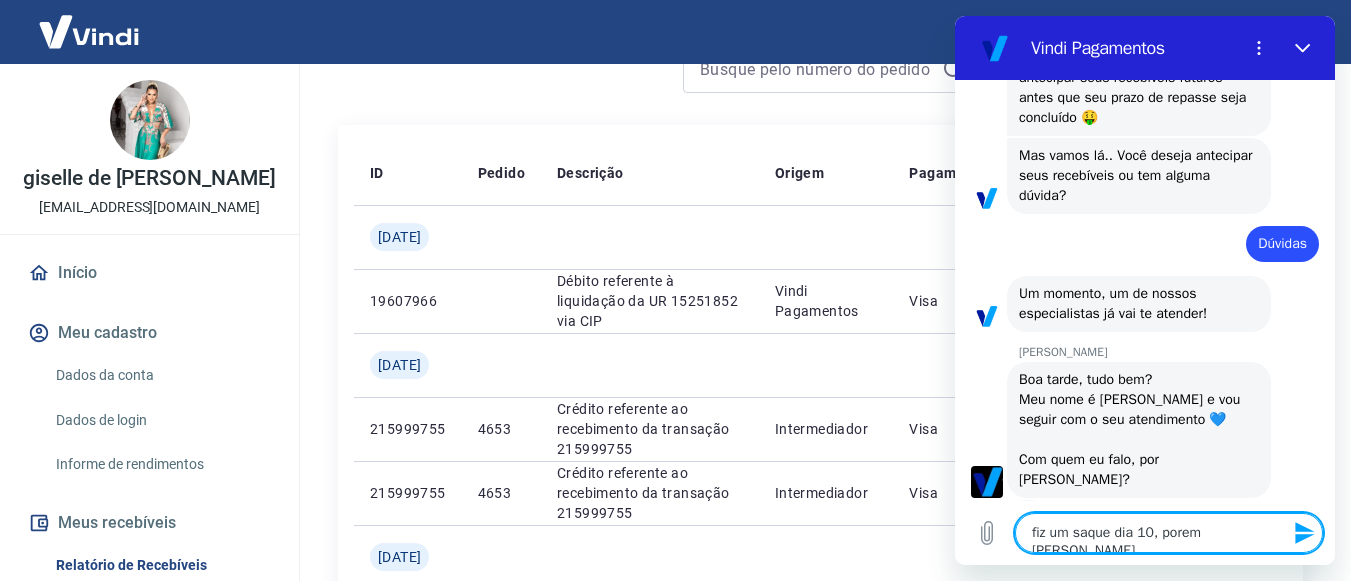 type on "fiz um saque dia 10, porem nao" 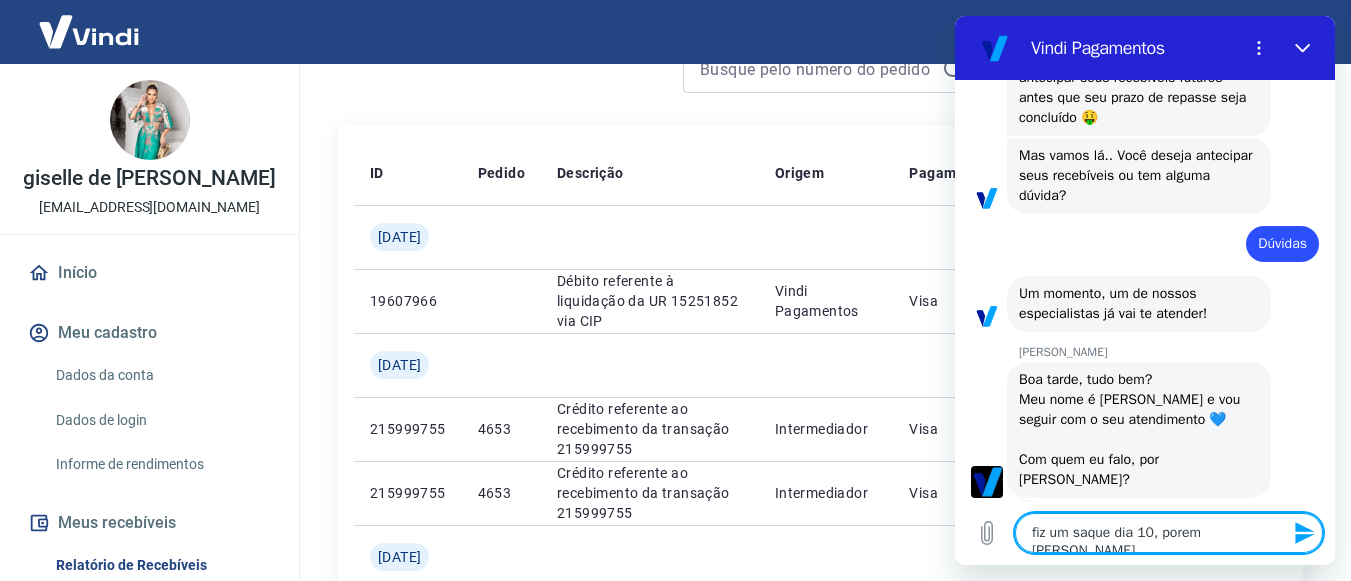 type on "fiz um saque dia 10, porem nao caiiu 2" 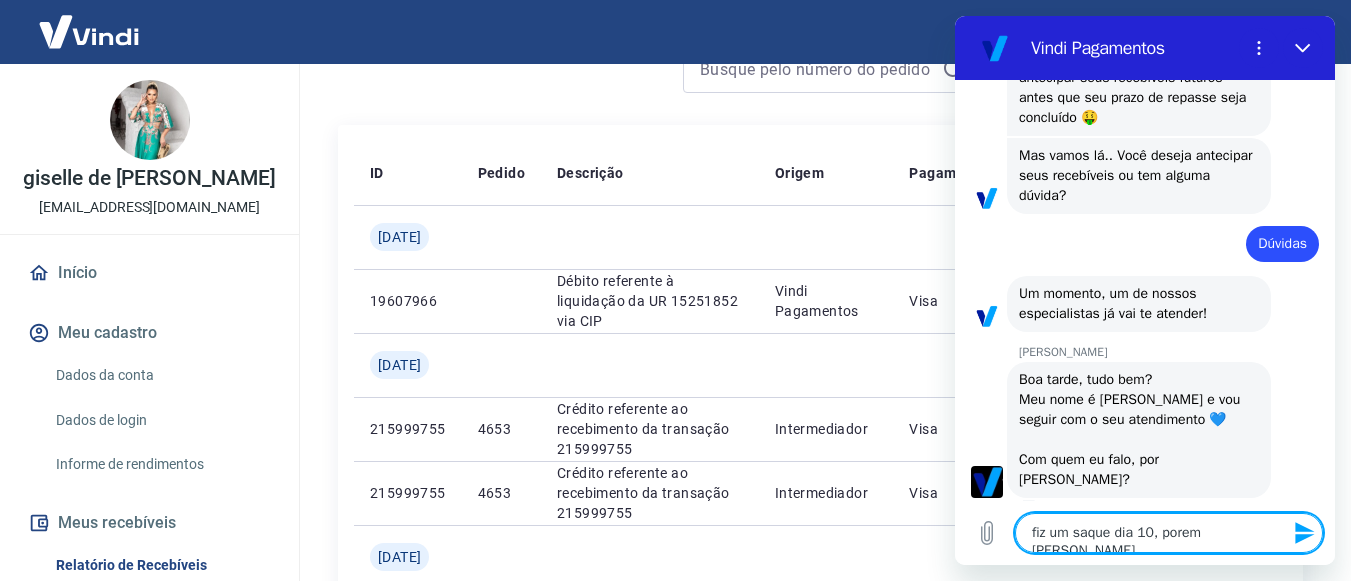 type on "x" 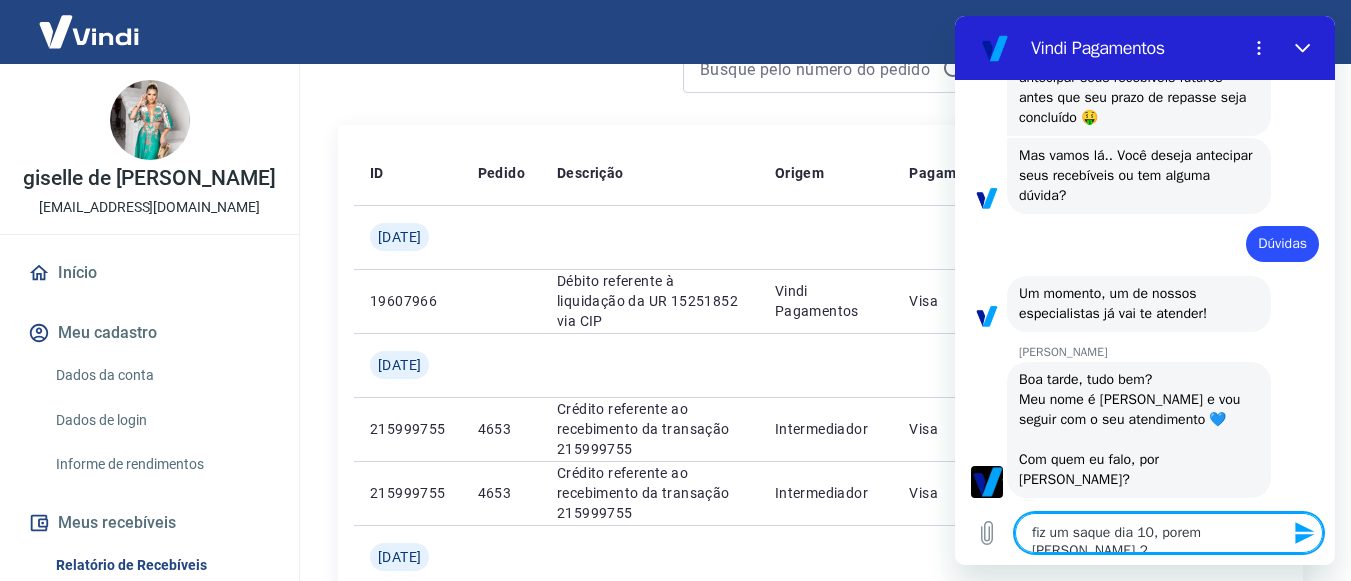 type on "fiz um saque dia 10, porem nao caiiu 24" 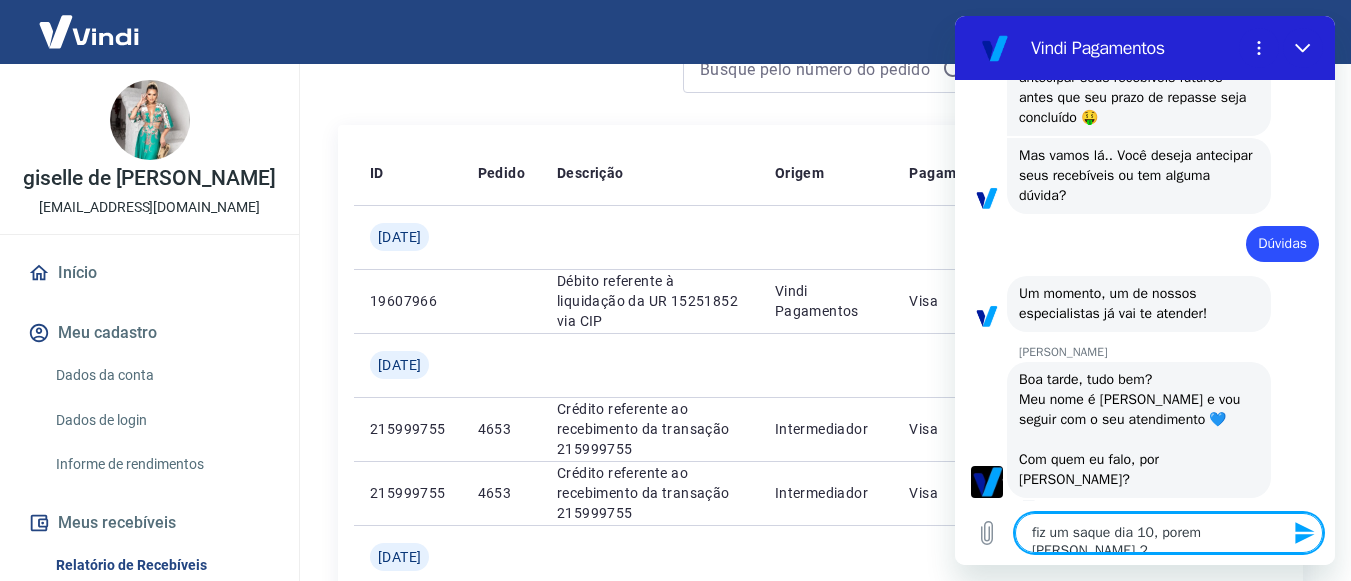 type on "x" 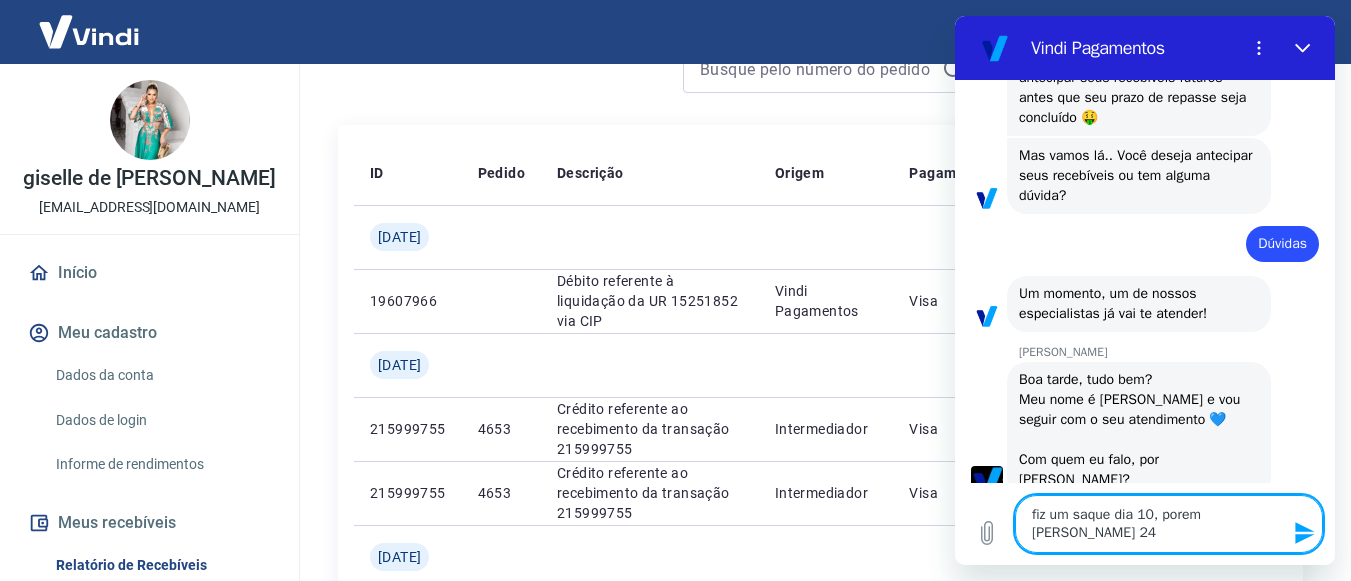 type on "fiz um saque dia 10, porem nao caiiu 242" 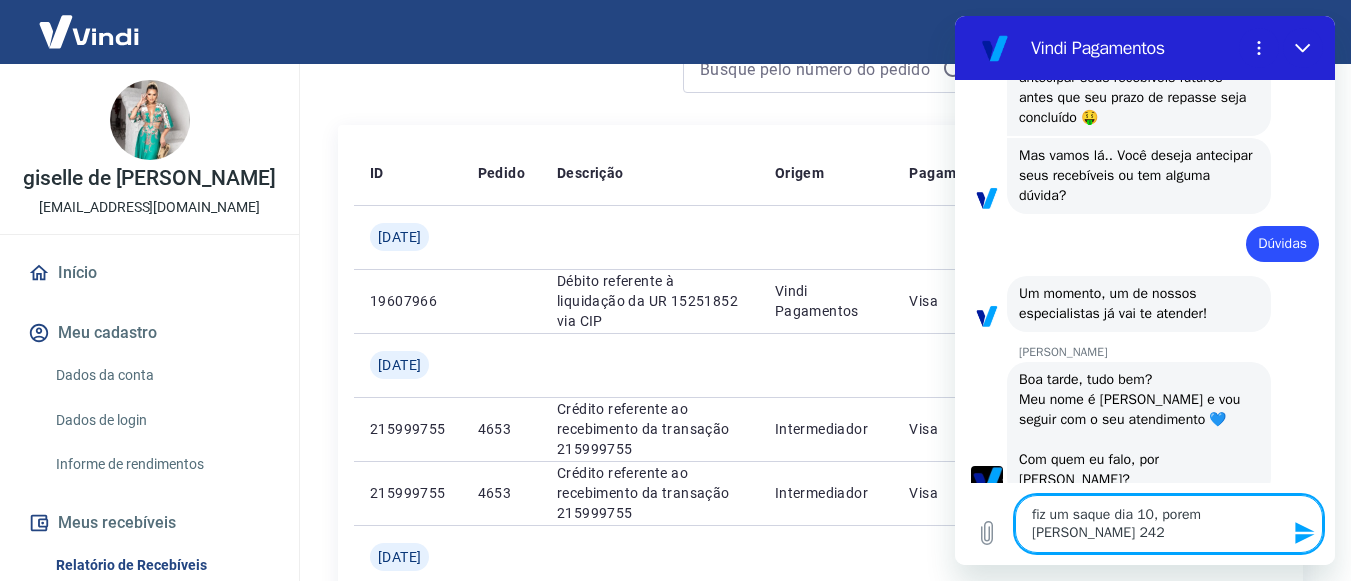 type on "x" 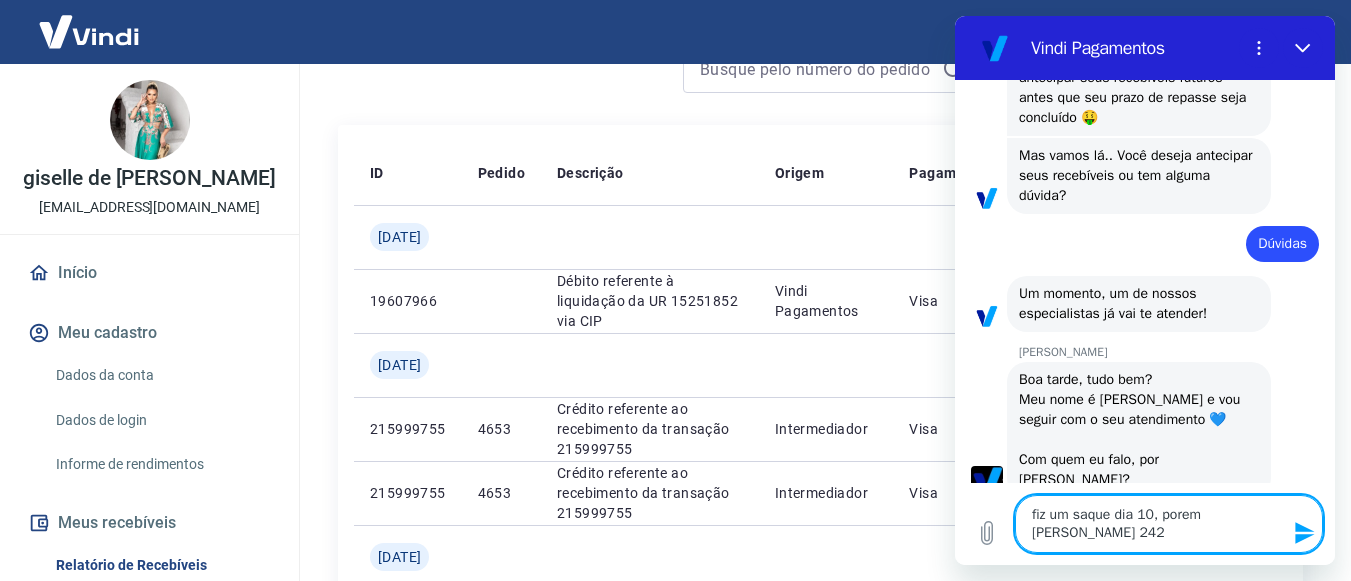 type on "fiz um saque dia 10, porem nao caiiu 242," 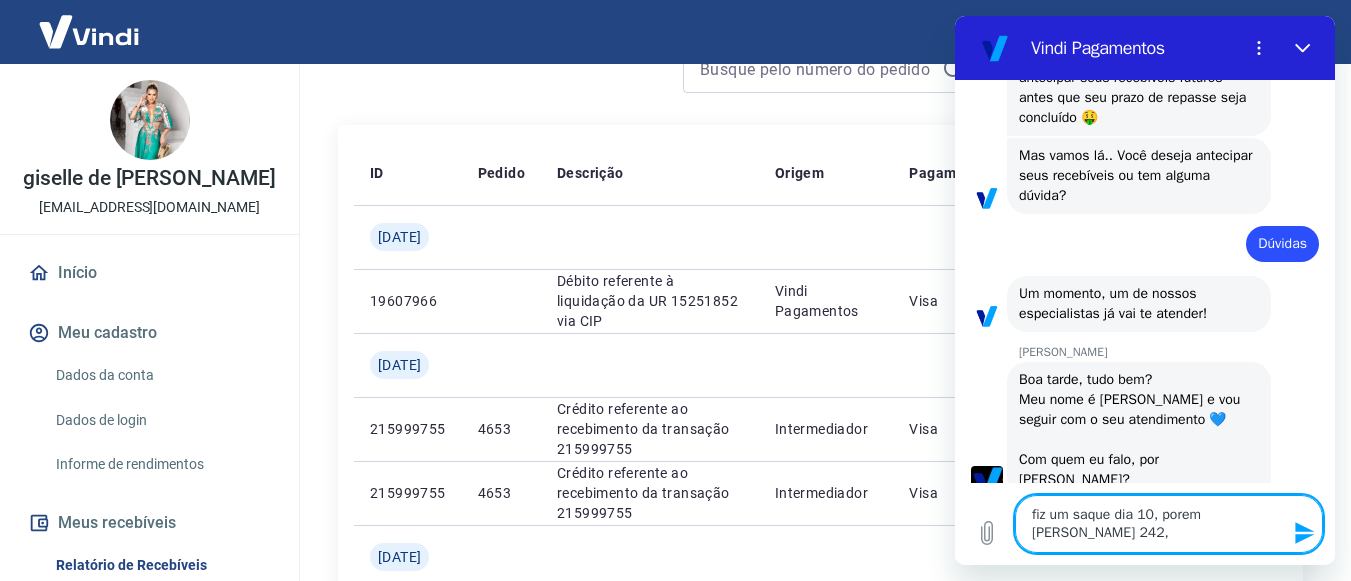 type on "fiz um saque dia 10, porem nao caiiu 242," 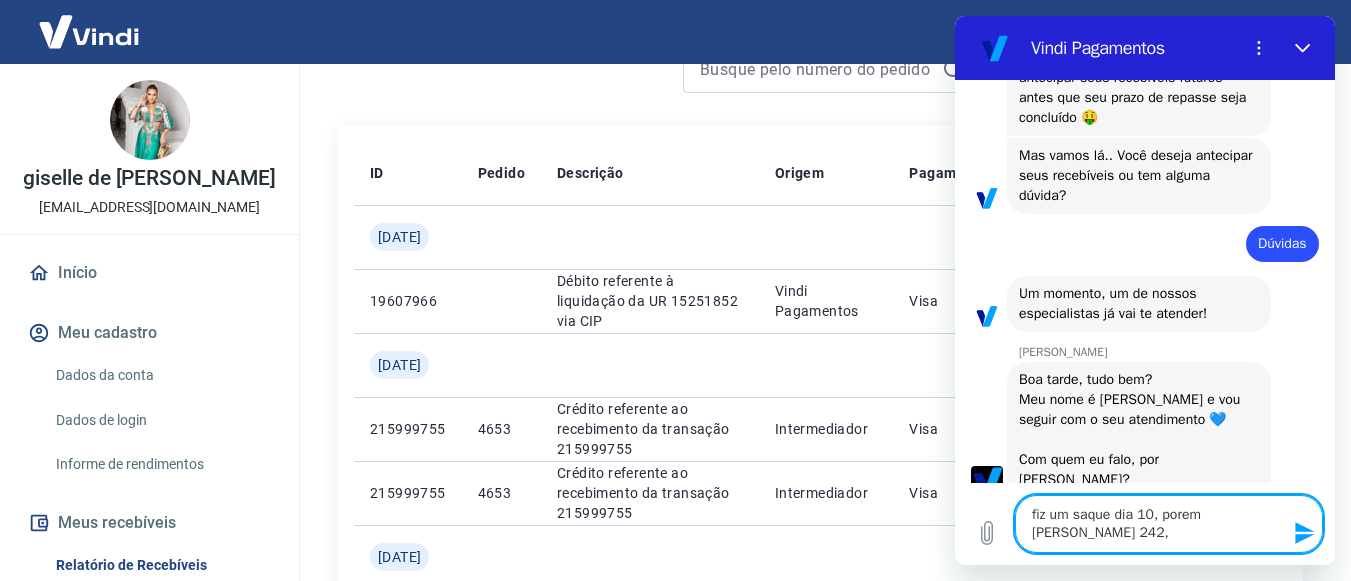 click on "ID Pedido Descrição Origem Pagamento Parcelas Valor Líq. Tarifas Qui, 10 jul 19607966 Débito referente à liquidação da UR 15251852 via CIP Vindi Pagamentos Visa - -R$ 242,44 Qua, 09 jul 215999755 4653 Crédito referente ao recebimento da transação 215999755 Intermediador Visa 2/3 R$ 121,22 215999755 4653 Crédito referente ao recebimento da transação 215999755 Intermediador Visa 1/3 R$ 121,22 Seg, 23 jun 19309037 Débito referente à liquidação da UR 14996334 via CIP Vindi Pagamentos Mastercard - -R$ 227,25 213046928 4651 Crédito referente ao recebimento da transação 213046928 Intermediador Mastercard 1/1 R$ 227,25 Sex, 20 jun 19246815 Débito referente à liquidação da UR 14938321 via CIP Vindi Pagamentos Visa - -R$ 340,77 Qui, 19 jun 212381268 4649 Crédito referente ao recebimento da transação 212381268 Intermediador Visa 5/6 R$ 56,79 212381268 4649 Crédito referente ao recebimento da transação 212381268 Intermediador Visa 2/6 R$ 56,79 212381268 4649 Intermediador Visa 4/6 -" at bounding box center [820, 1037] 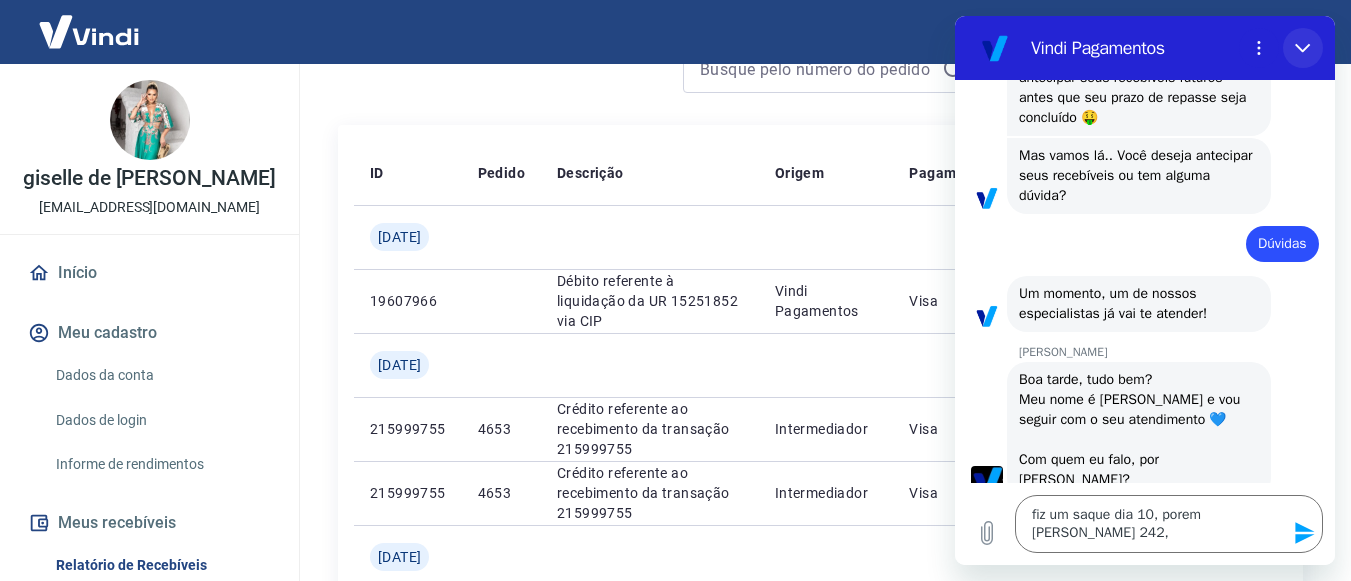 click 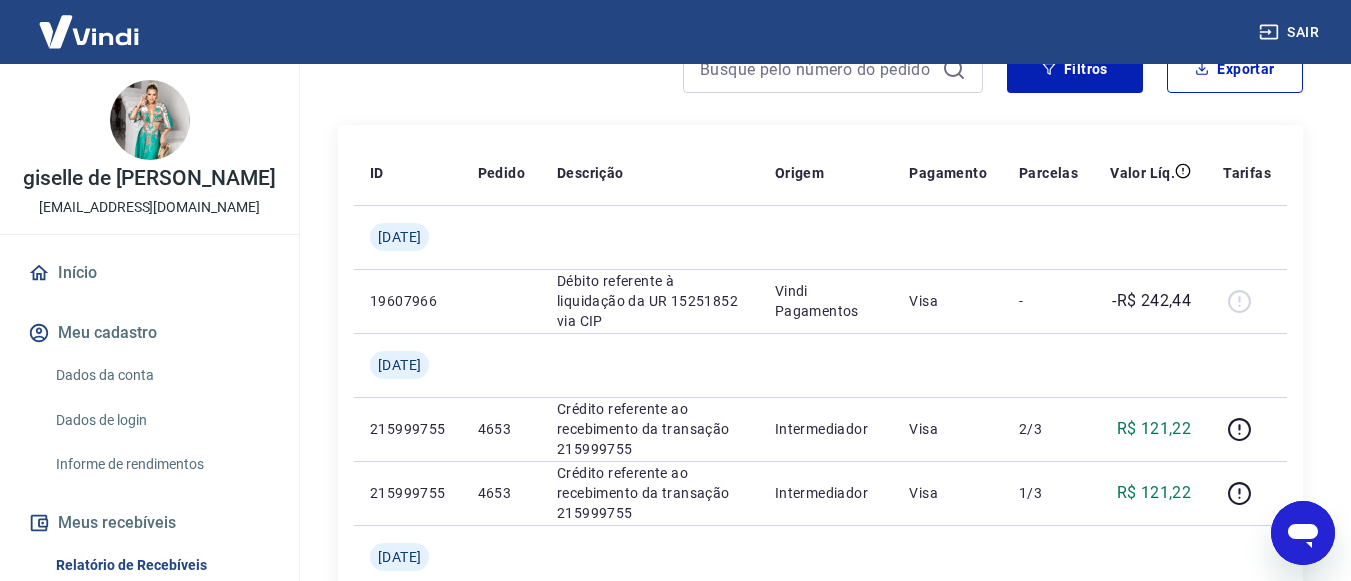 click 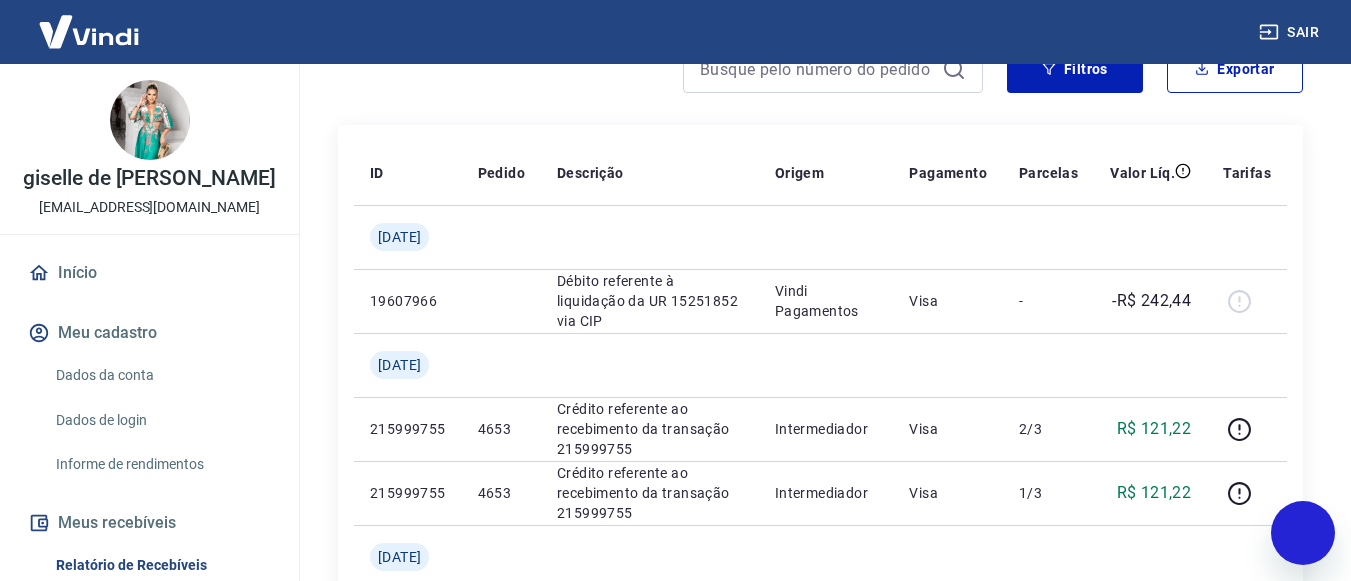 scroll, scrollTop: 358, scrollLeft: 0, axis: vertical 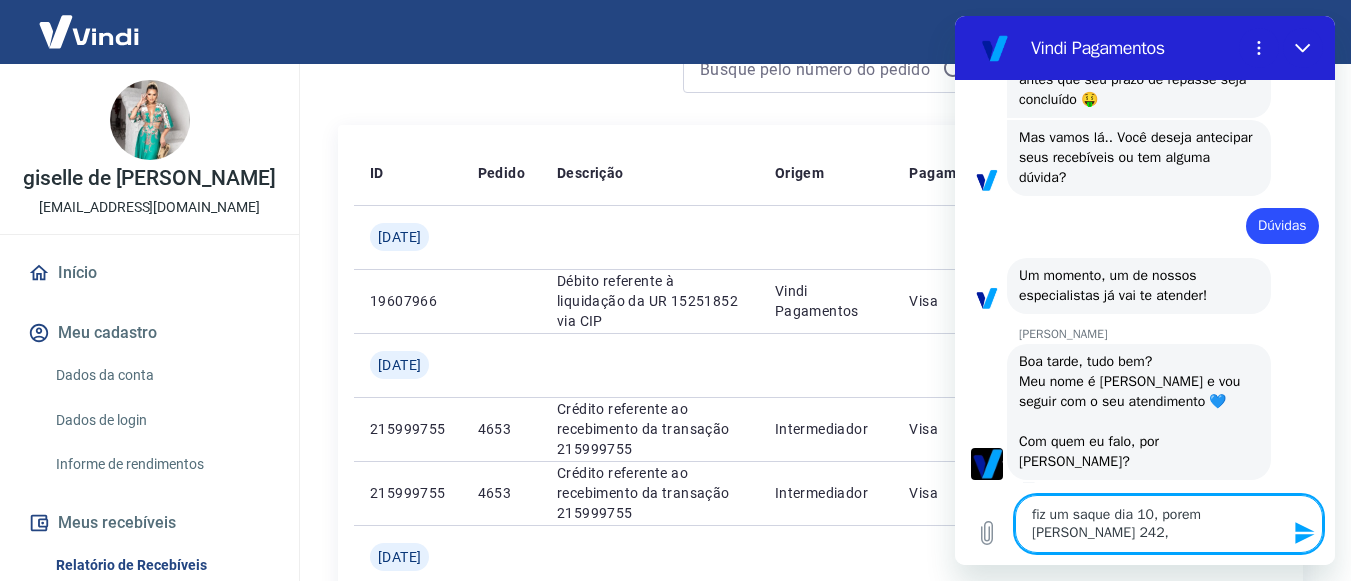 type on "fiz um saque dia 10, porem nao caiiu 242,4" 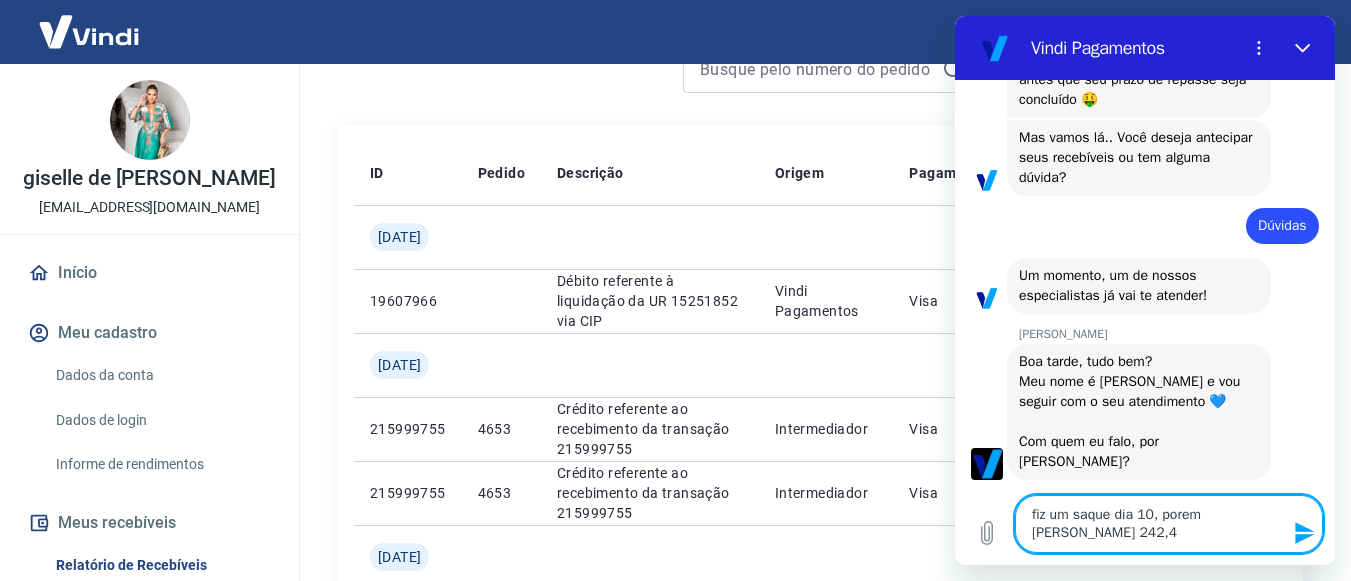 type on "x" 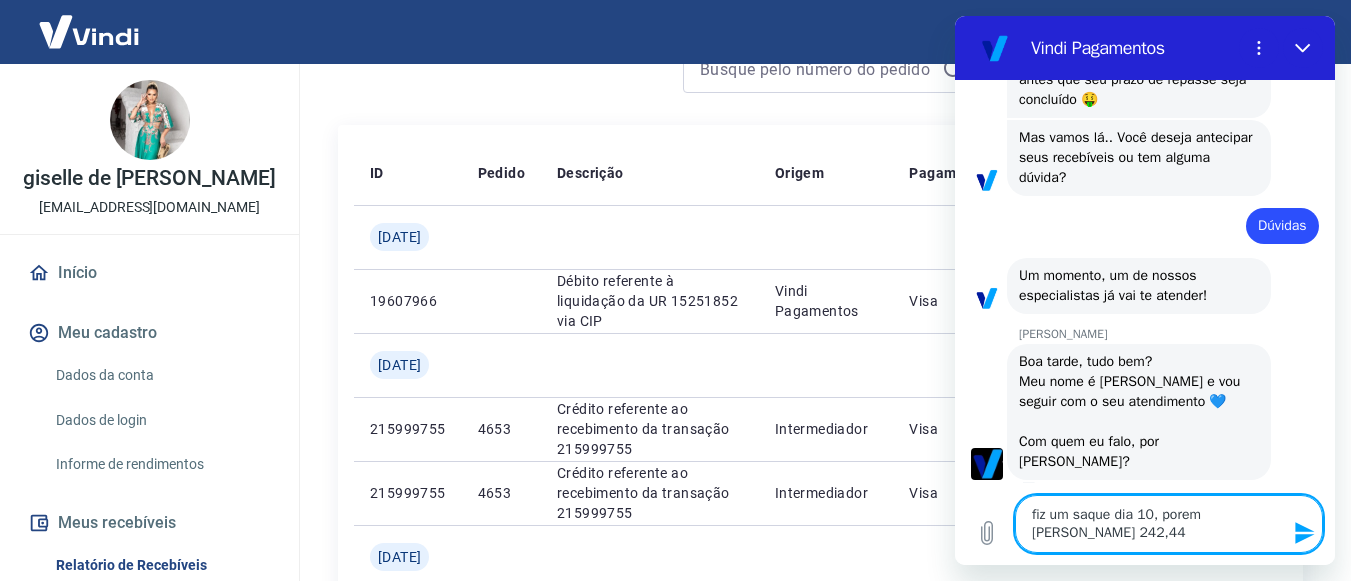 type on "fiz um saque dia 10, porem nao caiiu 242,44+" 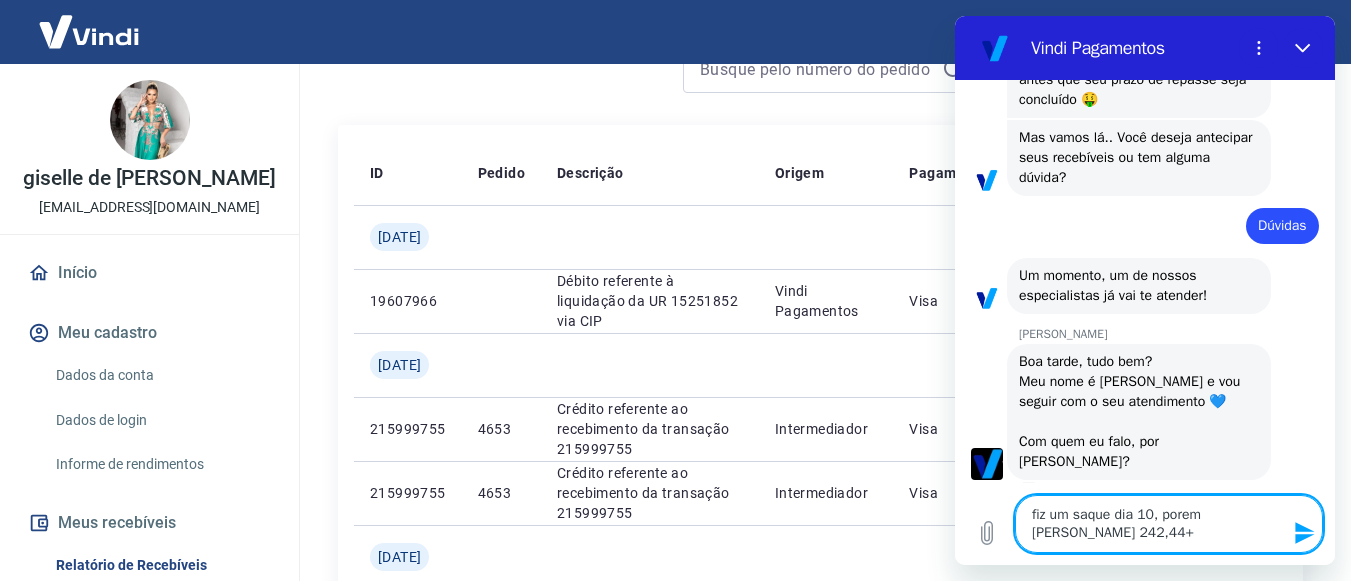 type on "fiz um saque dia 10, porem [PERSON_NAME] 242,44" 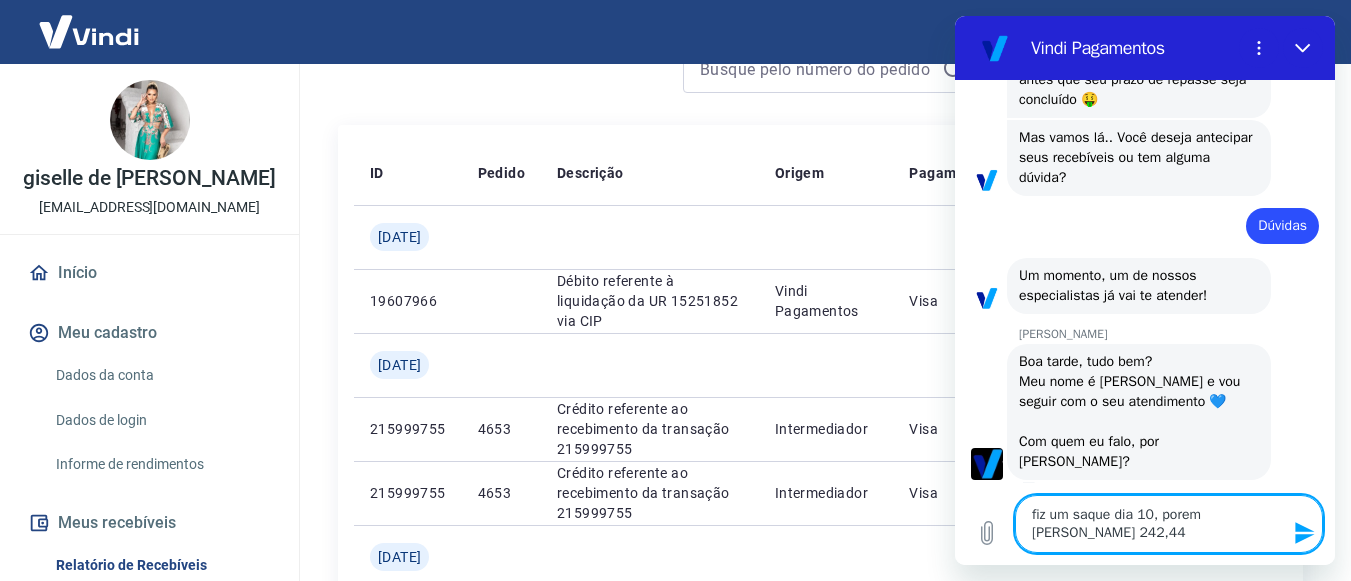 type 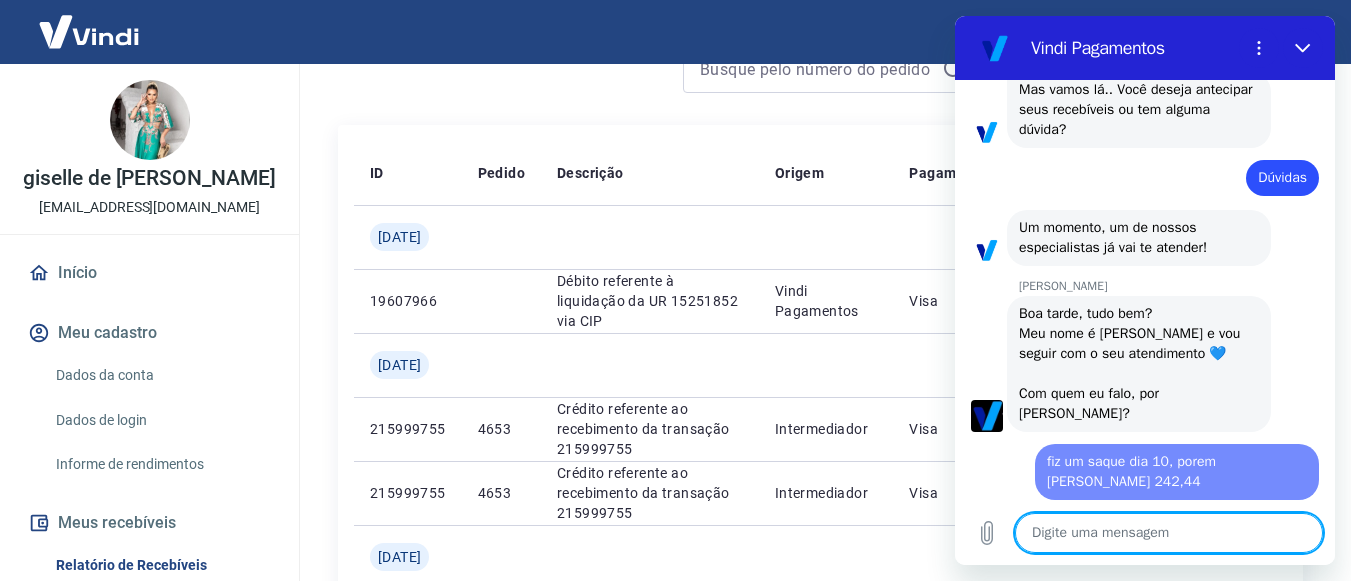 type on "x" 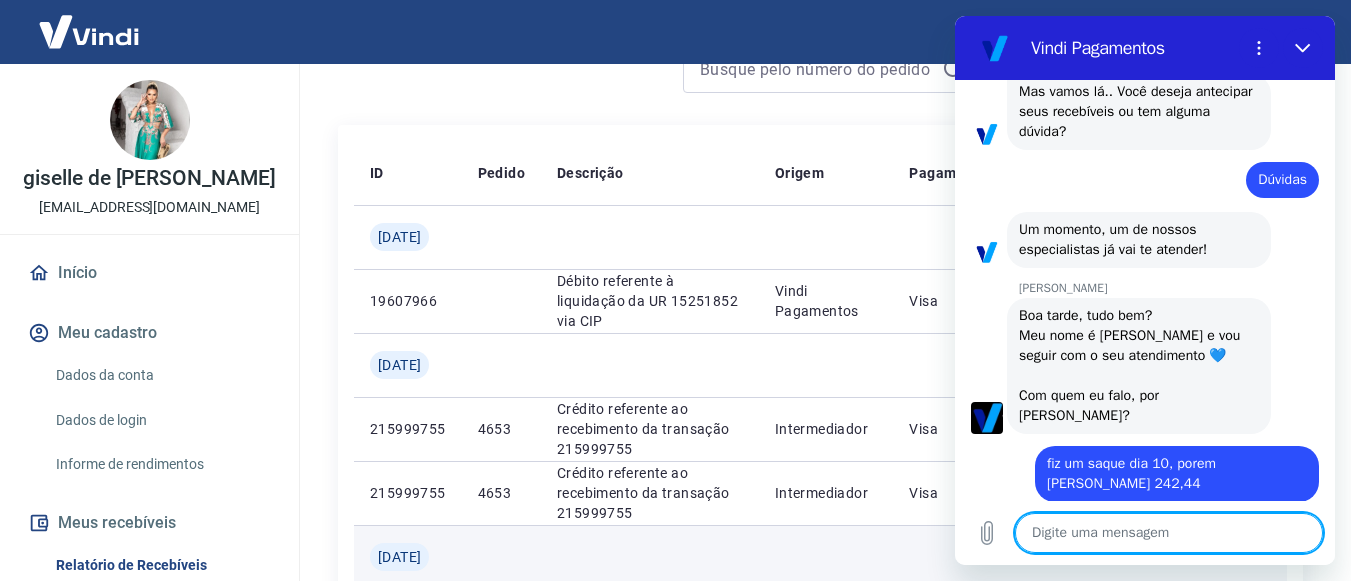 scroll, scrollTop: 408, scrollLeft: 0, axis: vertical 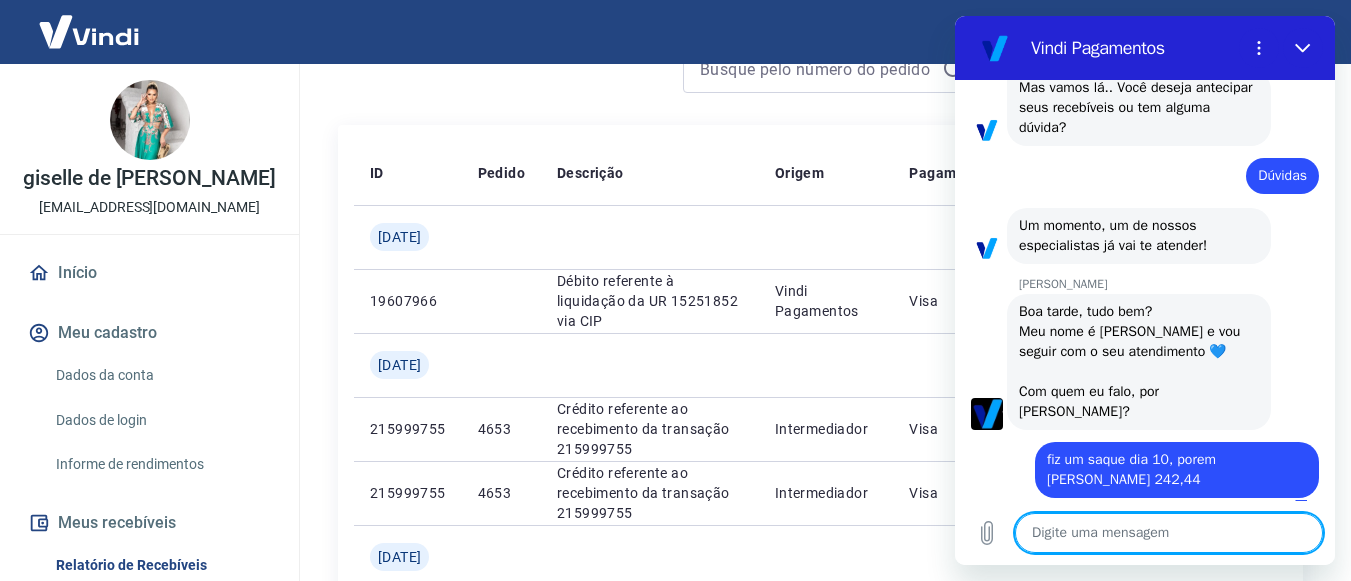 type on "o" 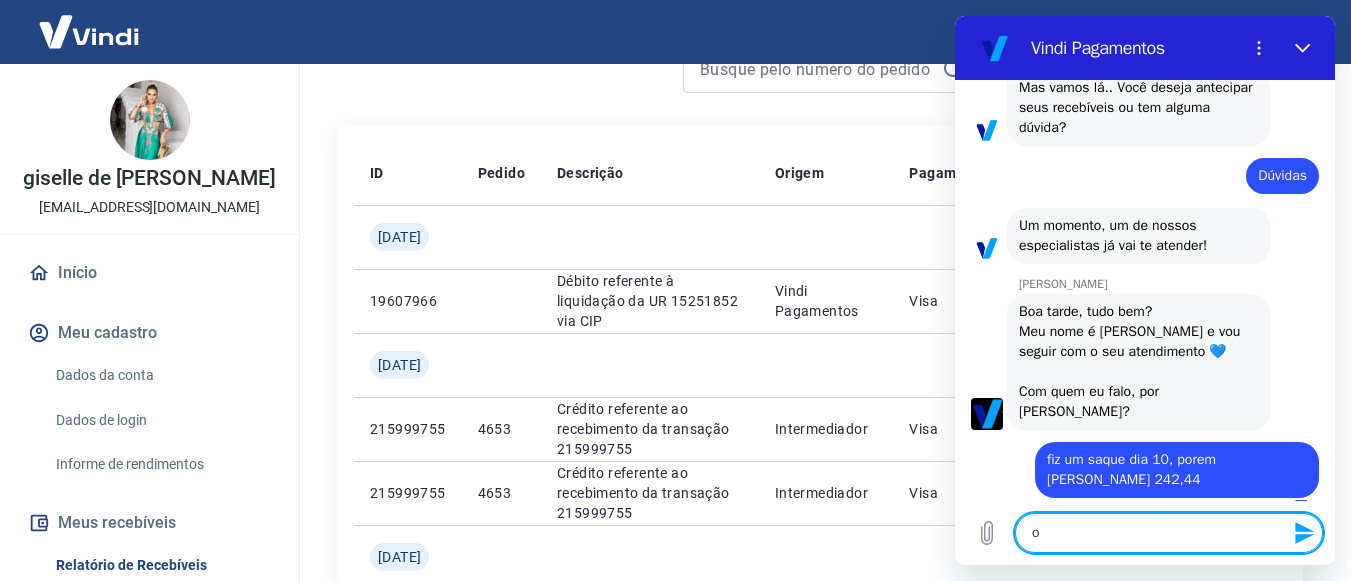 type on "ol" 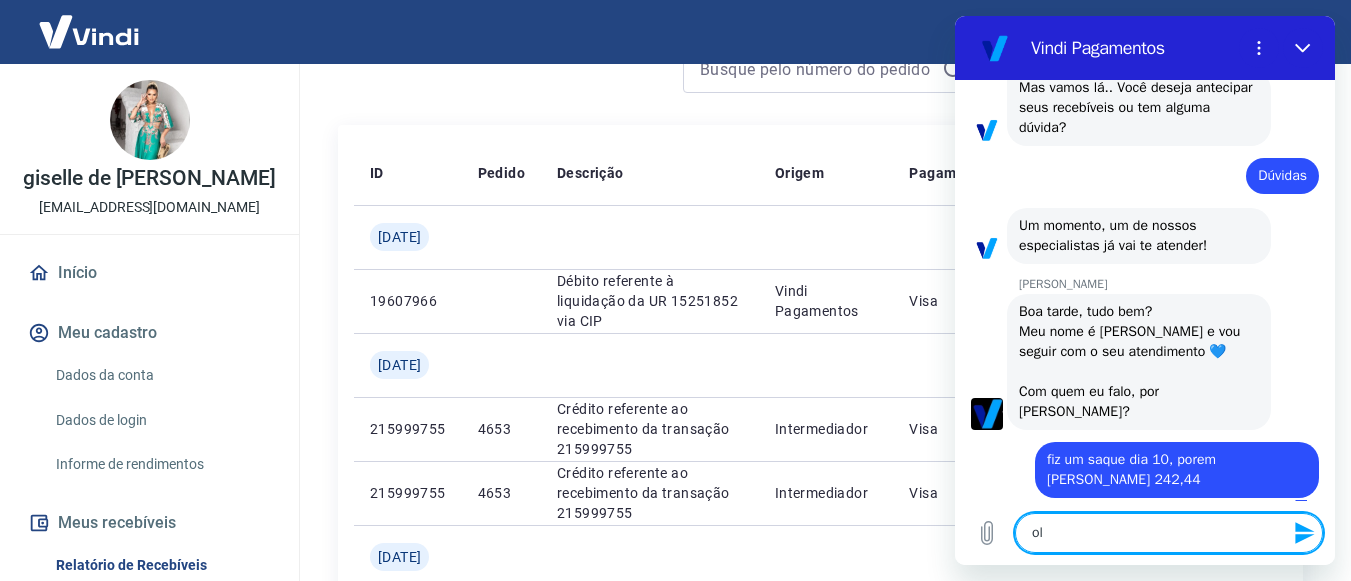 type 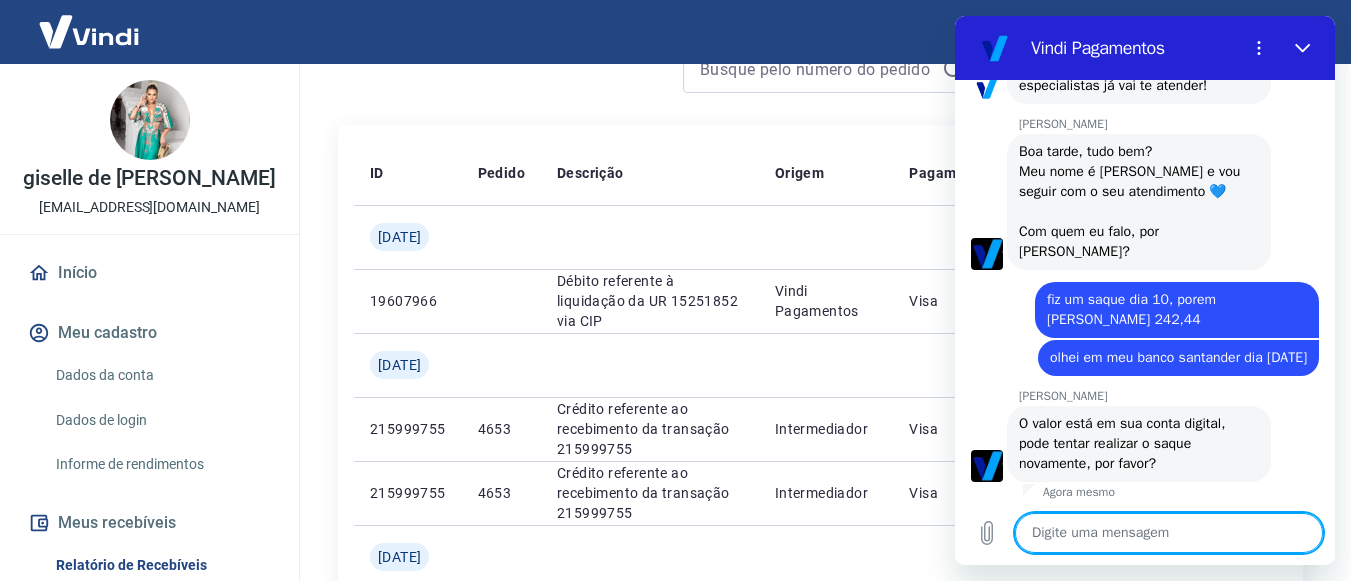 scroll, scrollTop: 572, scrollLeft: 0, axis: vertical 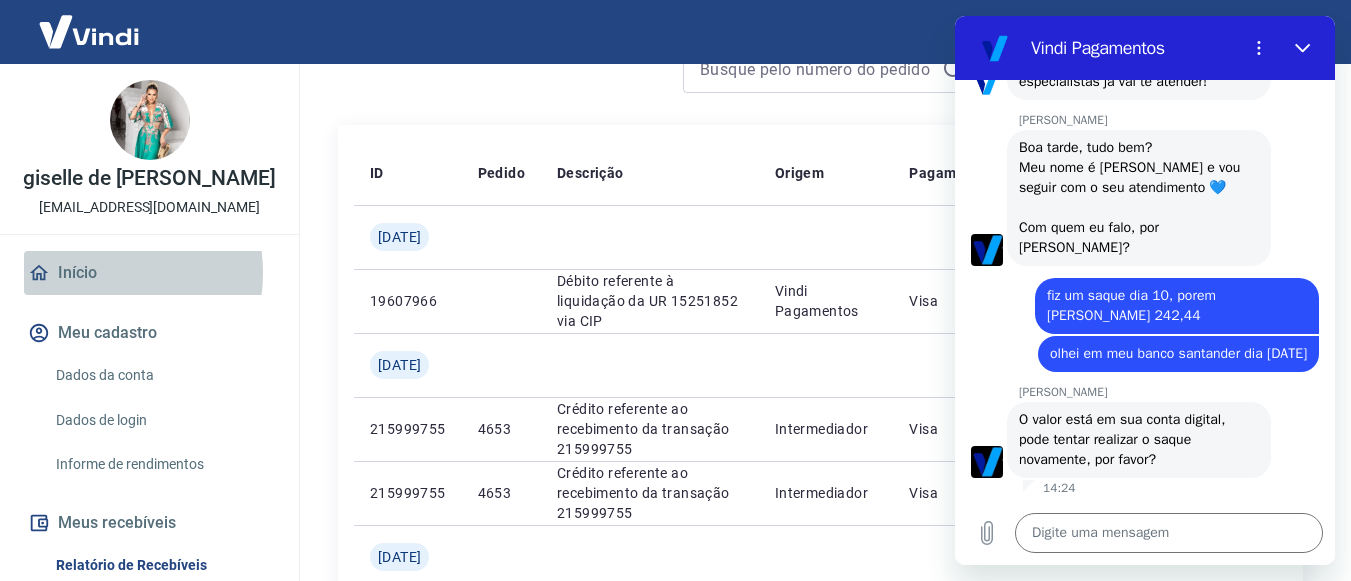 click on "Início" at bounding box center [149, 273] 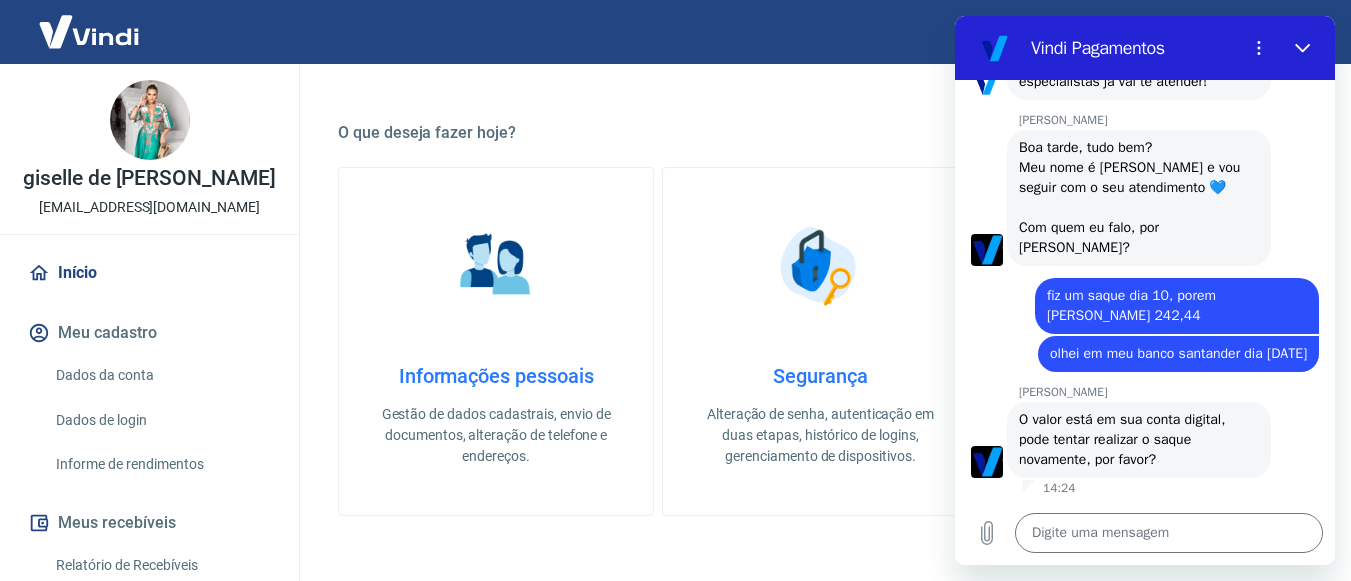 scroll, scrollTop: 0, scrollLeft: 0, axis: both 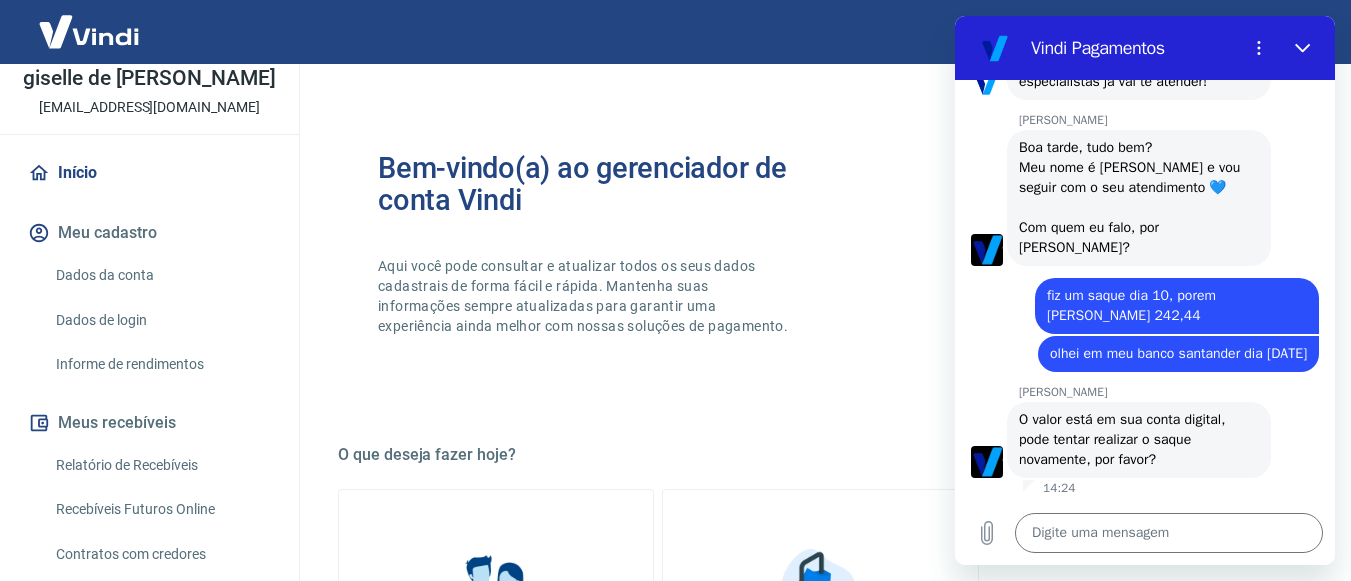 click on "Meus recebíveis" at bounding box center (149, 423) 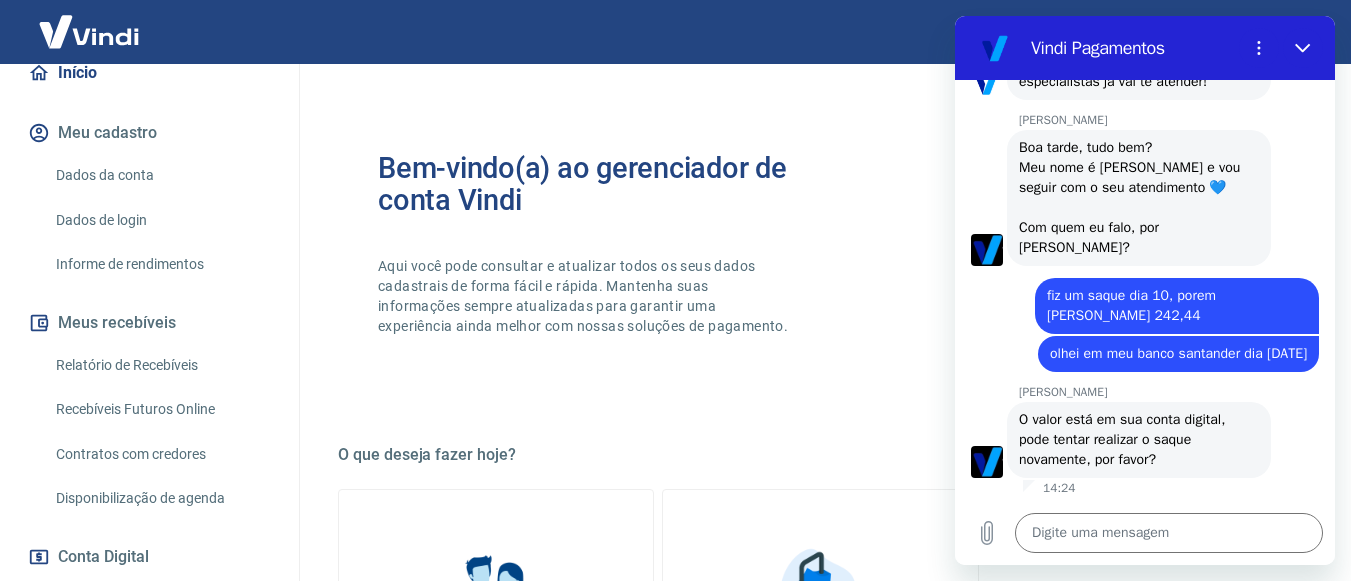 scroll, scrollTop: 300, scrollLeft: 0, axis: vertical 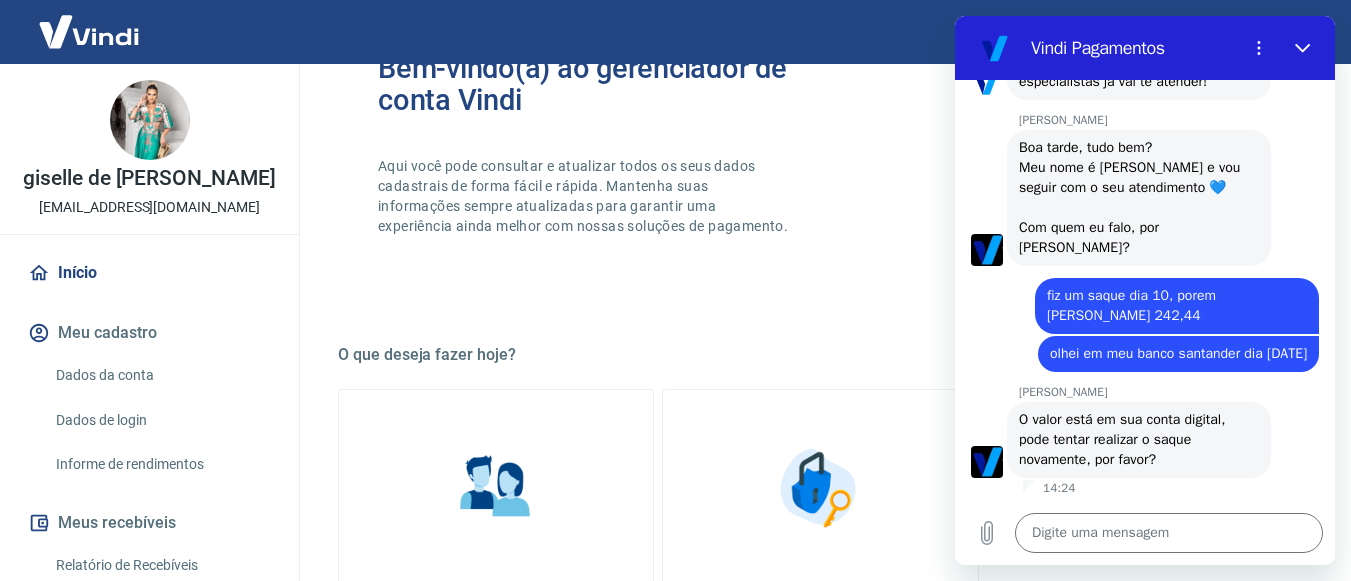 click on "Início" at bounding box center (149, 273) 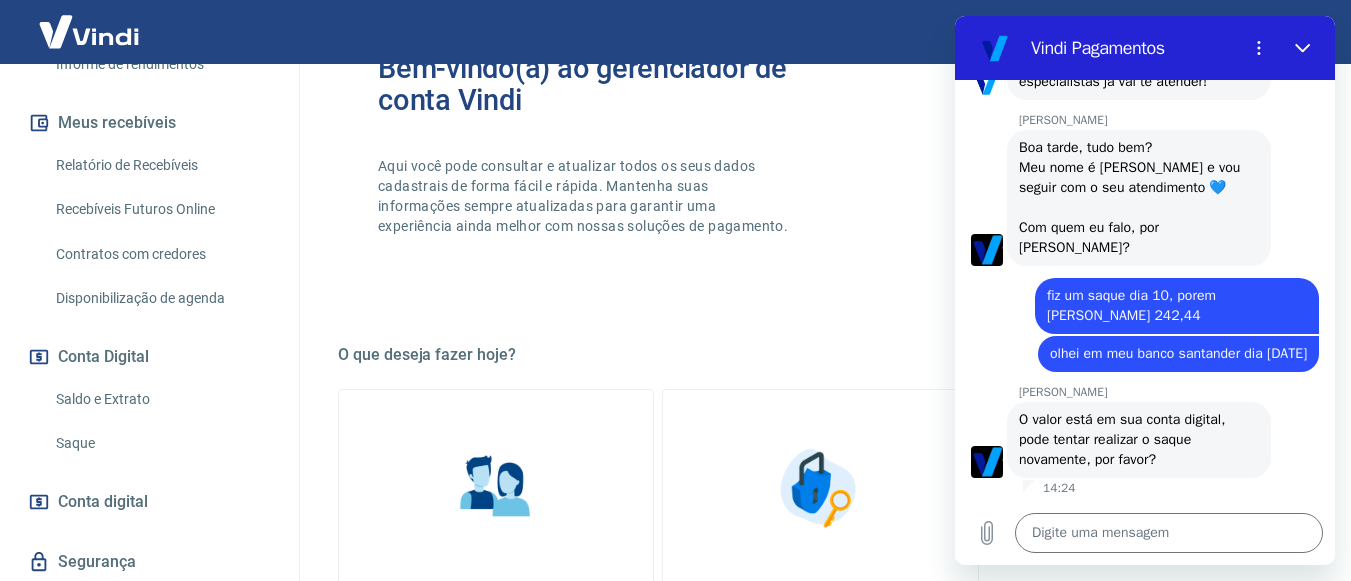 scroll, scrollTop: 463, scrollLeft: 0, axis: vertical 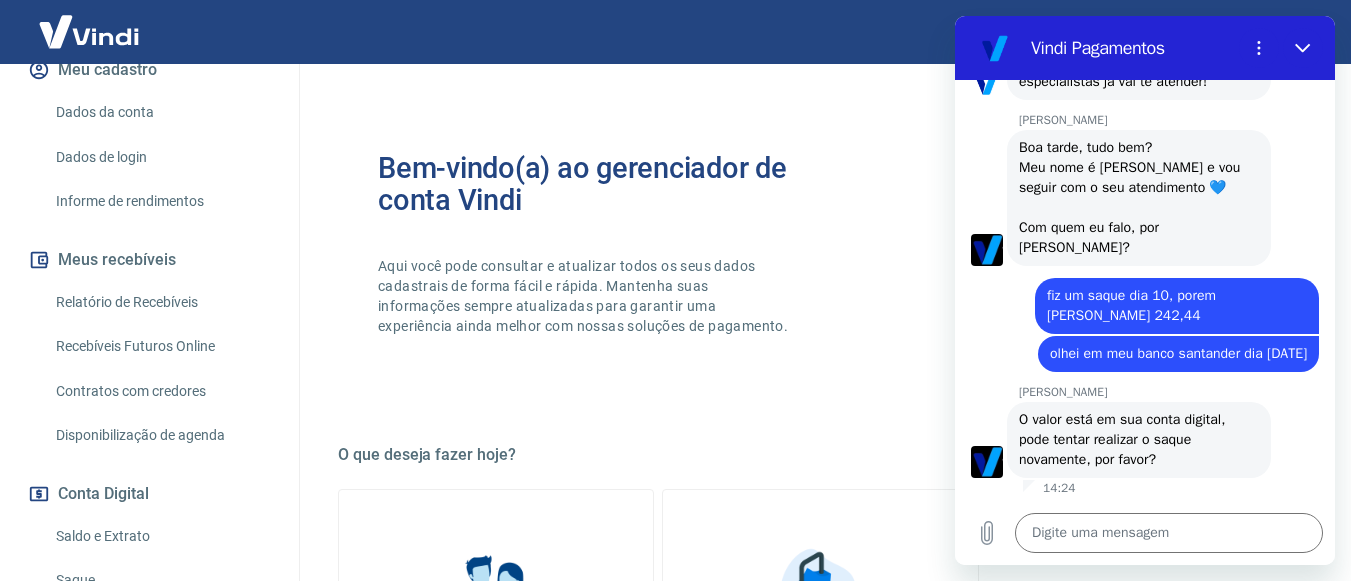 click on "Meus recebíveis" at bounding box center [149, 260] 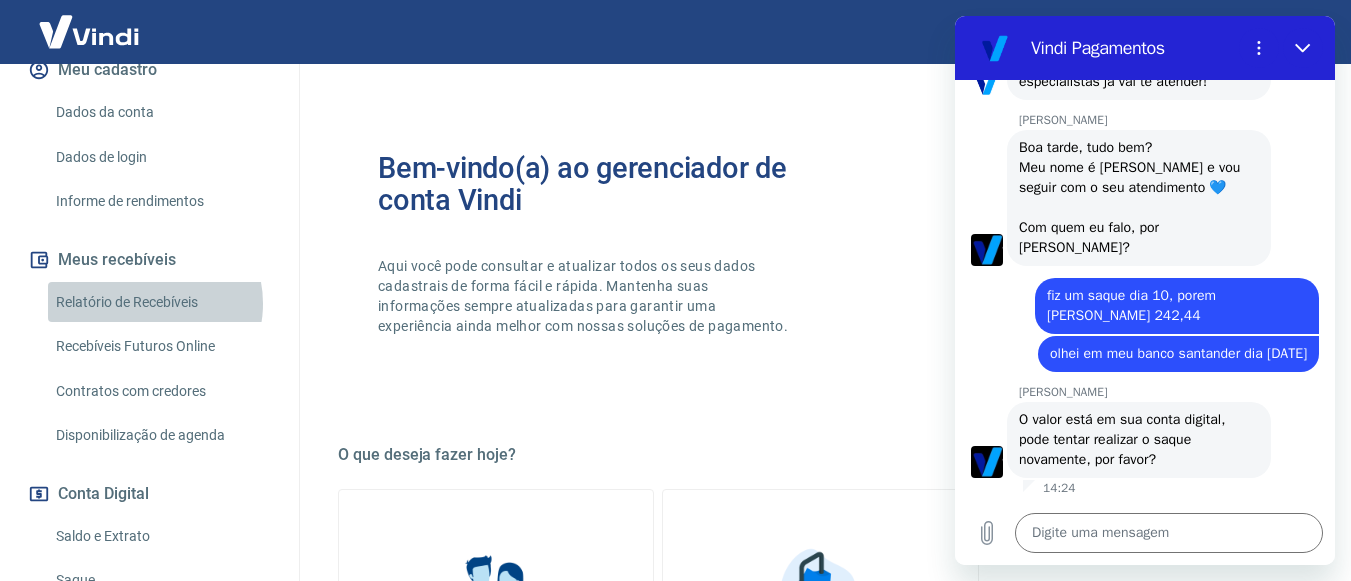 click on "Relatório de Recebíveis" at bounding box center (161, 302) 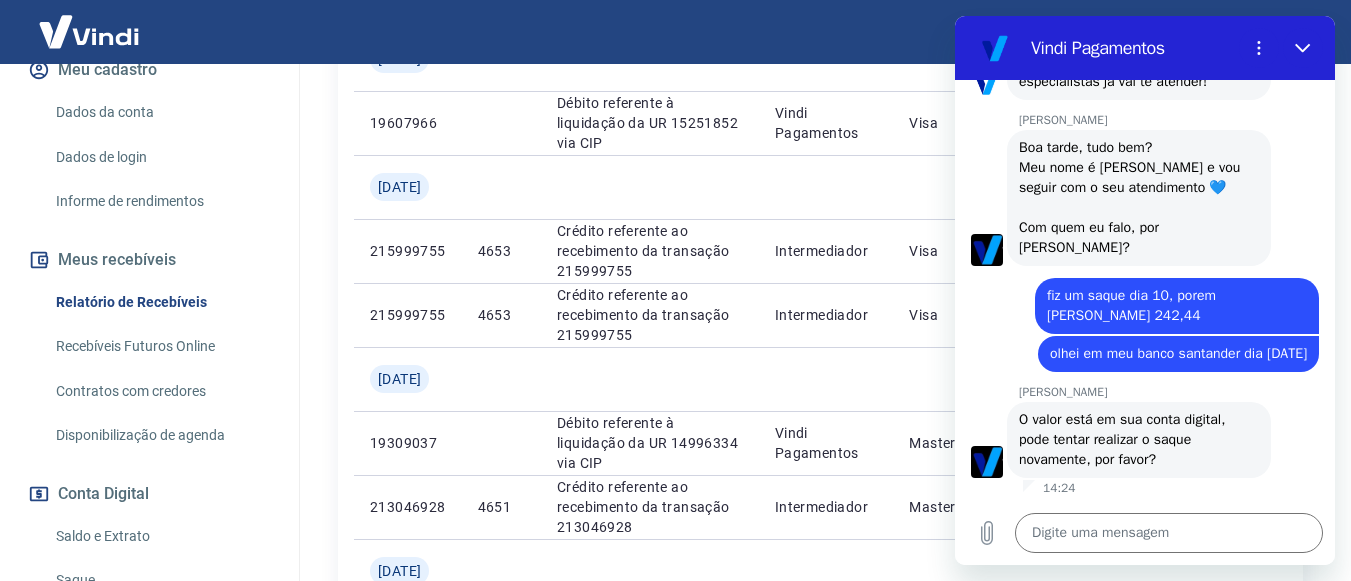 scroll, scrollTop: 600, scrollLeft: 0, axis: vertical 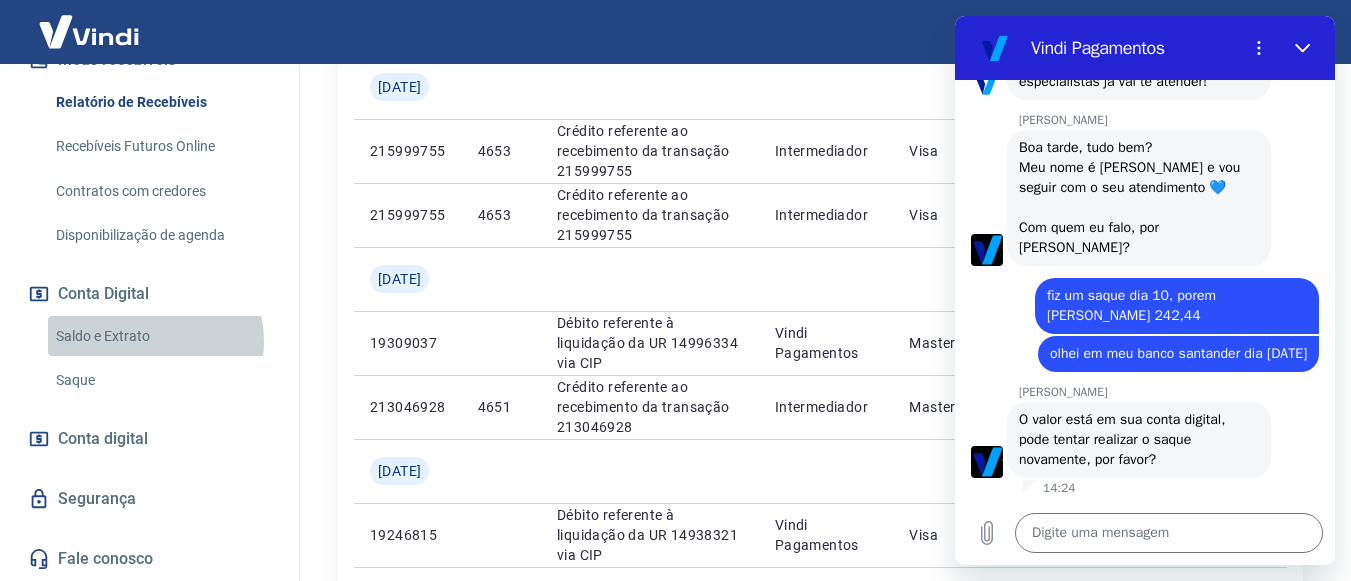 click on "Saldo e Extrato" at bounding box center [161, 336] 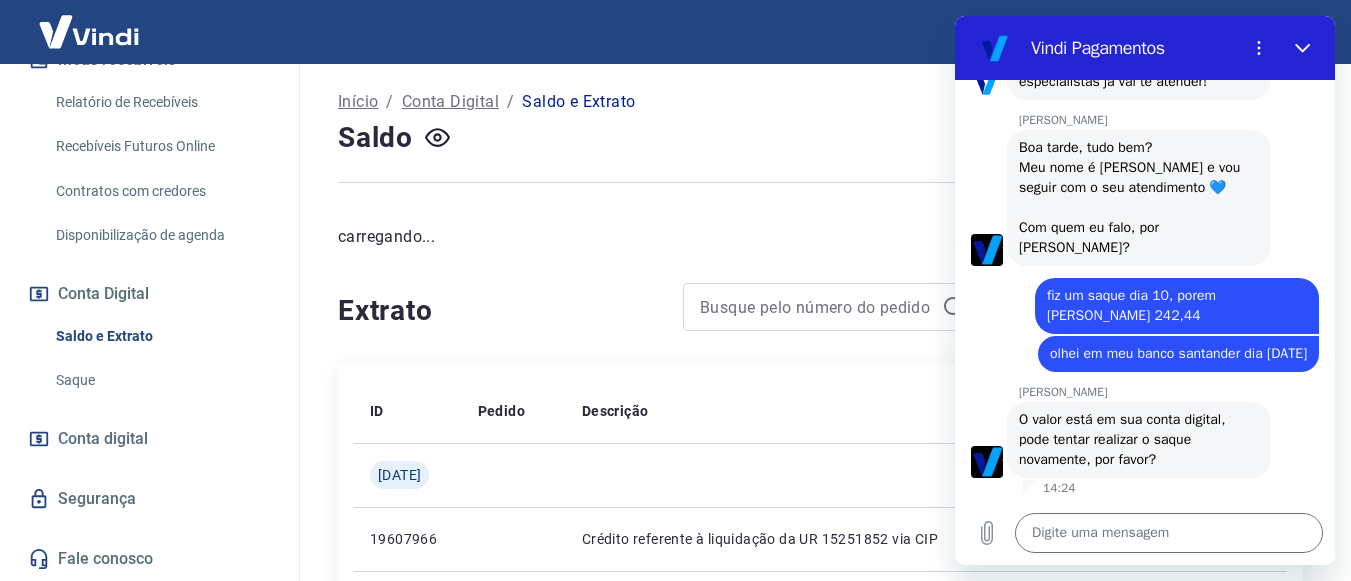 scroll, scrollTop: 0, scrollLeft: 0, axis: both 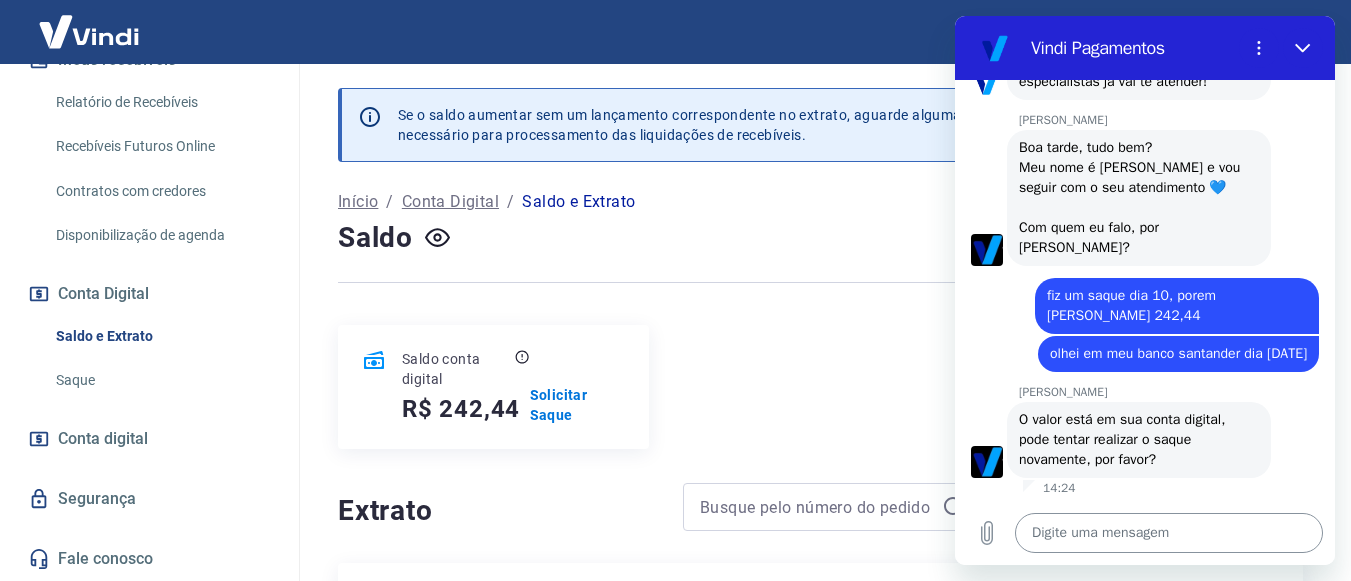 click at bounding box center (1169, 533) 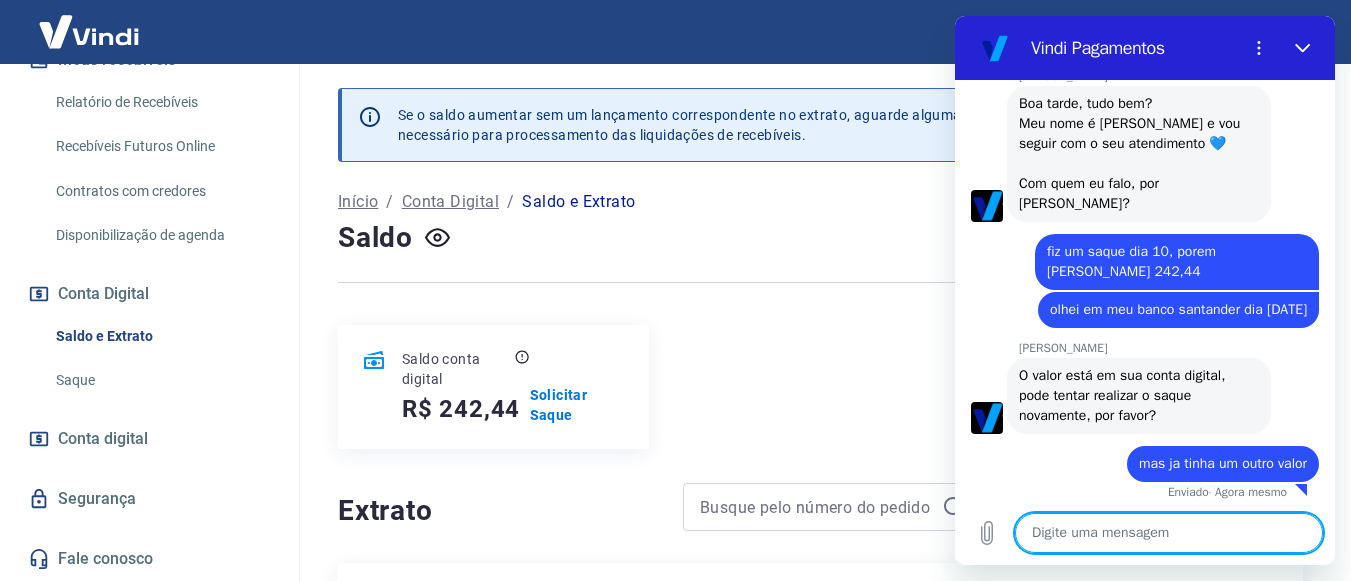 scroll, scrollTop: 620, scrollLeft: 0, axis: vertical 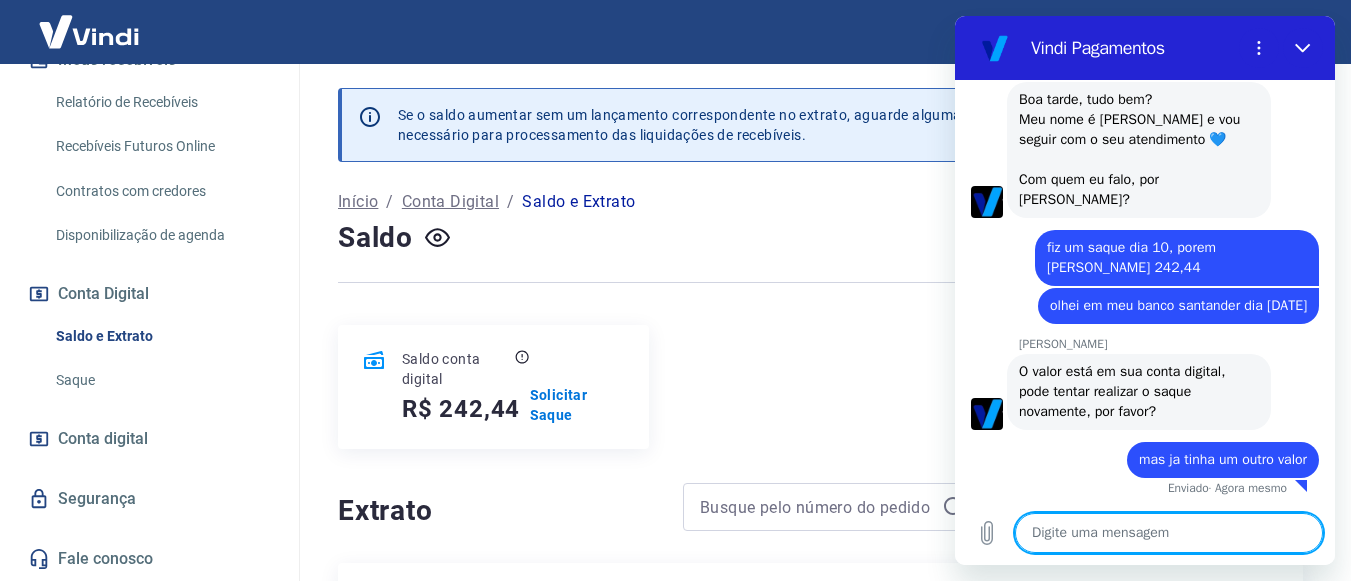 click on "Saldo conta digital R$ 242,44 Solicitar Saque" at bounding box center (820, 387) 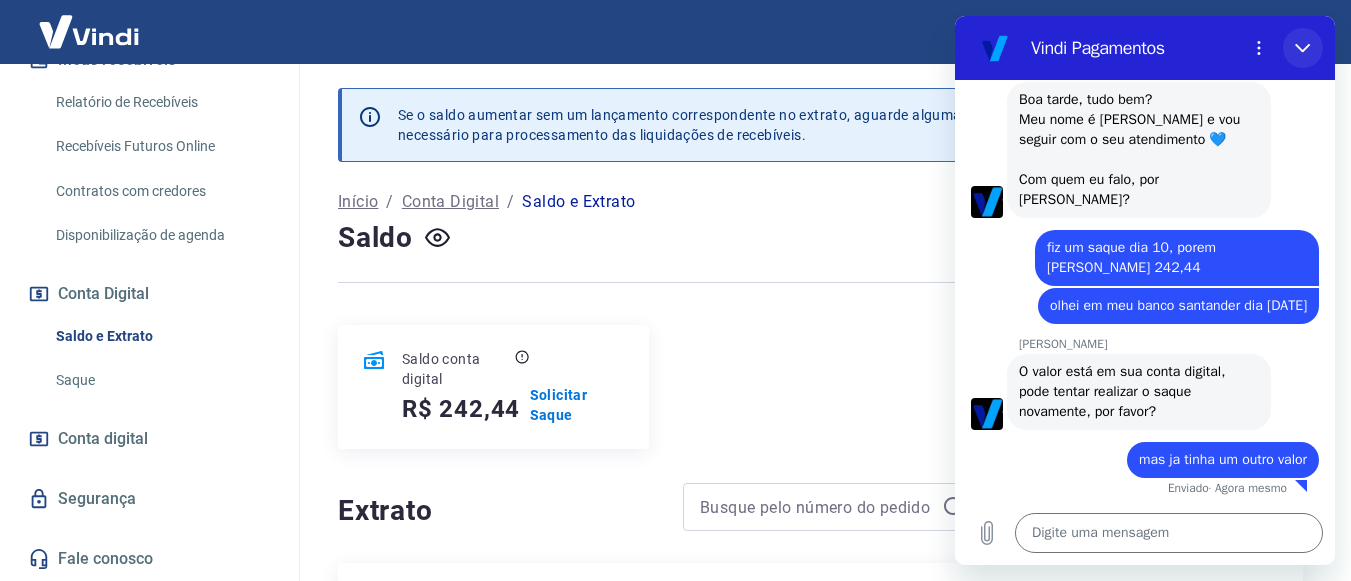 click 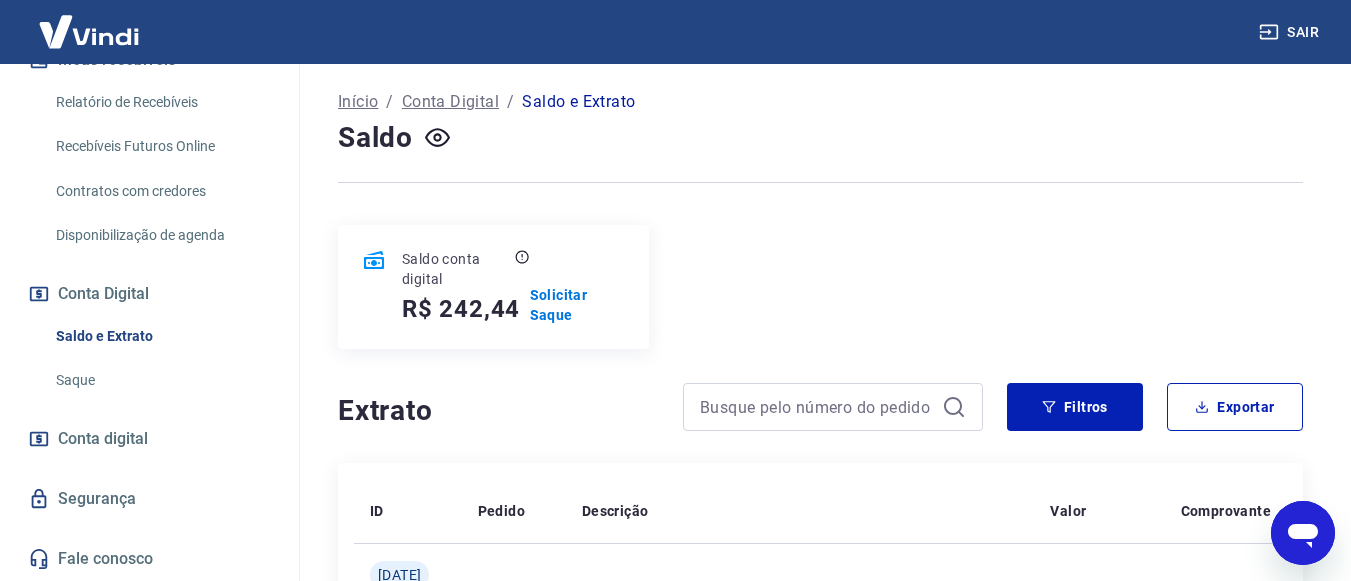 scroll, scrollTop: 0, scrollLeft: 0, axis: both 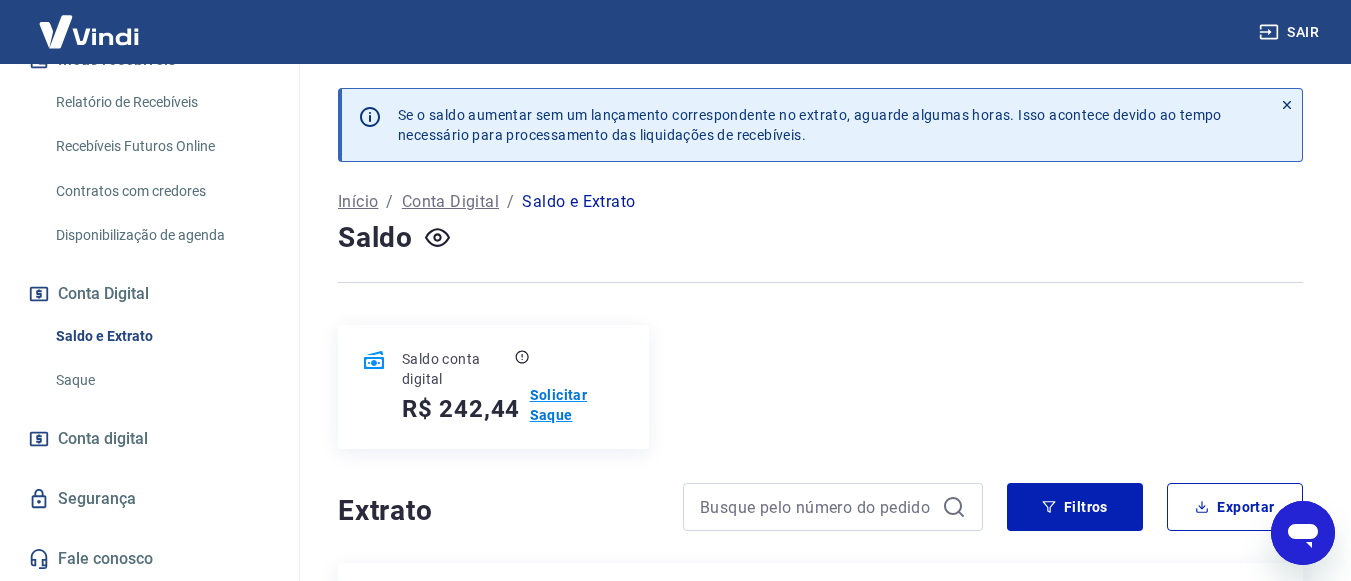 click on "Solicitar Saque" at bounding box center [577, 405] 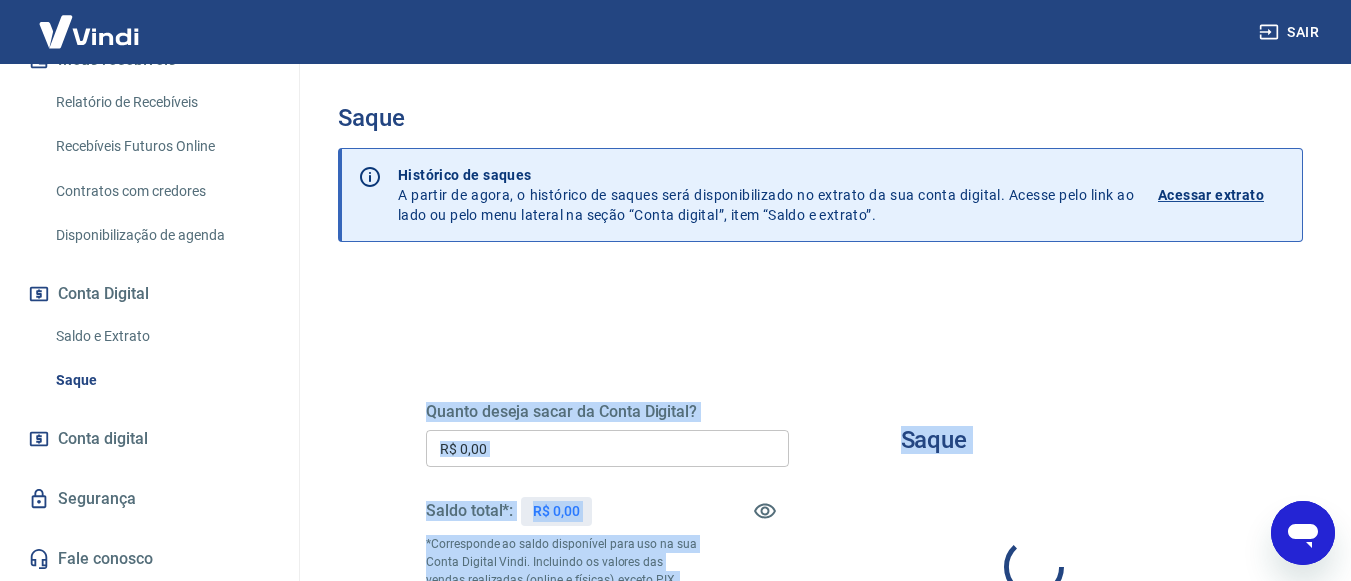 click on "Saque Histórico de saques   A partir de agora, o histórico de saques será disponibilizado no extrato da sua conta digital. Acesse pelo link ao lado ou pelo menu lateral na seção “Conta digital”, item “Saldo e extrato”. Acessar extrato Quanto deseja sacar da Conta Digital? R$ 0,00 ​ Saldo total*: R$ 0,00 *Corresponde ao saldo disponível para uso na sua Conta Digital Vindi. Incluindo os valores das vendas realizadas (online e físicas), exceto PIX, que já estão disponíveis. Caso você ainda possua saldo virtual, pode consultar e solicitar saque no portal do intermediador. Saldo restante: R$ 0,00 Saque Solicitar saque" at bounding box center (820, 470) 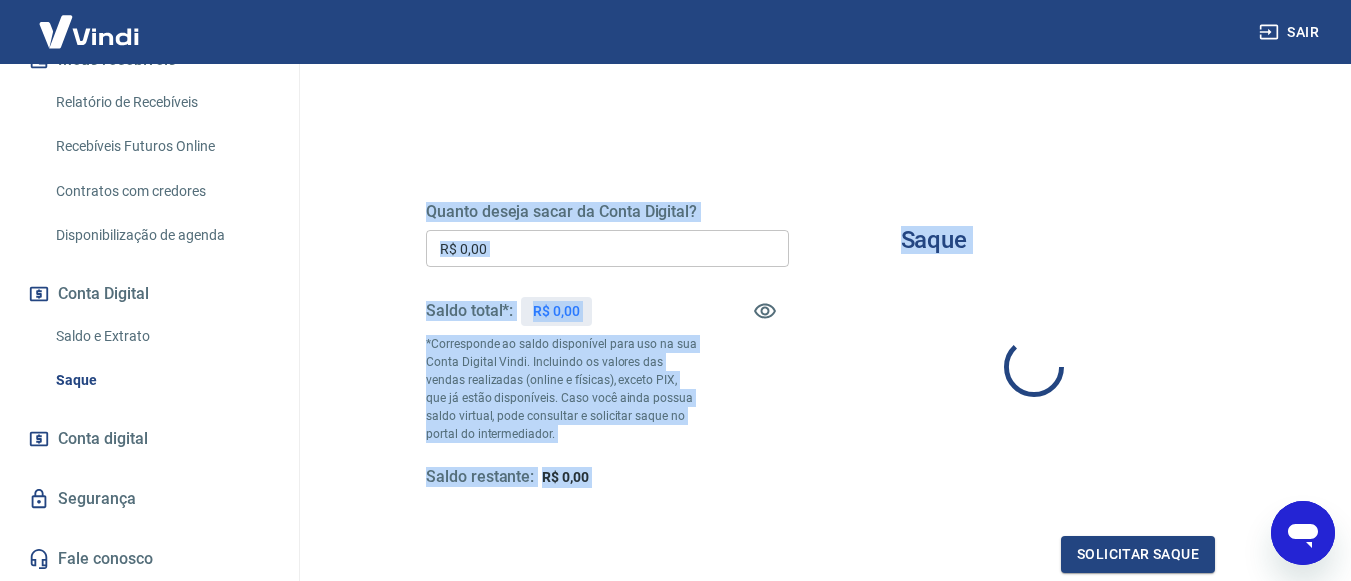 click on "Saldo total*: R$ 0,00" at bounding box center (607, 311) 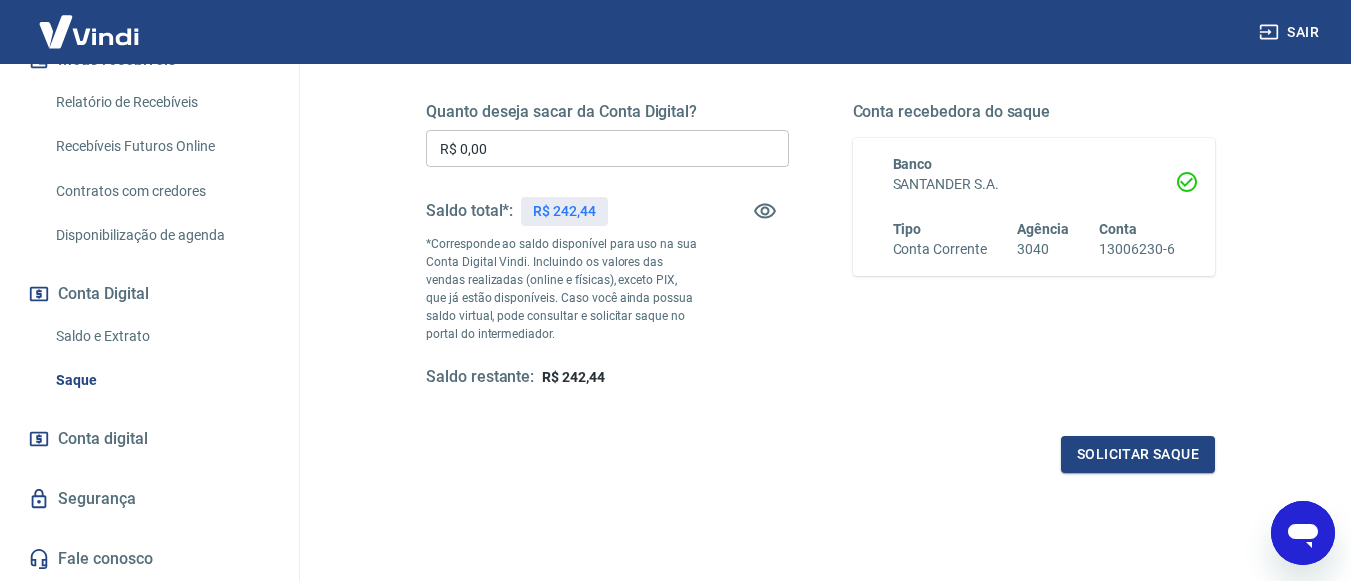 scroll, scrollTop: 100, scrollLeft: 0, axis: vertical 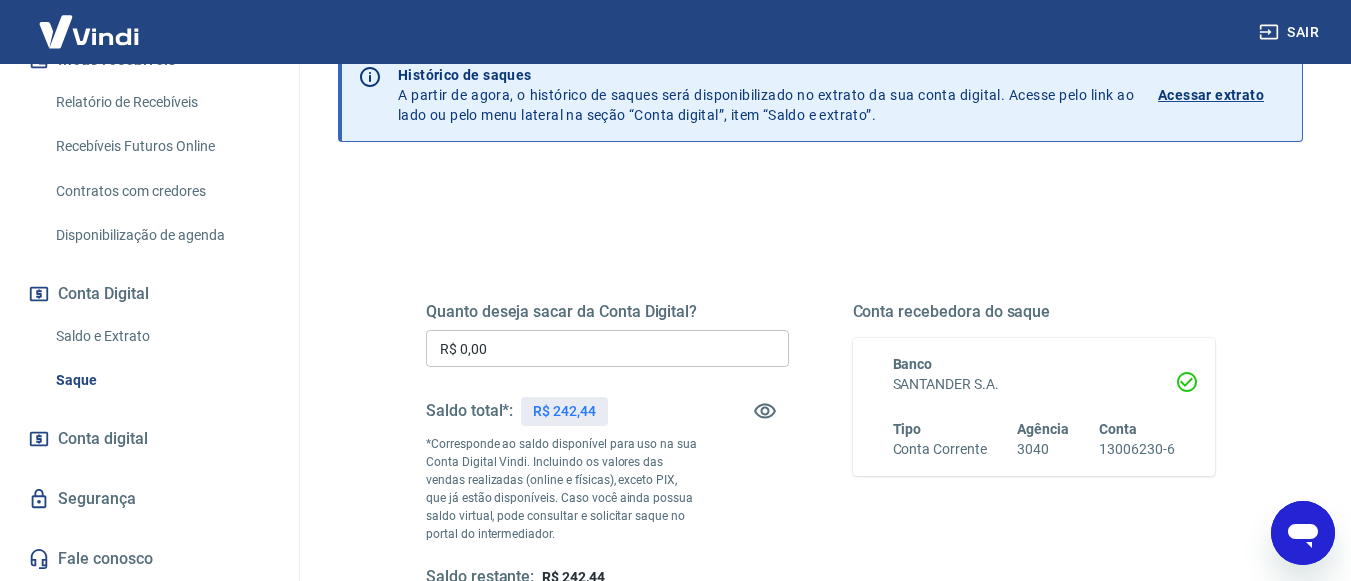 click on "Quanto deseja sacar da Conta Digital? R$ 0,00 ​ Saldo total*: R$ 242,44 *Corresponde ao saldo disponível para uso na sua Conta Digital Vindi. Incluindo os valores das vendas realizadas (online e físicas), exceto PIX, que já estão disponíveis. Caso você ainda possua saldo virtual, pode consultar e solicitar saque no portal do intermediador. Saldo restante: R$ 242,44" at bounding box center [607, 445] 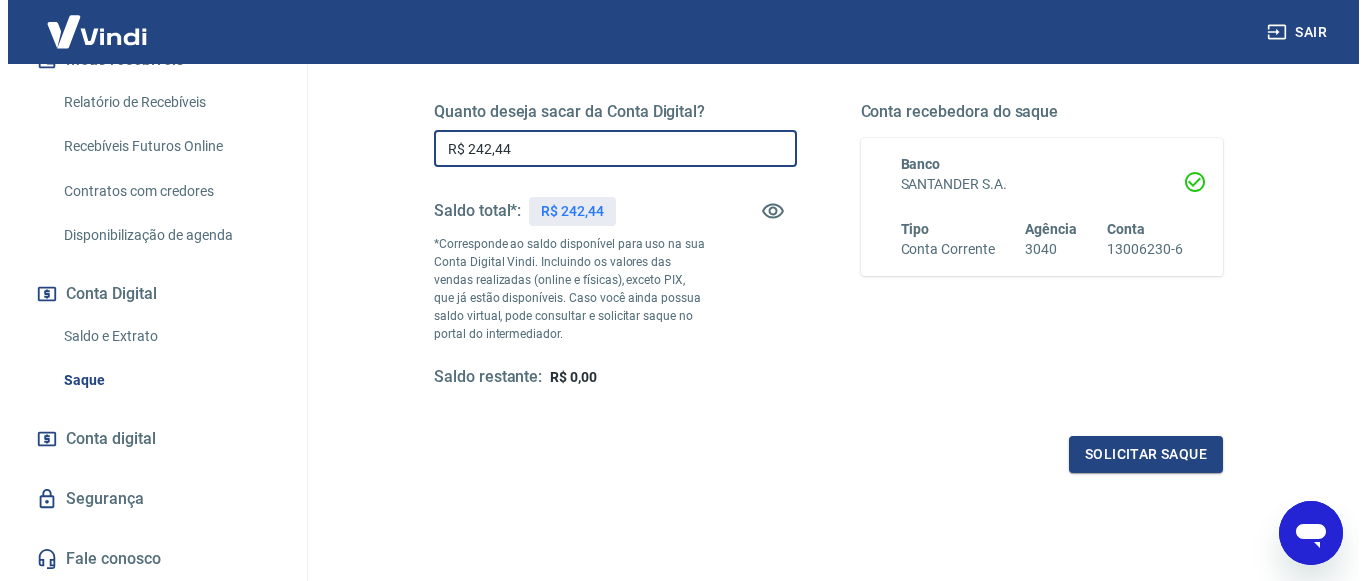 scroll, scrollTop: 400, scrollLeft: 0, axis: vertical 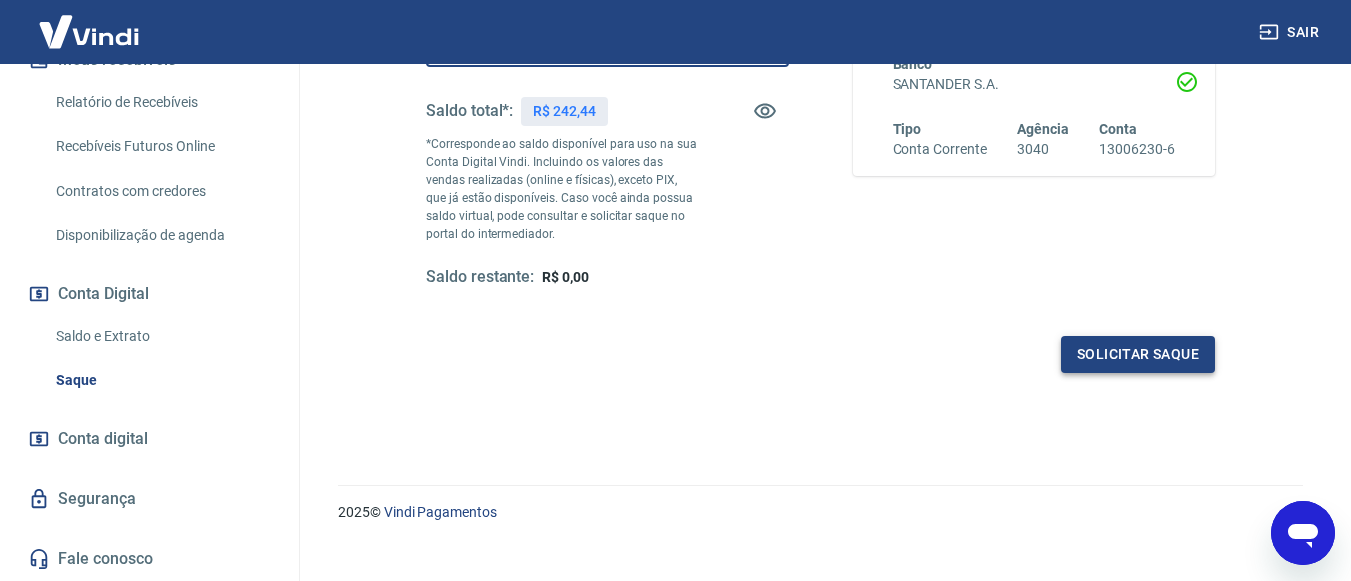click on "Solicitar saque" at bounding box center (1138, 354) 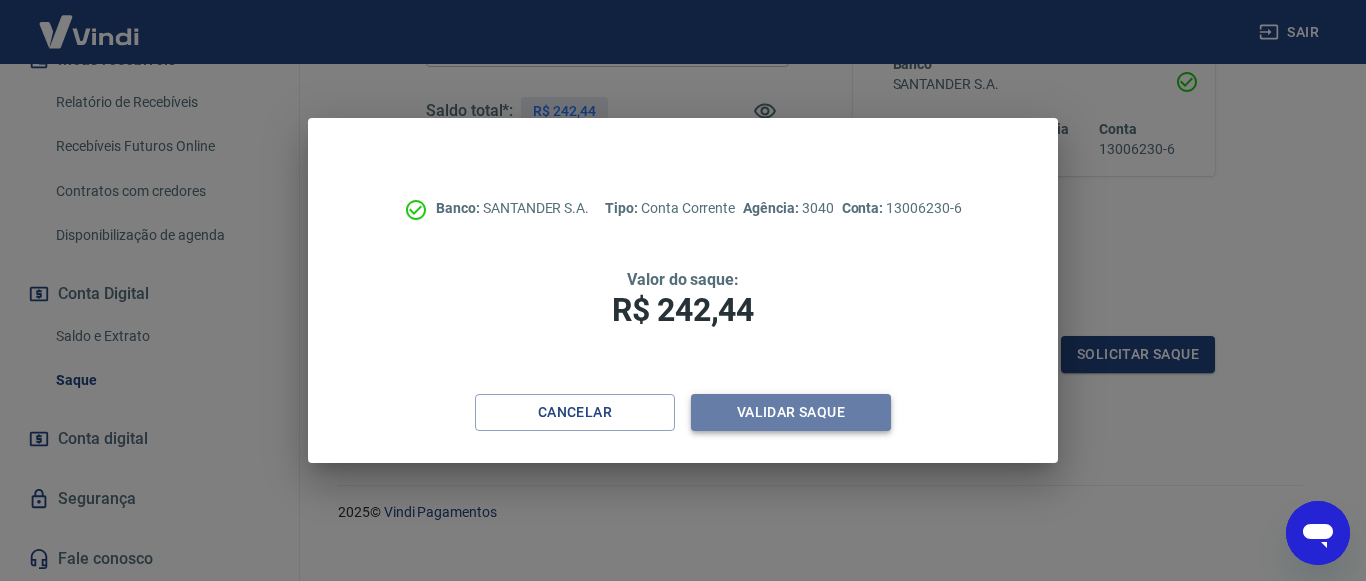 click on "Validar saque" at bounding box center (791, 412) 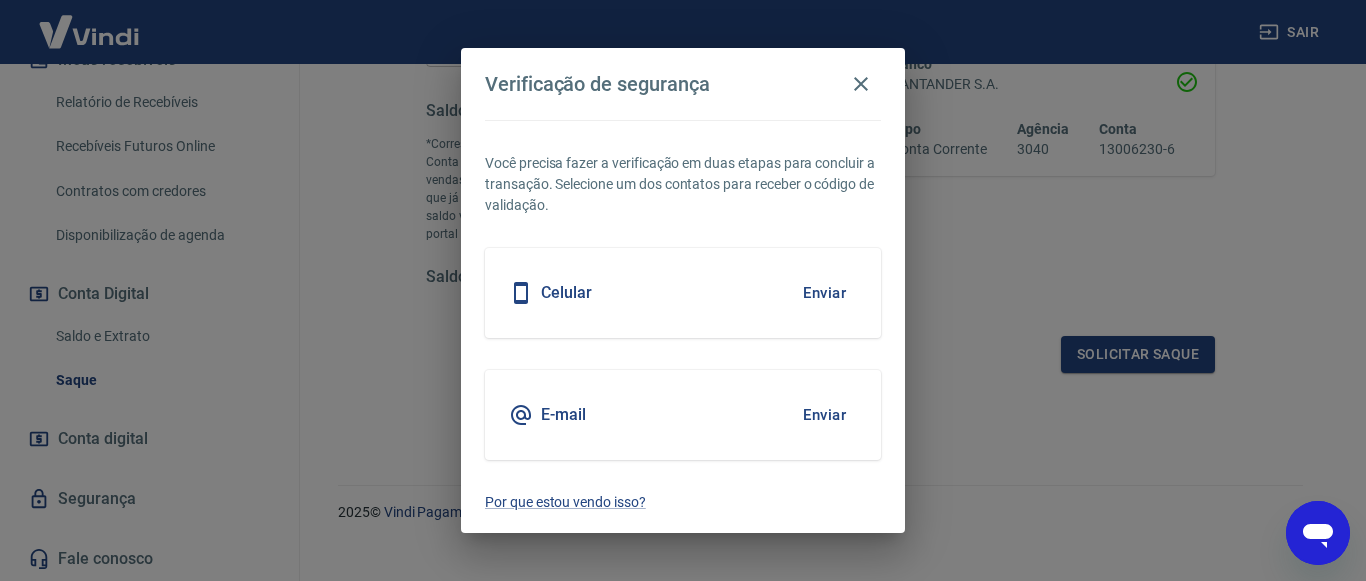 click on "Enviar" at bounding box center (824, 415) 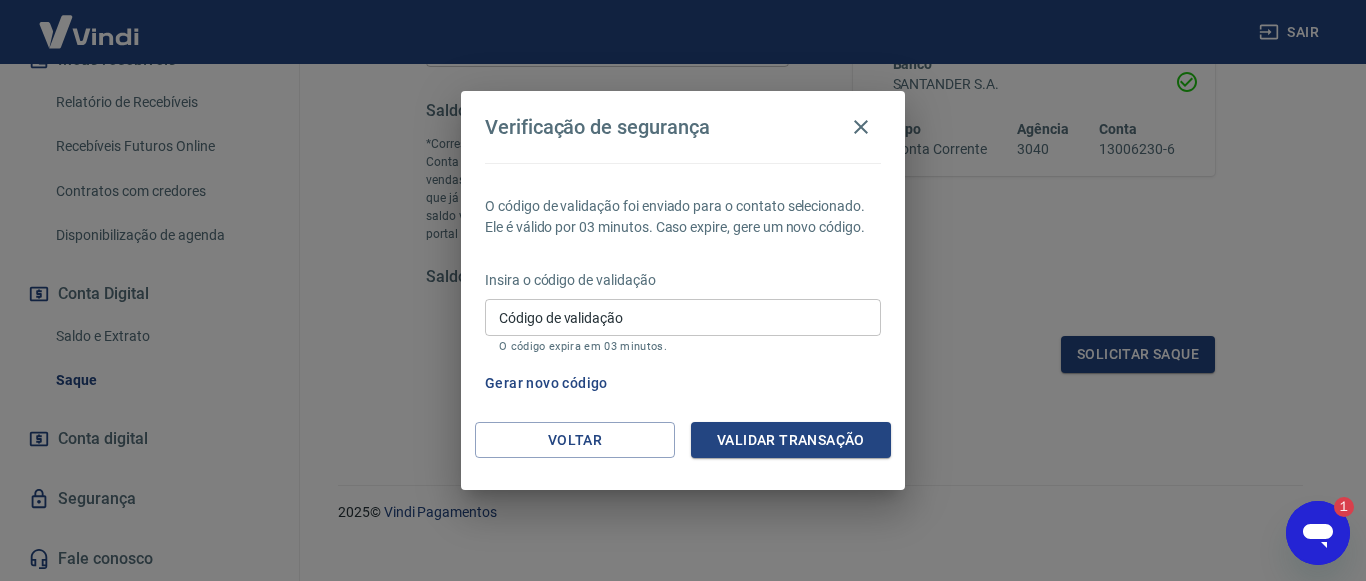 scroll, scrollTop: 0, scrollLeft: 0, axis: both 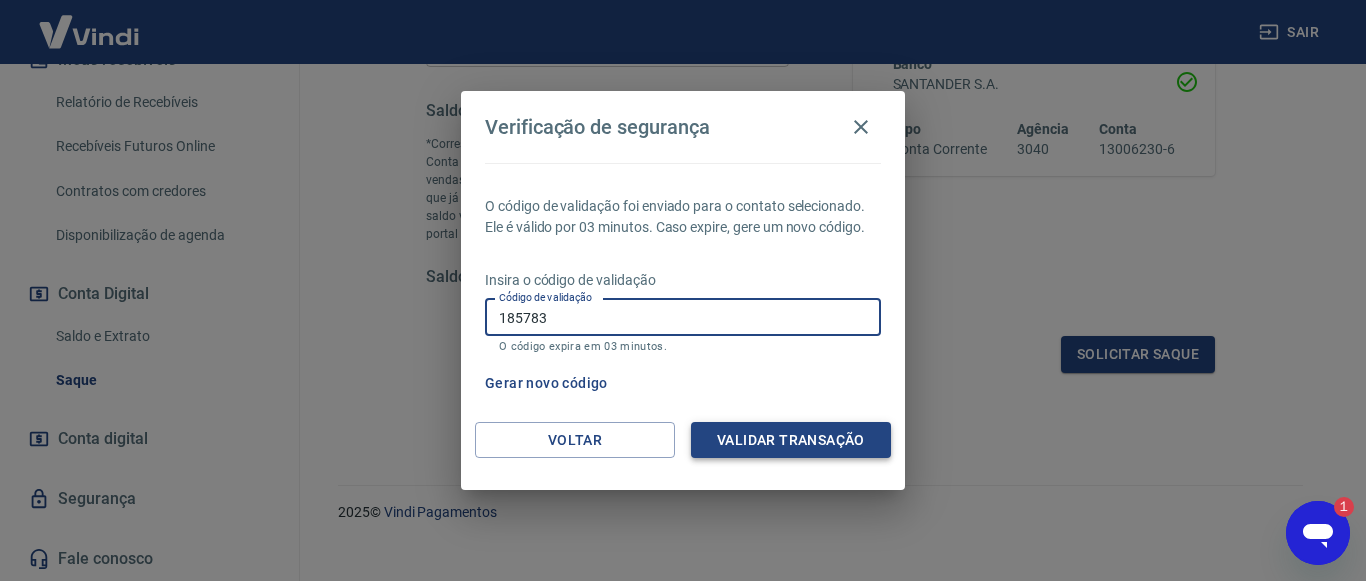 click on "Validar transação" at bounding box center [791, 440] 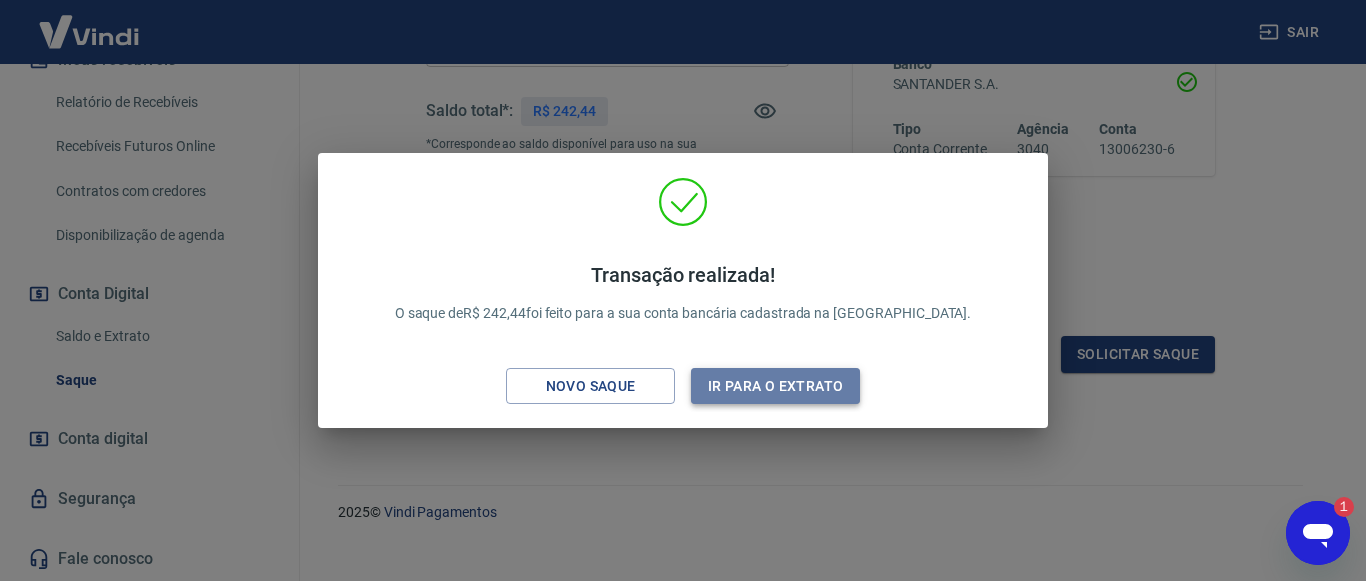 click on "Ir para o extrato" at bounding box center (775, 386) 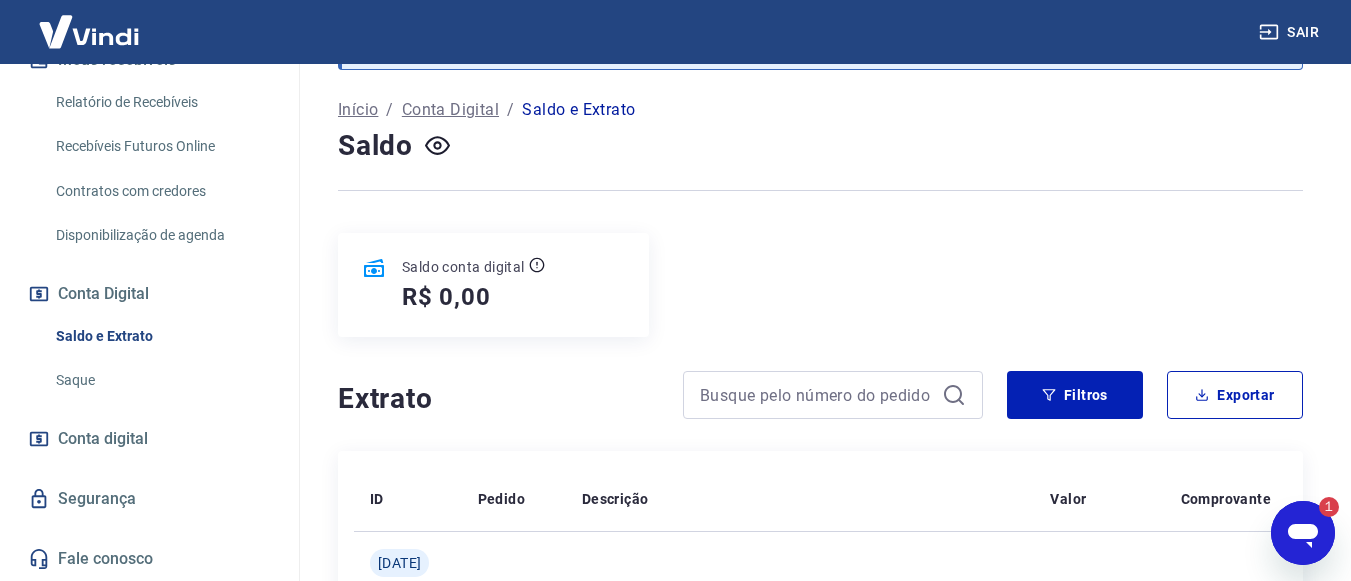 scroll, scrollTop: 0, scrollLeft: 0, axis: both 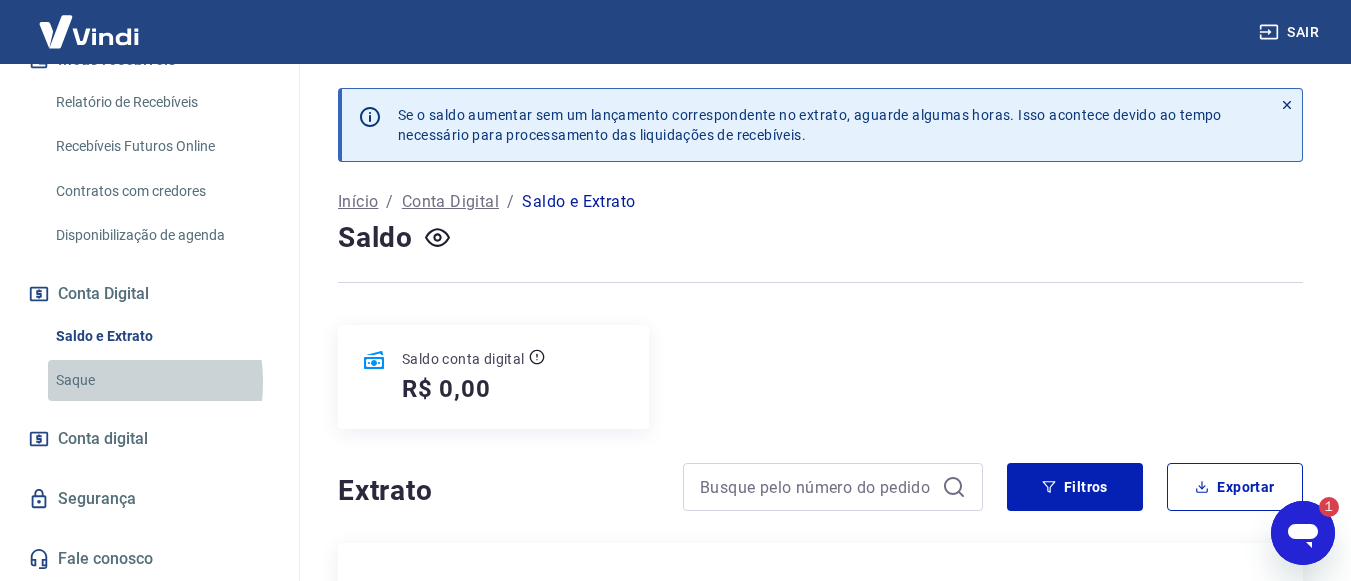 click on "Saque" at bounding box center [161, 380] 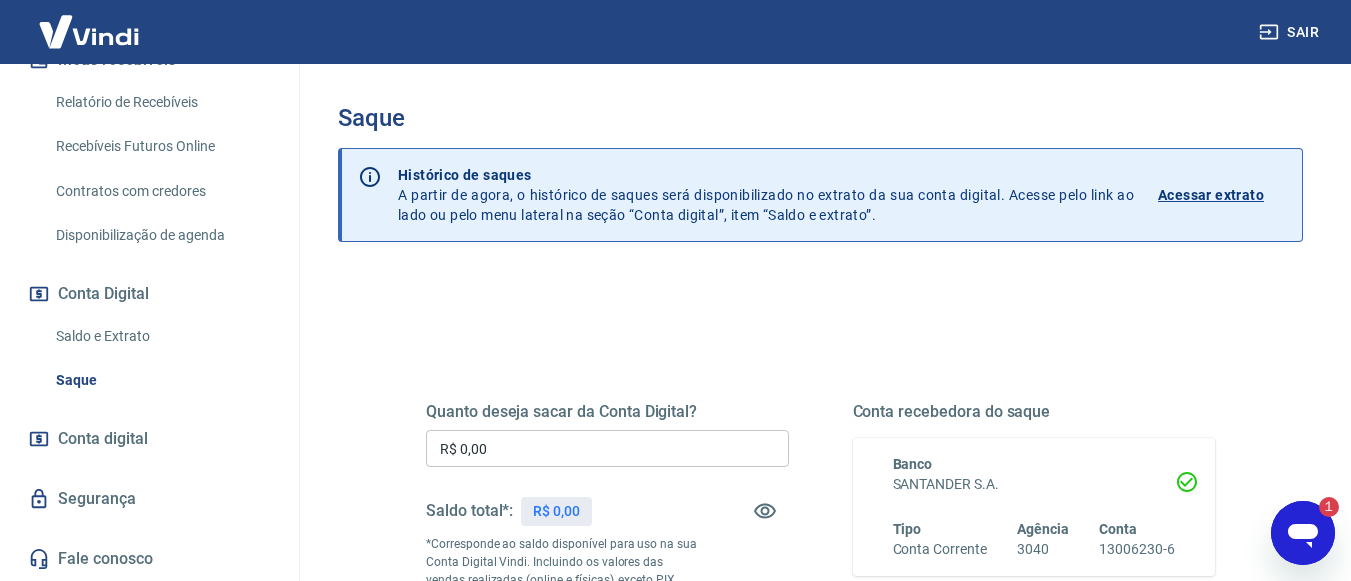 scroll, scrollTop: 200, scrollLeft: 0, axis: vertical 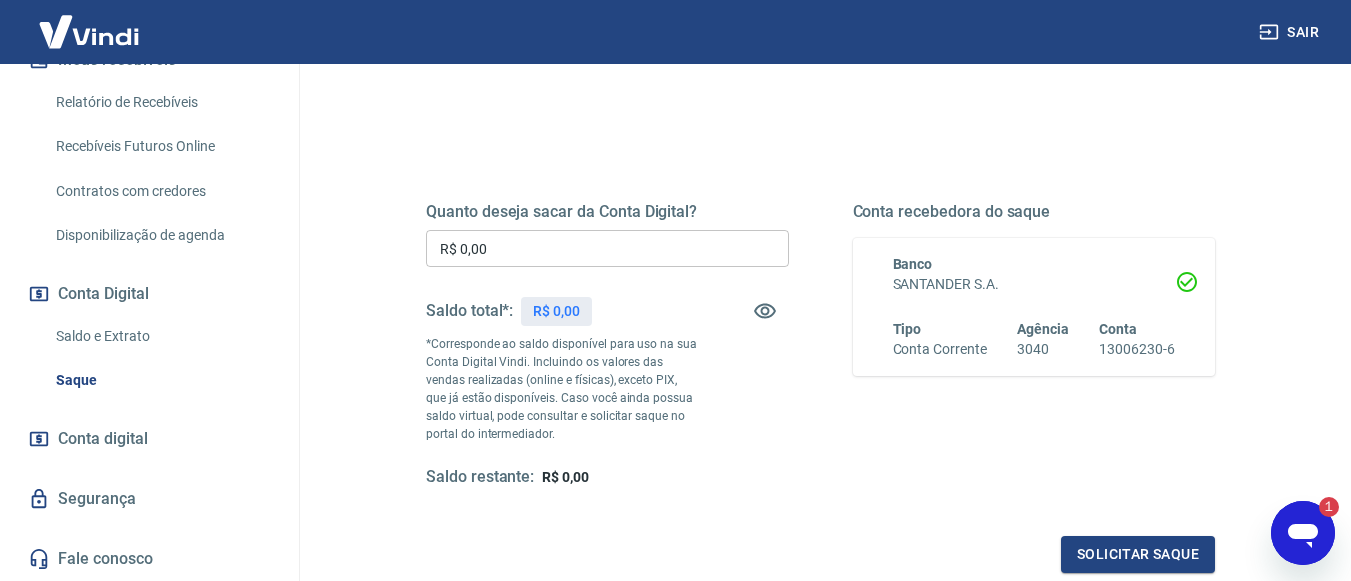 click 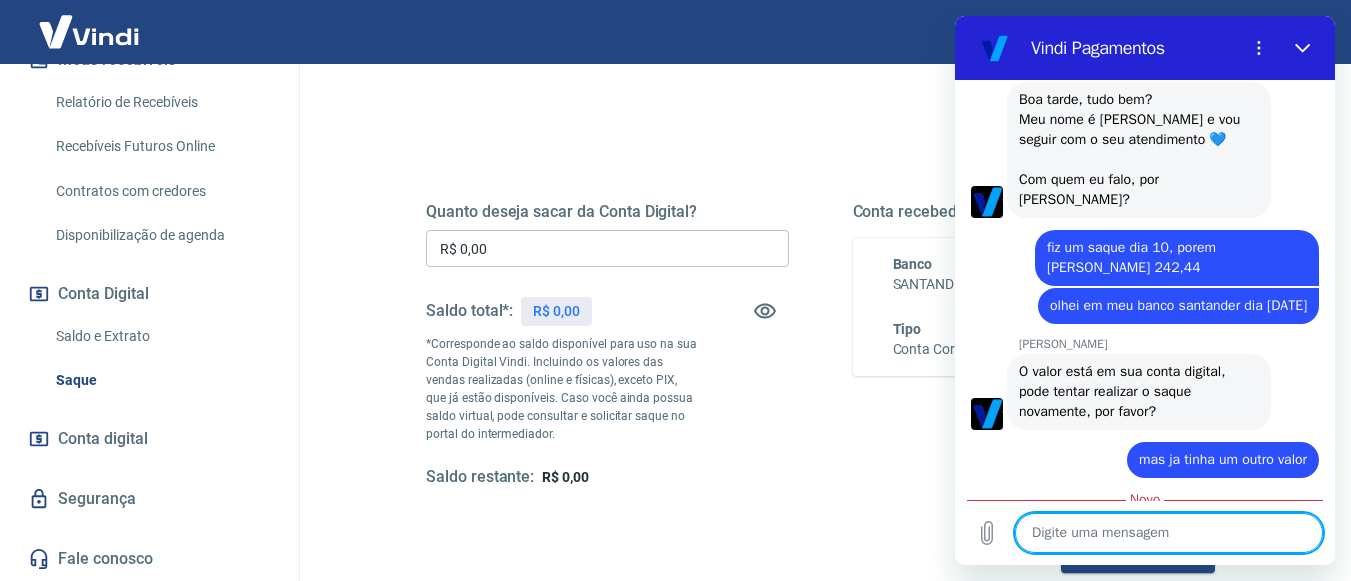 scroll, scrollTop: 758, scrollLeft: 0, axis: vertical 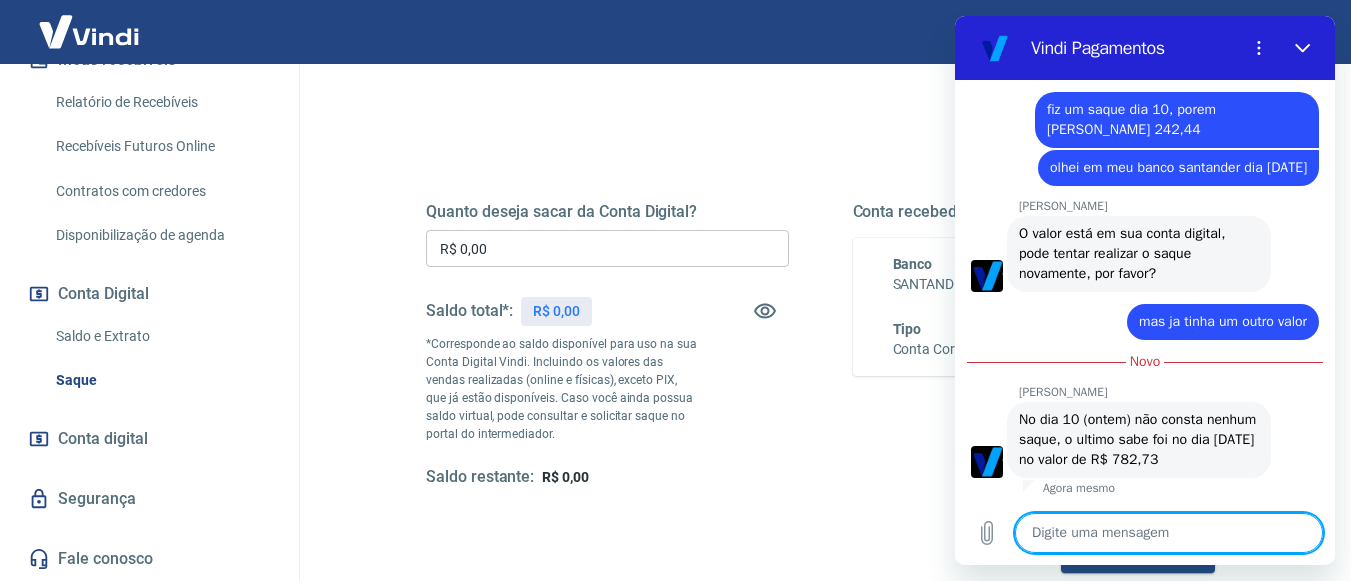 click at bounding box center [1169, 533] 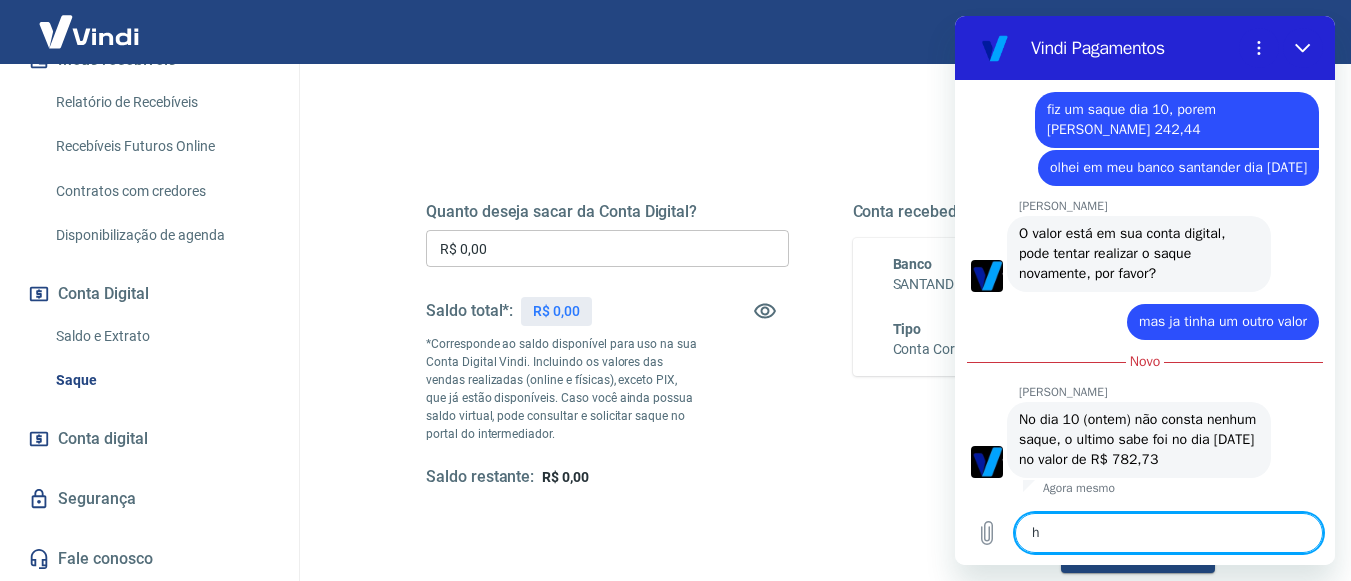 click on "h" at bounding box center (1169, 533) 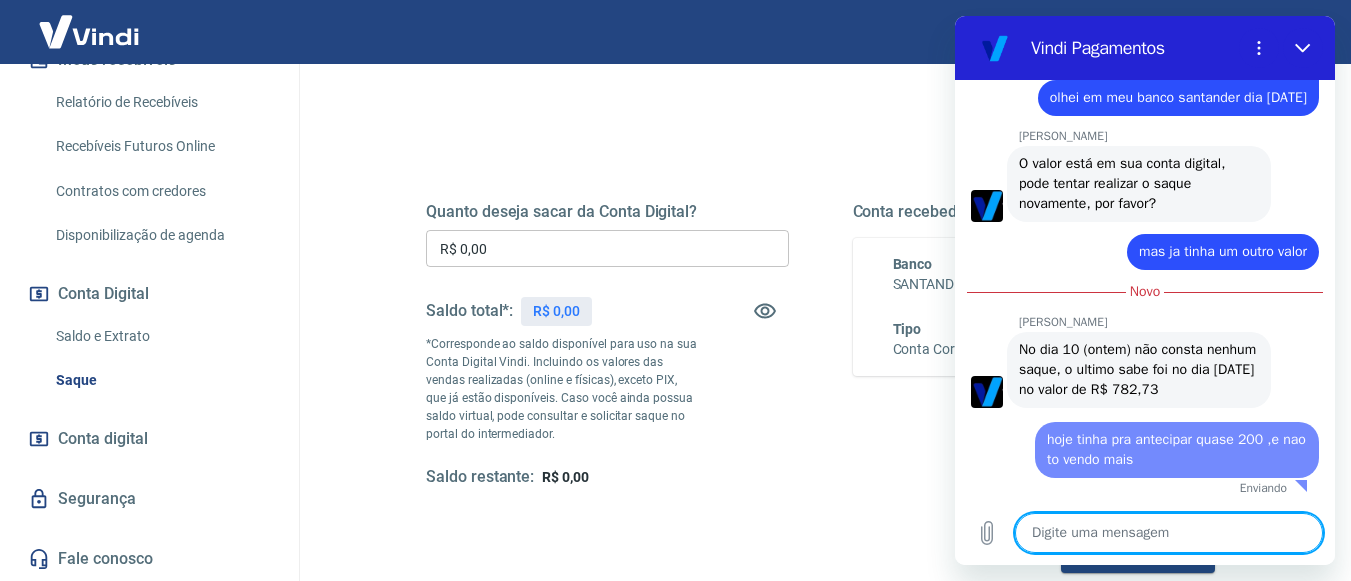 scroll, scrollTop: 826, scrollLeft: 0, axis: vertical 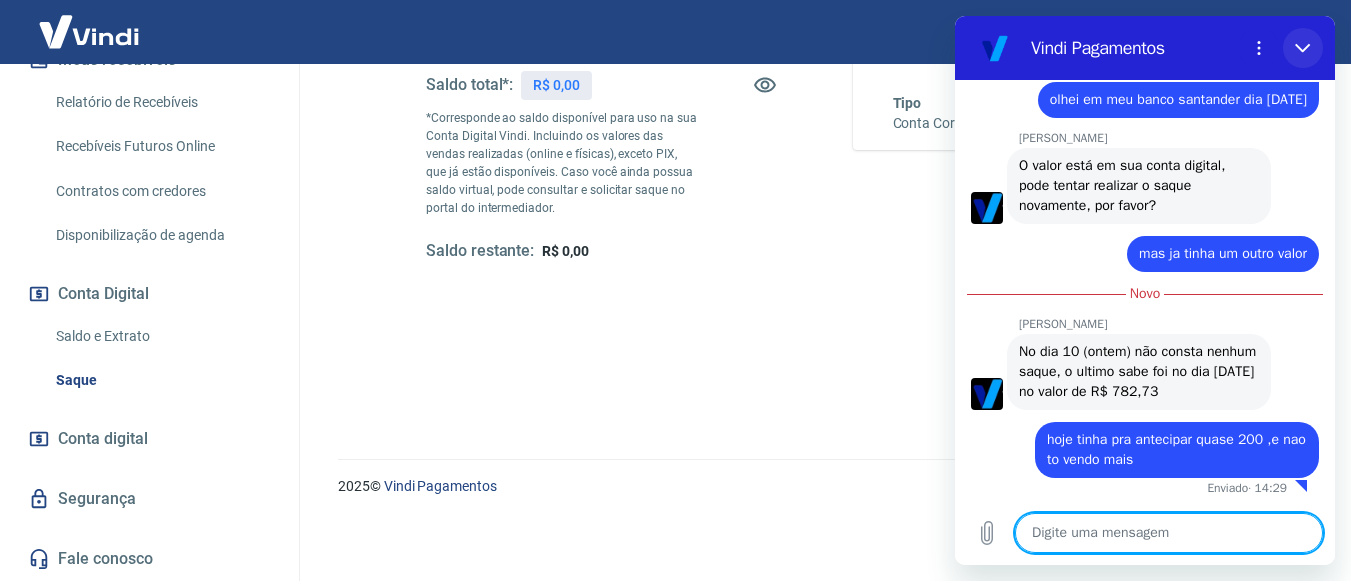 click at bounding box center (1303, 48) 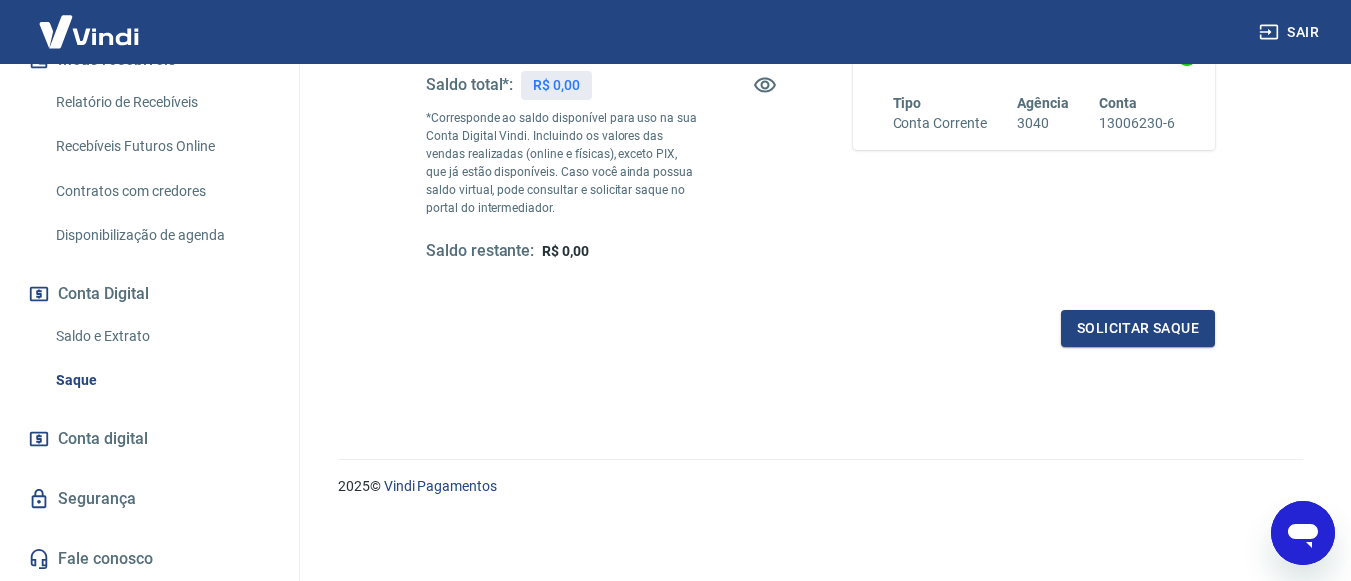 scroll, scrollTop: 828, scrollLeft: 0, axis: vertical 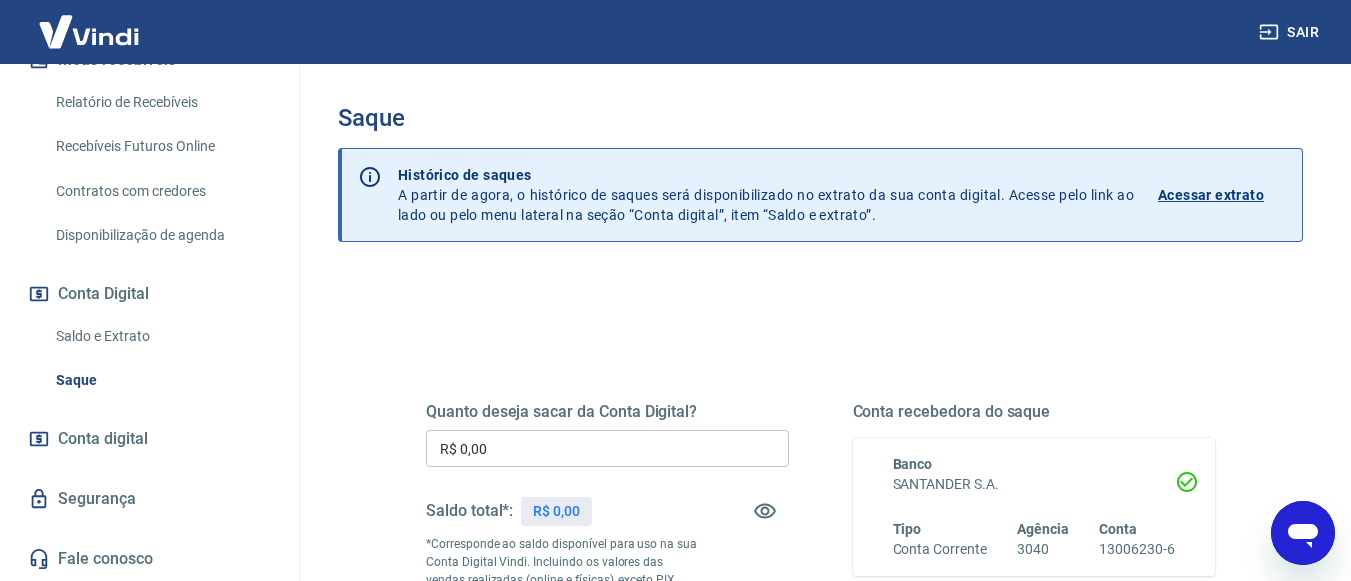 click on "Acessar extrato" at bounding box center (1211, 195) 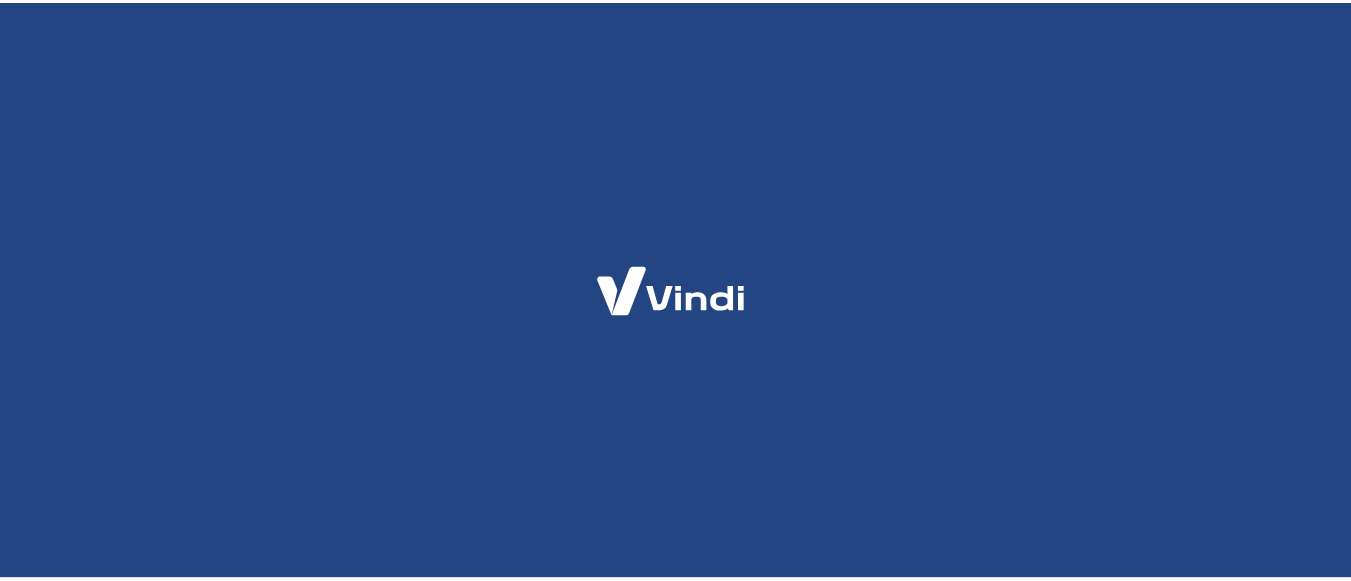 scroll, scrollTop: 0, scrollLeft: 0, axis: both 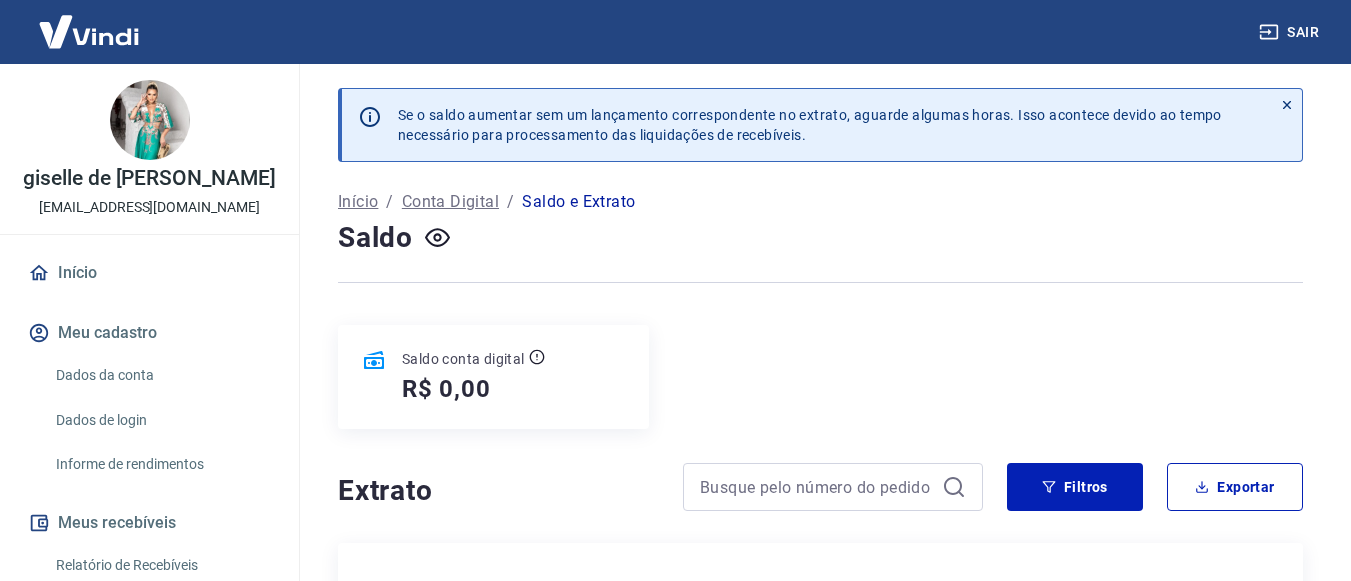 click on "Se o saldo aumentar sem um lançamento correspondente no extrato, aguarde algumas horas. Isso acontece devido ao tempo  necessário para processamento das liquidações de recebíveis." at bounding box center (820, 137) 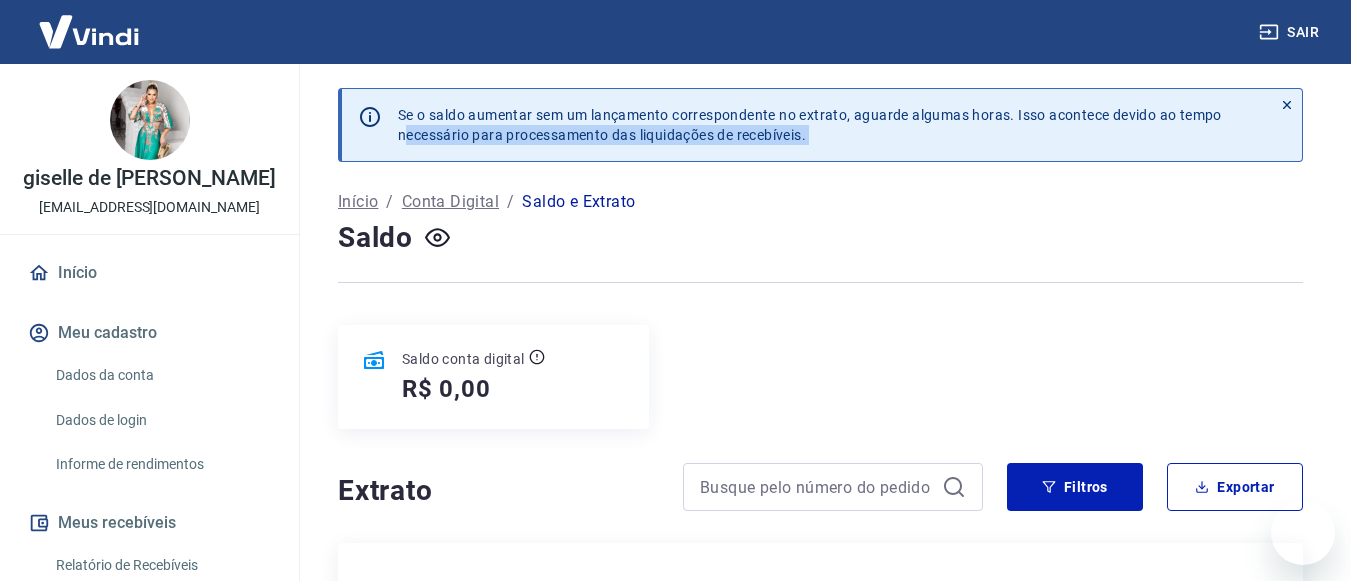 click on "Se o saldo aumentar sem um lançamento correspondente no extrato, aguarde algumas horas. Isso acontece devido ao tempo  necessário para processamento das liquidações de recebíveis." at bounding box center (820, 137) 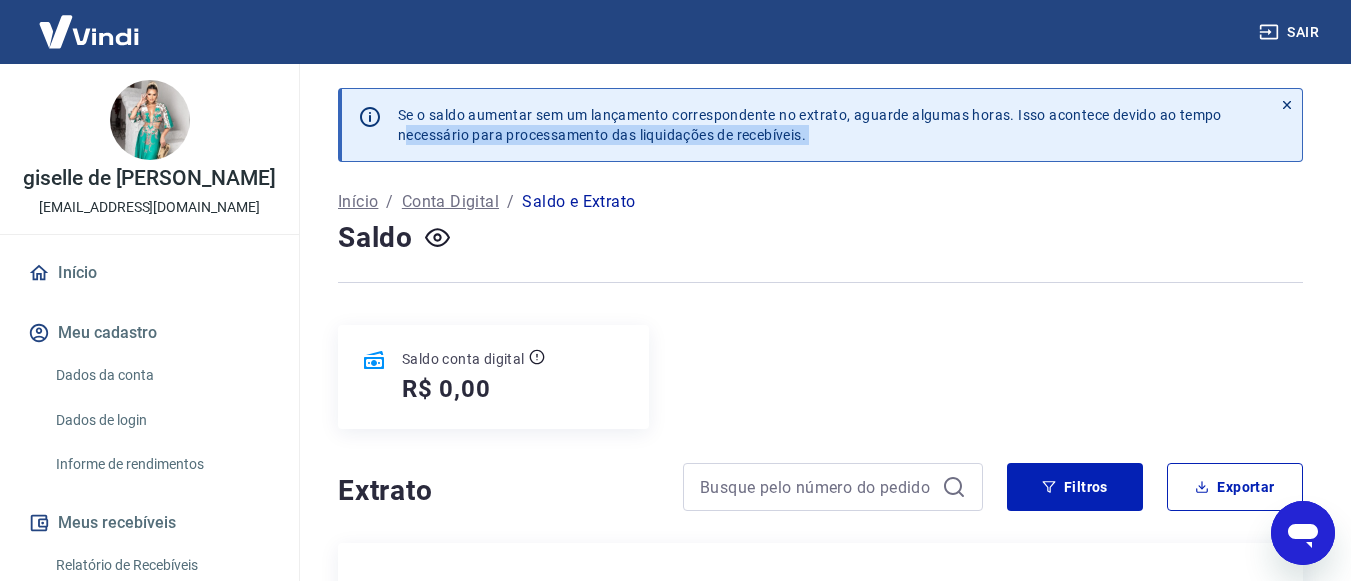 scroll, scrollTop: 0, scrollLeft: 0, axis: both 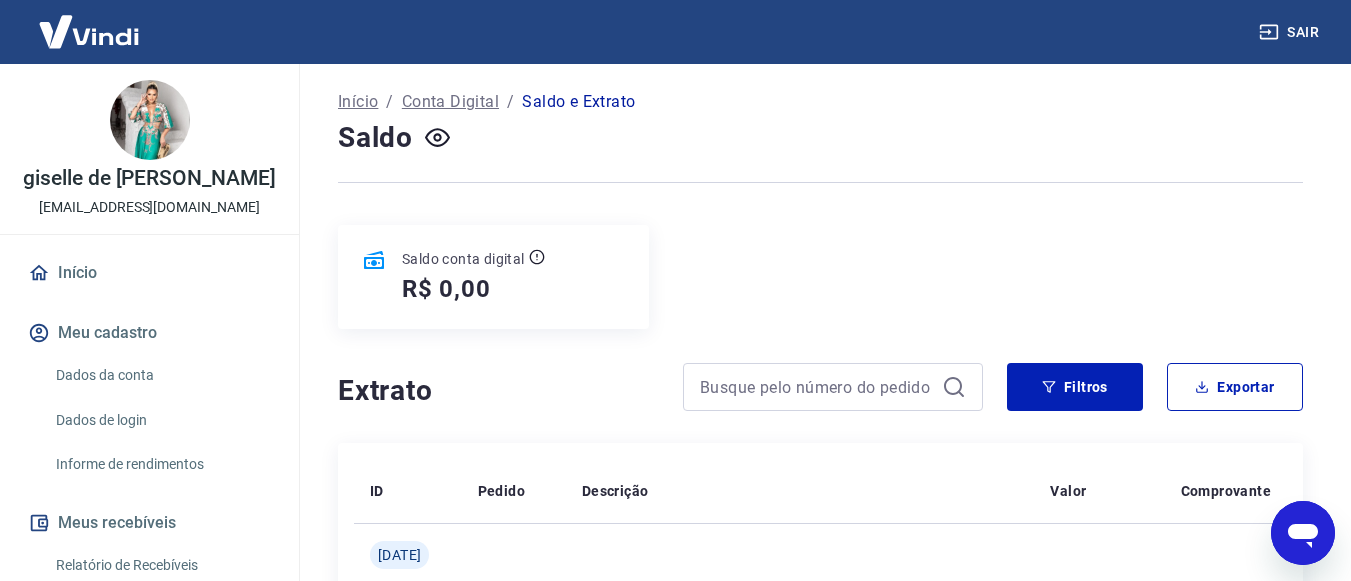 click on "ID Pedido Descrição Valor Comprovante [DATE] 1575569 Débito referente à transferência bancária 1575569 -R$ 242,44 [DATE] 19607966 Crédito referente à liquidação da UR 15251852 via CIP R$ 242,44 [DATE] 1550025 Débito referente à transferência bancária 1550025 -R$ 782,73 [DATE] 1549057 Débito referente à transferência bancária 1549057 -R$ 300,00 19309037 Crédito referente à liquidação da UR 14996334 via CIP R$ 227,25 [DATE] 19246815 Crédito referente à liquidação da UR 14938321 via CIP R$ 340,77 [DATE] 19225896 Crédito referente à liquidação da UR 14921160 via CIP R$ 239,49 [DATE] 1542454 Débito referente à transferência bancária 1542454 -R$ 1.000,00 [DATE] 19117394 Crédito referente à liquidação da UR 14825961 via CIP R$ 308,85 [DATE] 19078074 Crédito referente à liquidação da UR 14793917 via CIP R$ 289,40 [DATE] 1530320 Débito referente à transferência bancária 1530320 -R$ 1.000,00 19029788 R$ 207,14" at bounding box center [820, 1579] 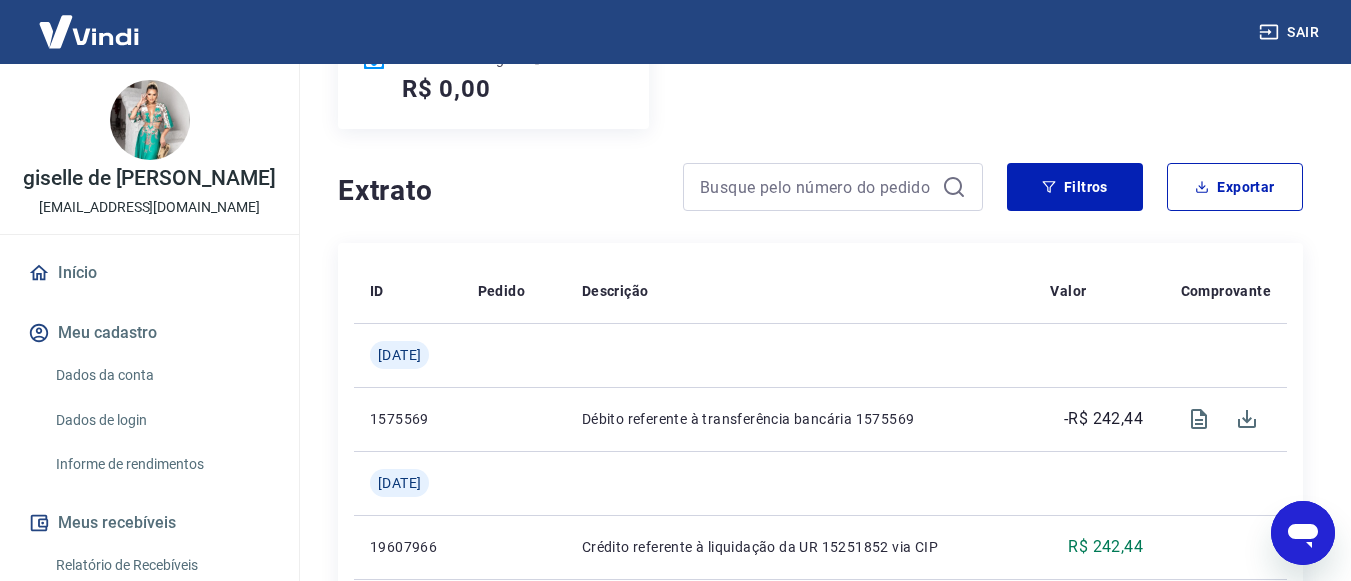click at bounding box center [800, 355] 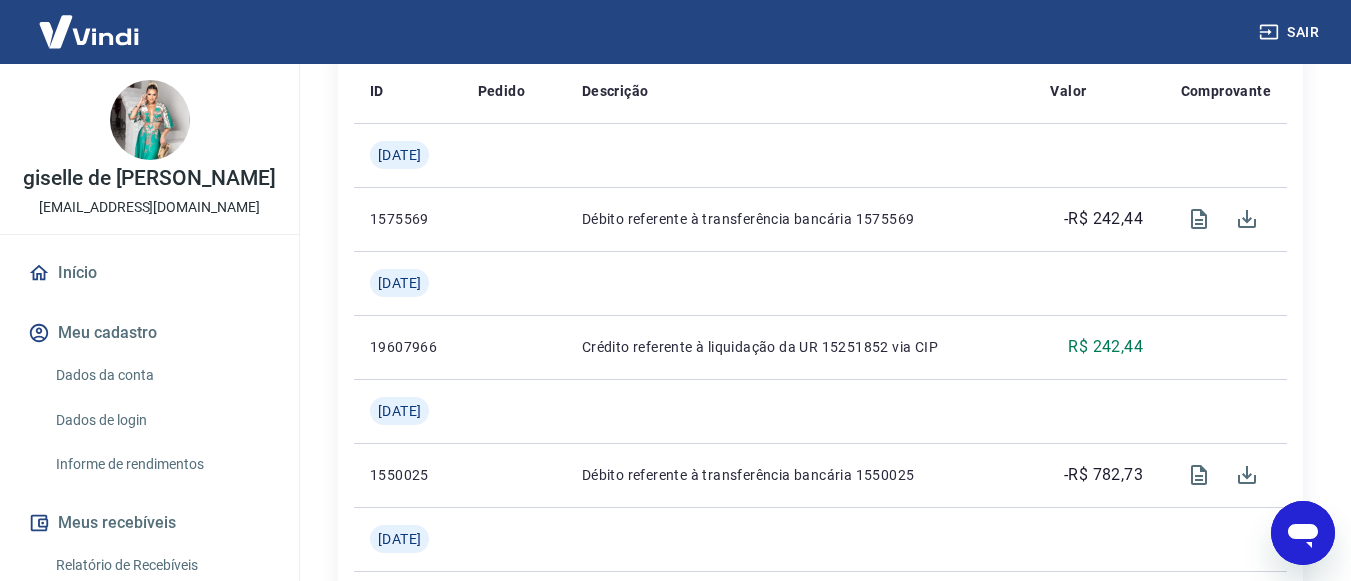click on "Crédito referente à liquidação da UR 15251852 via CIP" at bounding box center [800, 347] 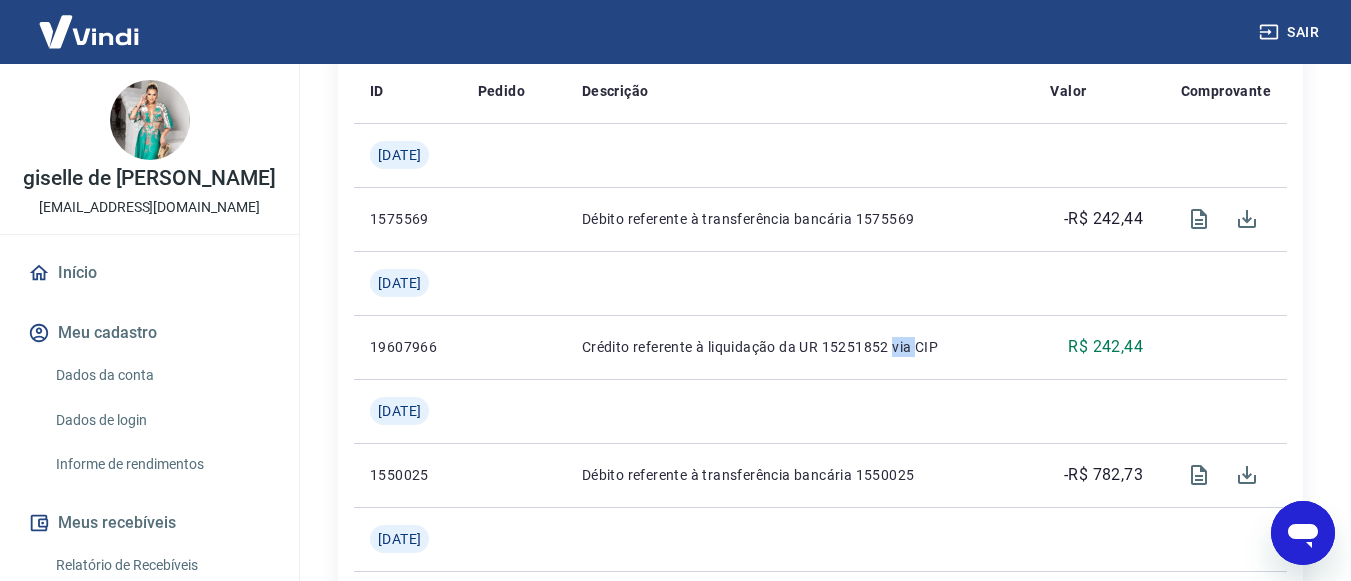 click on "Crédito referente à liquidação da UR 15251852 via CIP" at bounding box center (800, 347) 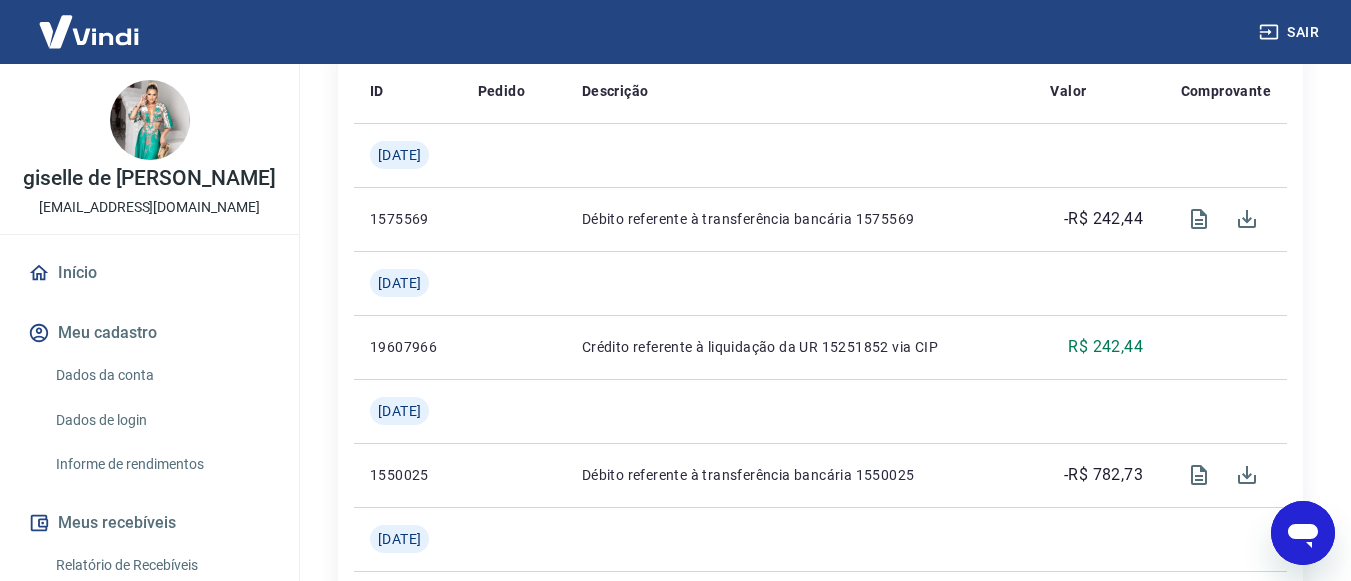 click on "Crédito referente à liquidação da UR 15251852 via CIP" at bounding box center (800, 347) 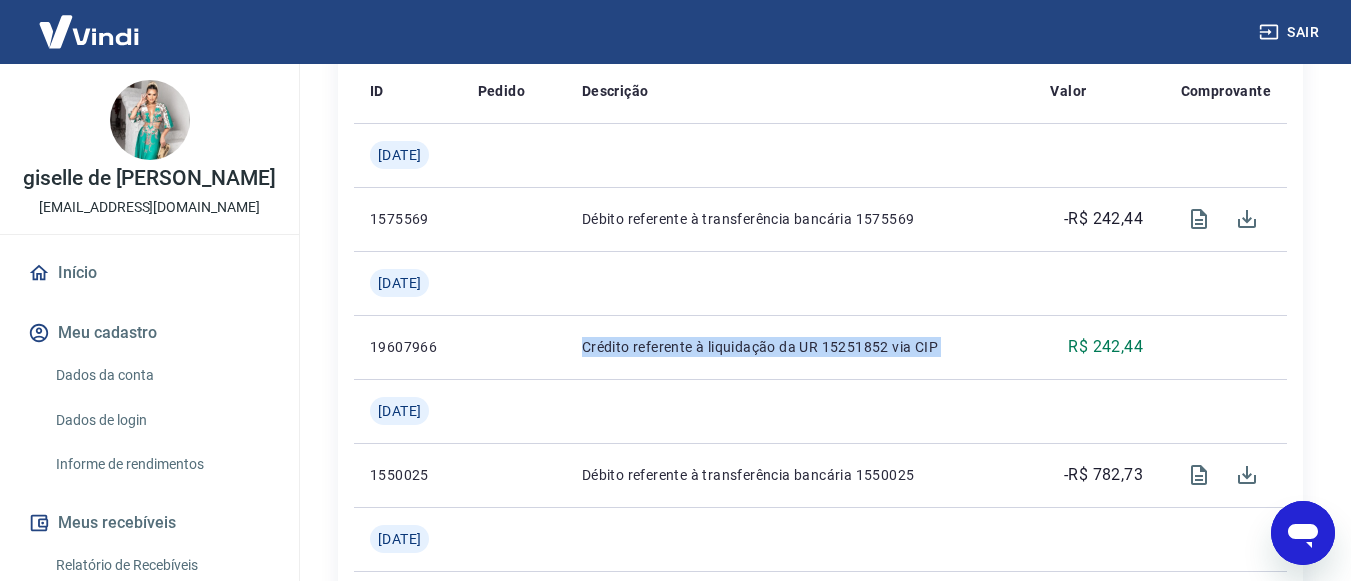 click on "Crédito referente à liquidação da UR 15251852 via CIP" at bounding box center [800, 347] 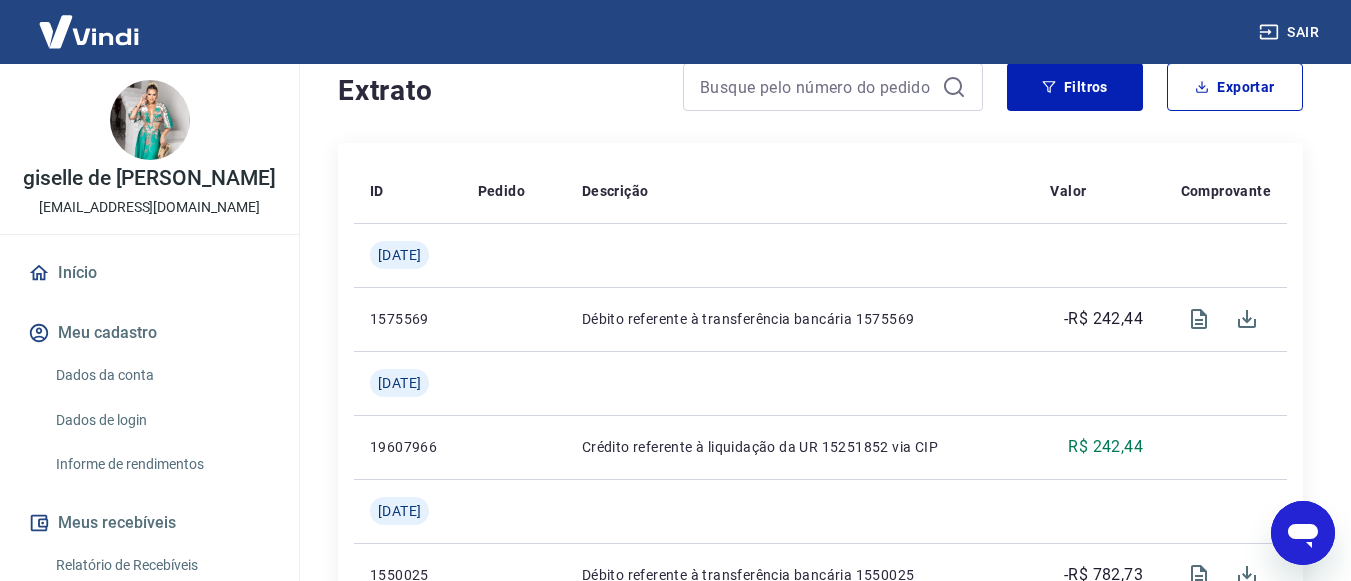 scroll, scrollTop: 200, scrollLeft: 0, axis: vertical 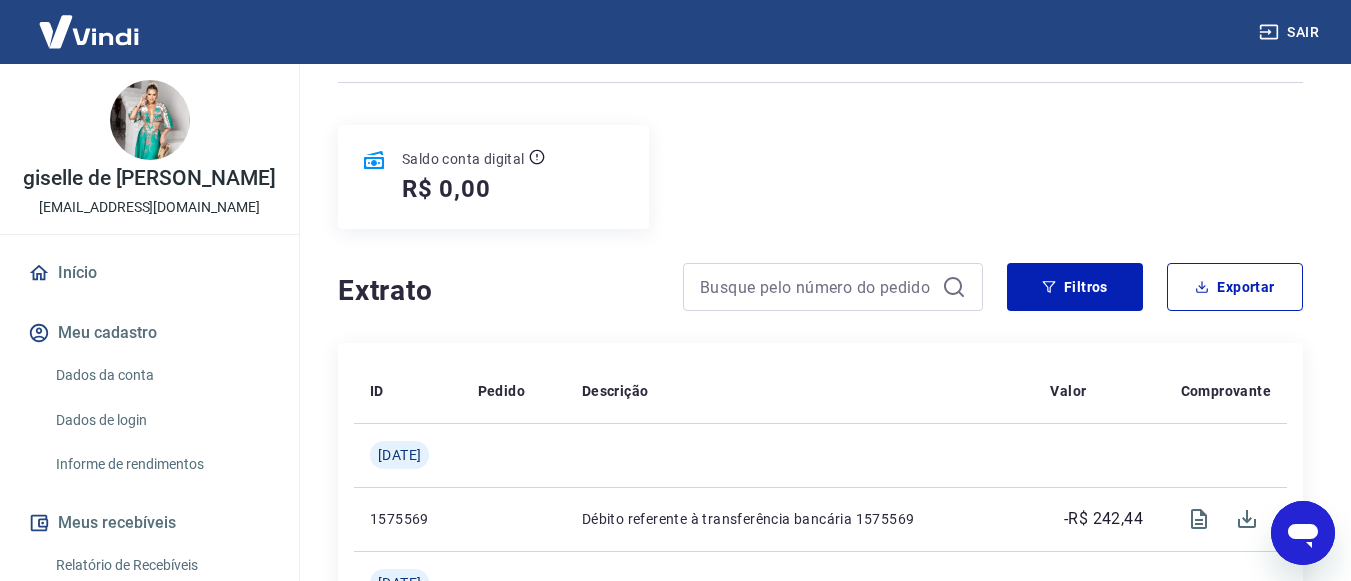 click on "ID Pedido Descrição Valor Comprovante [DATE] 1575569 Débito referente à transferência bancária 1575569 -R$ 242,44 [DATE] 19607966 Crédito referente à liquidação da UR 15251852 via CIP R$ 242,44 [DATE] 1550025 Débito referente à transferência bancária 1550025 -R$ 782,73 [DATE] 1549057 Débito referente à transferência bancária 1549057 -R$ 300,00 19309037 Crédito referente à liquidação da UR 14996334 via CIP R$ 227,25 [DATE] 19246815 Crédito referente à liquidação da UR 14938321 via CIP R$ 340,77 [DATE] 19225896 Crédito referente à liquidação da UR 14921160 via CIP R$ 239,49 [DATE] 1542454 Débito referente à transferência bancária 1542454 -R$ 1.000,00 [DATE] 19117394 Crédito referente à liquidação da UR 14825961 via CIP R$ 308,85 [DATE] 19078074 Crédito referente à liquidação da UR 14793917 via CIP R$ 289,40 [DATE] 1530320 Débito referente à transferência bancária 1530320 -R$ 1.000,00 19029788 R$ 207,14" at bounding box center [820, 1479] 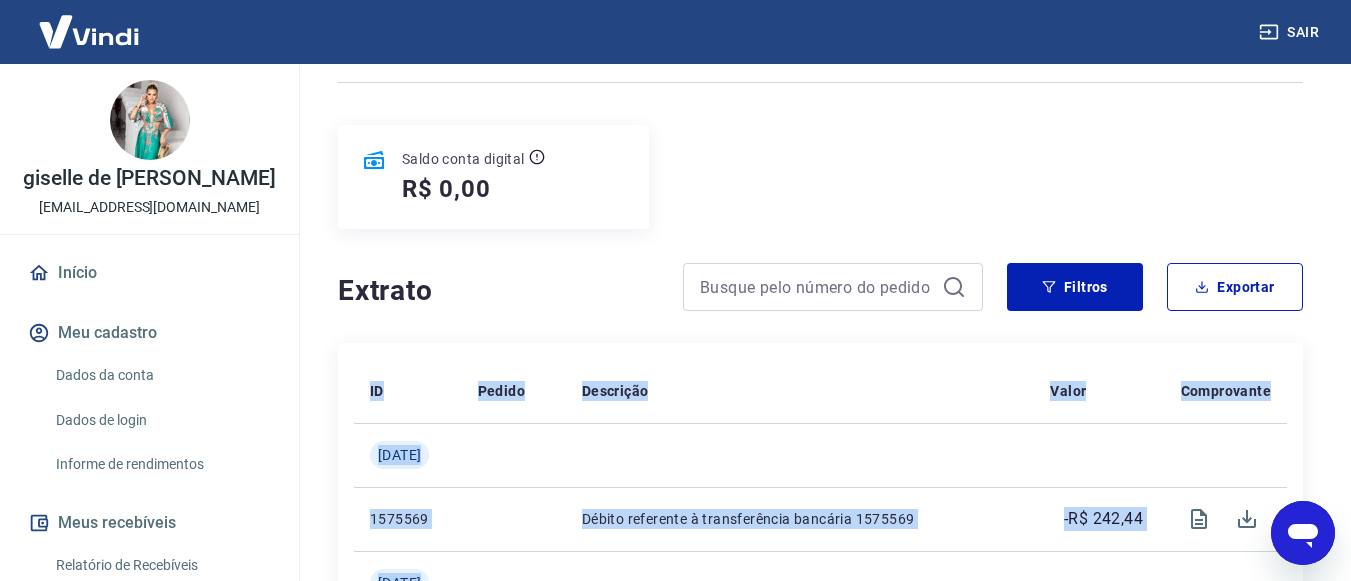 click on "ID Pedido Descrição Valor Comprovante [DATE] 1575569 Débito referente à transferência bancária 1575569 -R$ 242,44 [DATE] 19607966 Crédito referente à liquidação da UR 15251852 via CIP R$ 242,44 [DATE] 1550025 Débito referente à transferência bancária 1550025 -R$ 782,73 [DATE] 1549057 Débito referente à transferência bancária 1549057 -R$ 300,00 19309037 Crédito referente à liquidação da UR 14996334 via CIP R$ 227,25 [DATE] 19246815 Crédito referente à liquidação da UR 14938321 via CIP R$ 340,77 [DATE] 19225896 Crédito referente à liquidação da UR 14921160 via CIP R$ 239,49 [DATE] 1542454 Débito referente à transferência bancária 1542454 -R$ 1.000,00 [DATE] 19117394 Crédito referente à liquidação da UR 14825961 via CIP R$ 308,85 [DATE] 19078074 Crédito referente à liquidação da UR 14793917 via CIP R$ 289,40 [DATE] 1530320 Débito referente à transferência bancária 1530320 -R$ 1.000,00 19029788 R$ 207,14" at bounding box center [820, 1479] 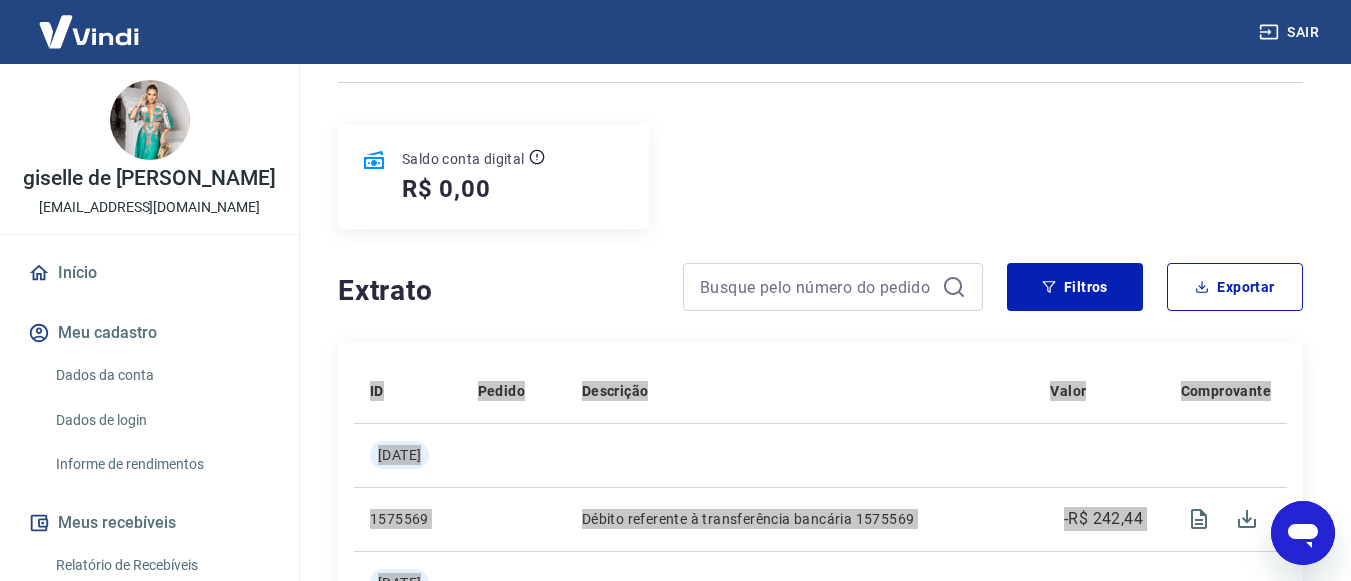 click 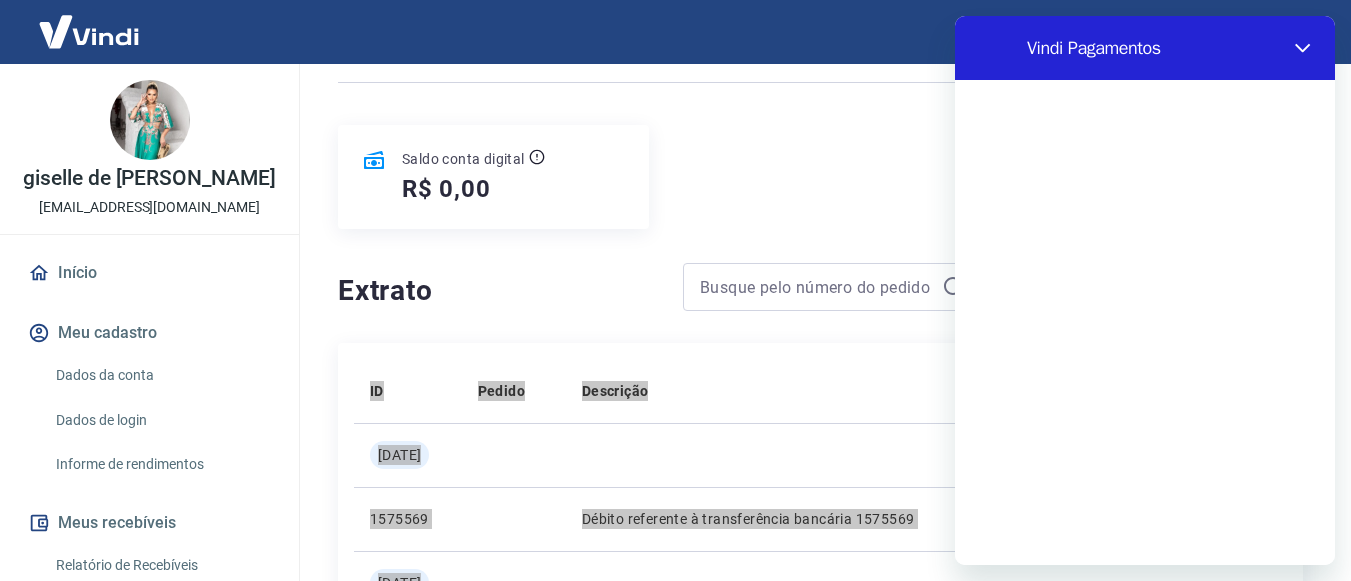 scroll, scrollTop: 0, scrollLeft: 0, axis: both 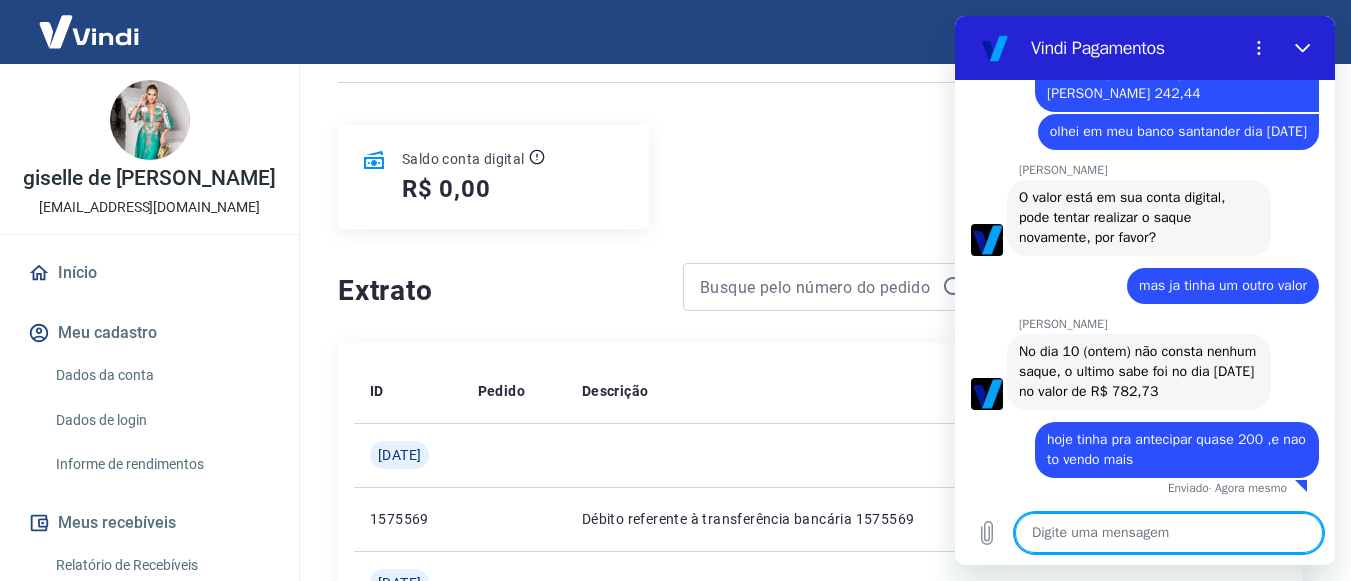 click on "Saldo conta digital R$ 0,00" at bounding box center [820, 177] 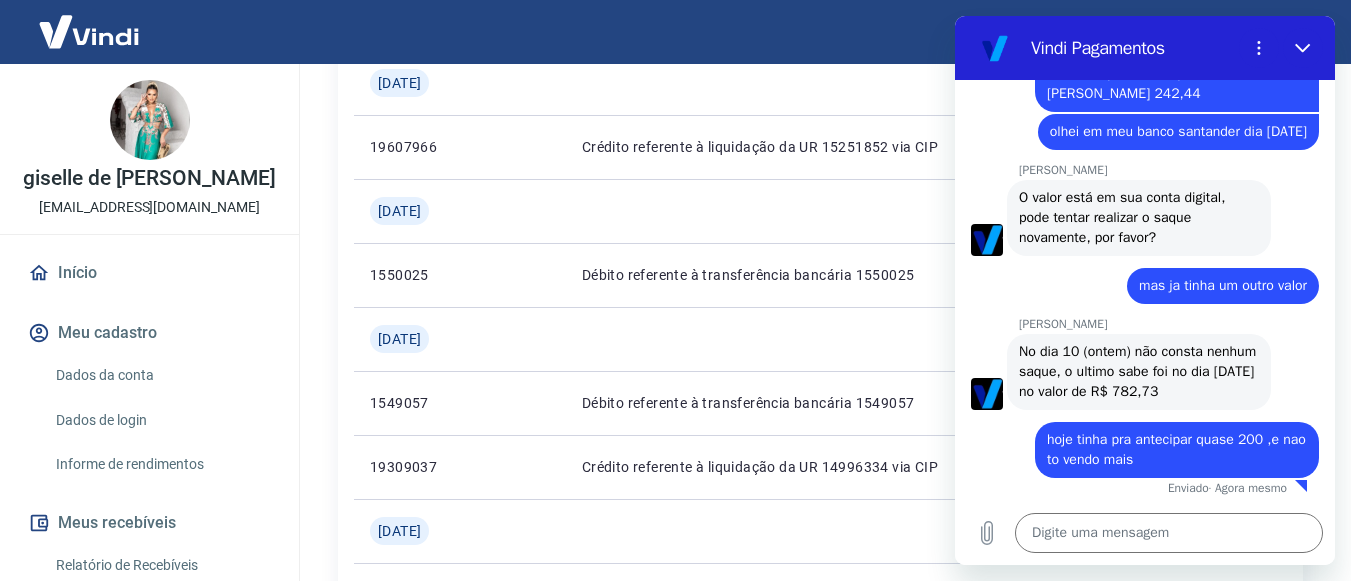 scroll, scrollTop: 400, scrollLeft: 0, axis: vertical 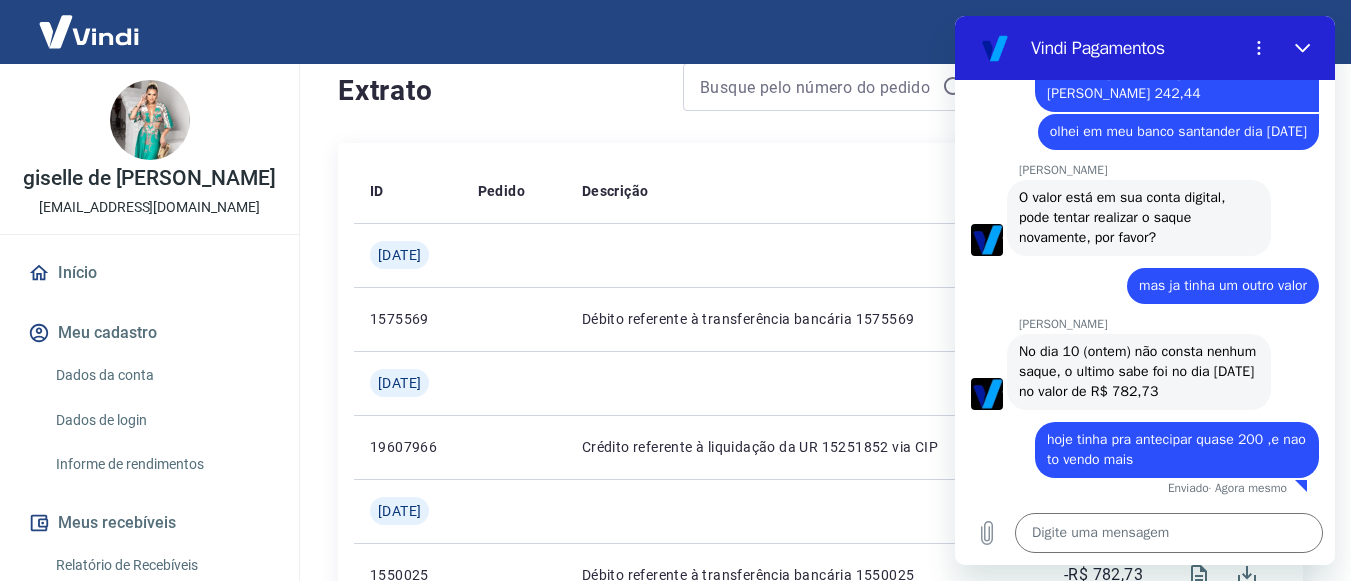 click on "Extrato Filtros Exportar" at bounding box center (820, 95) 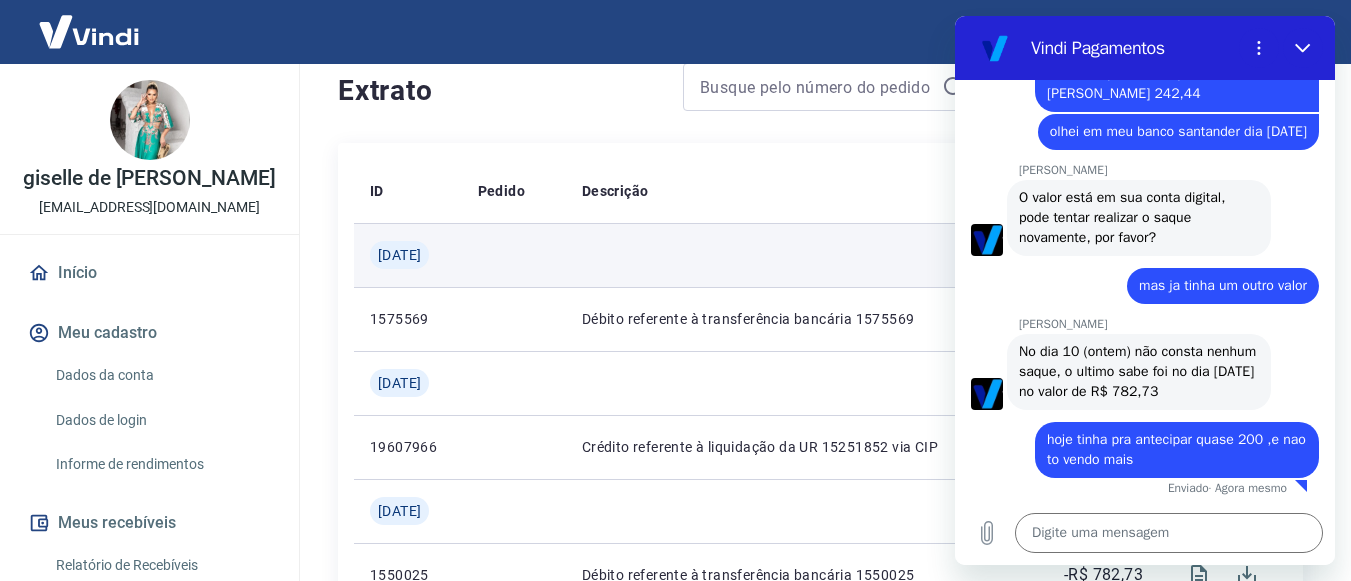 scroll, scrollTop: 300, scrollLeft: 0, axis: vertical 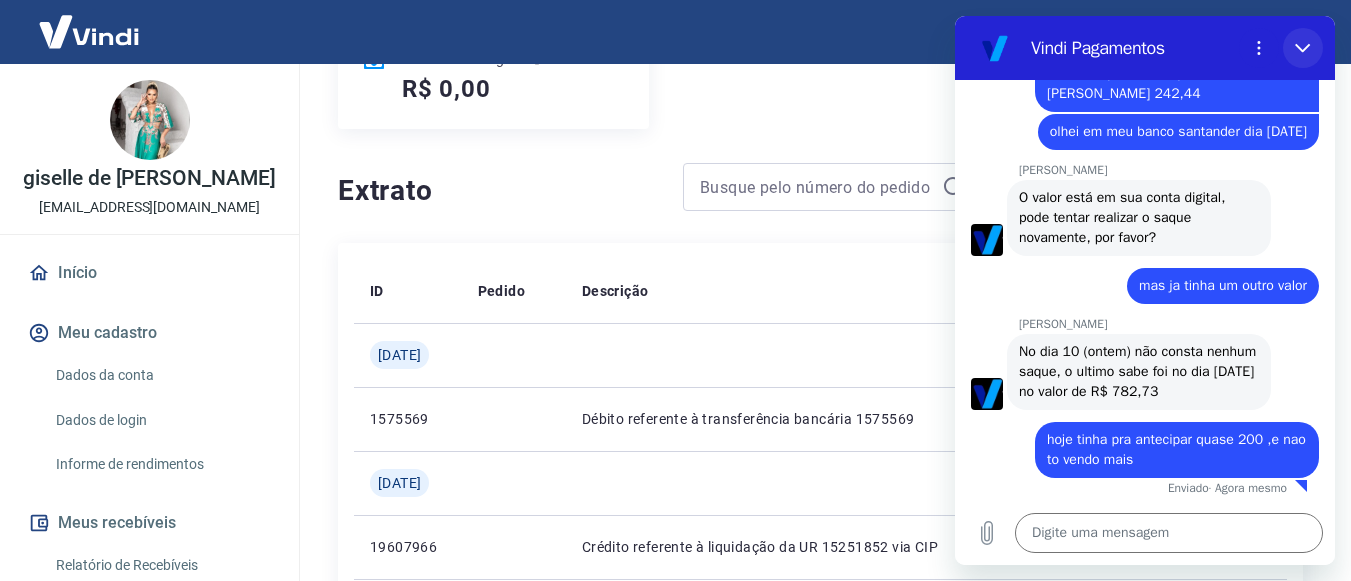 click at bounding box center [1303, 48] 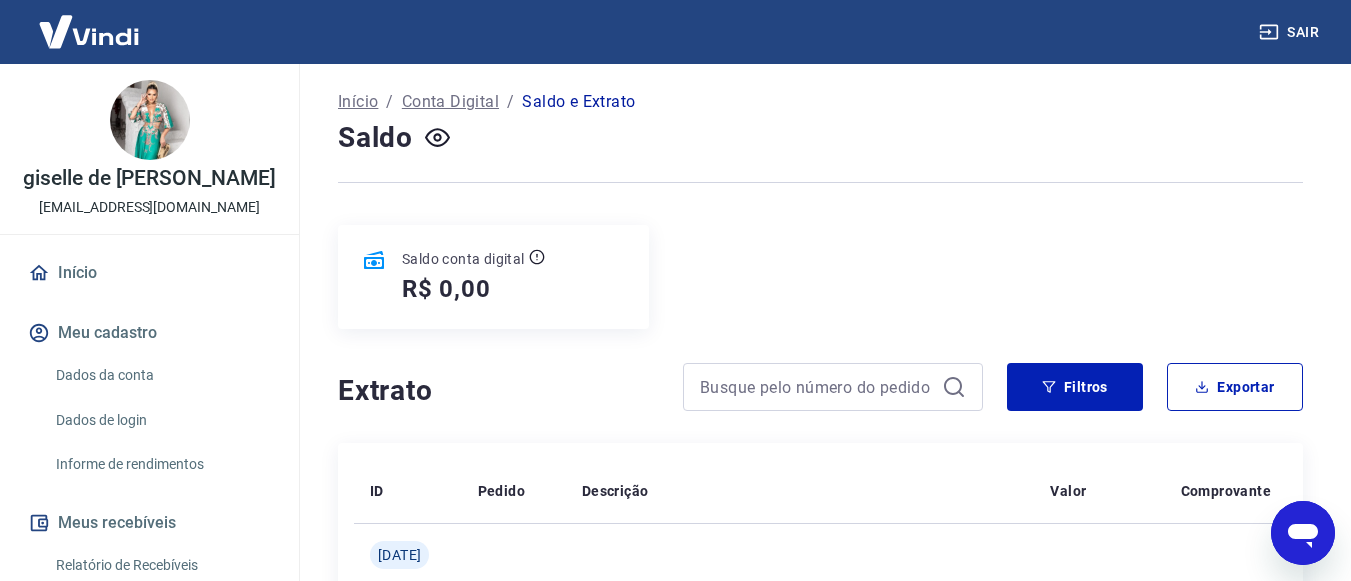 scroll, scrollTop: 0, scrollLeft: 0, axis: both 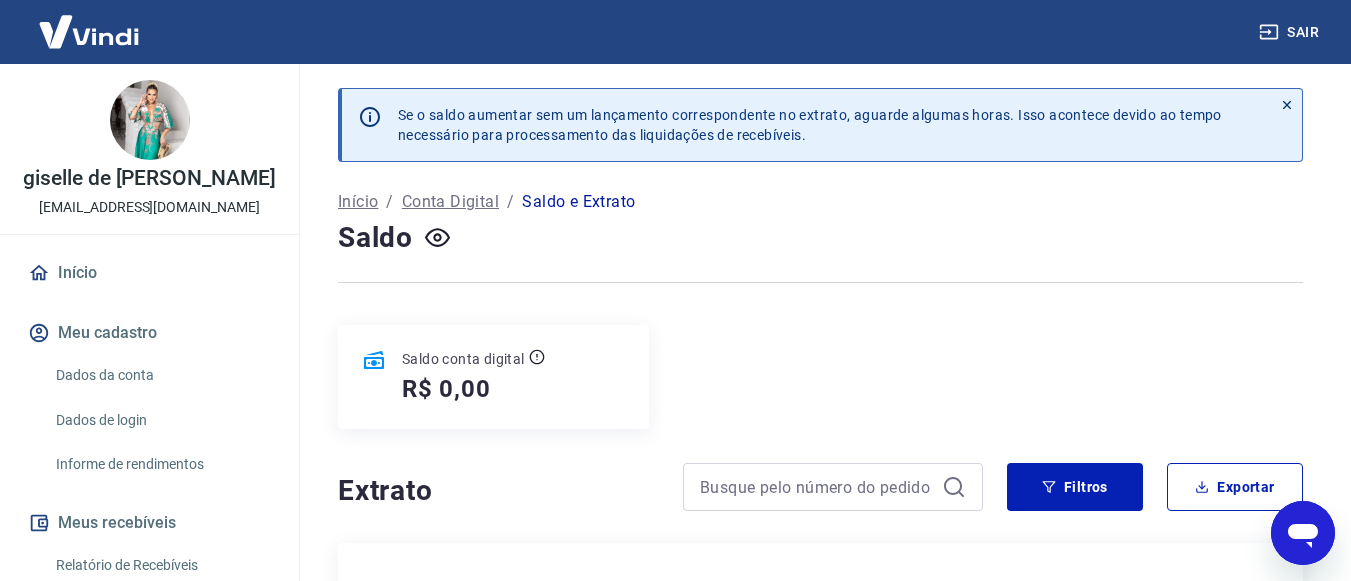 click on "Início" at bounding box center (149, 273) 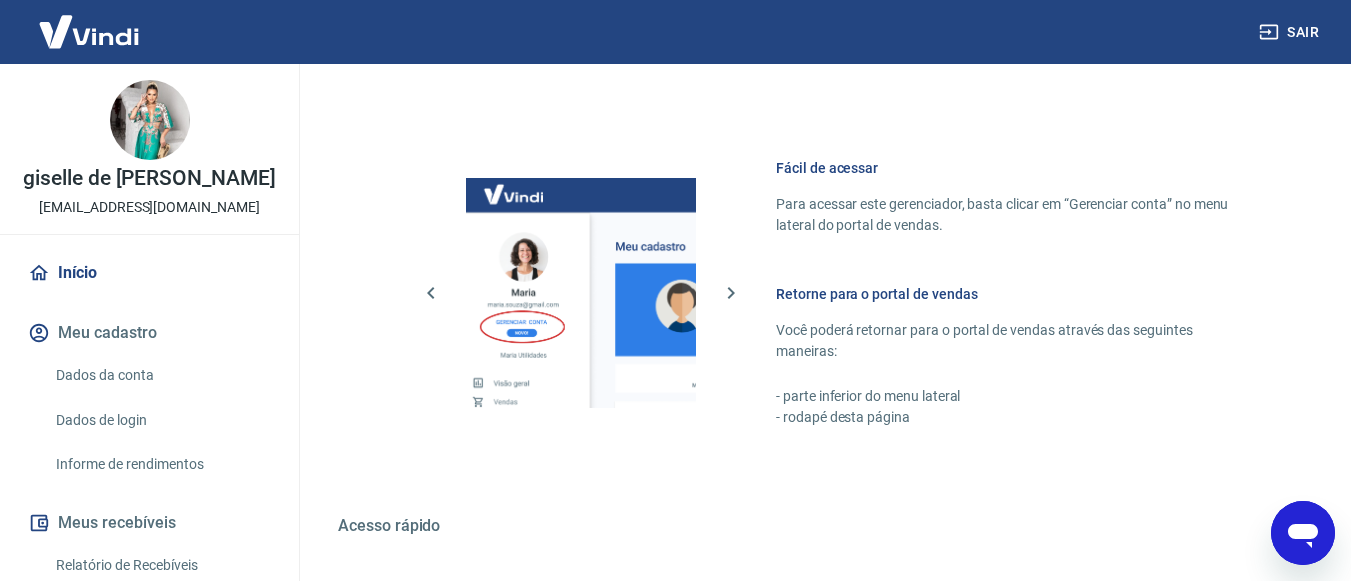 scroll, scrollTop: 1000, scrollLeft: 0, axis: vertical 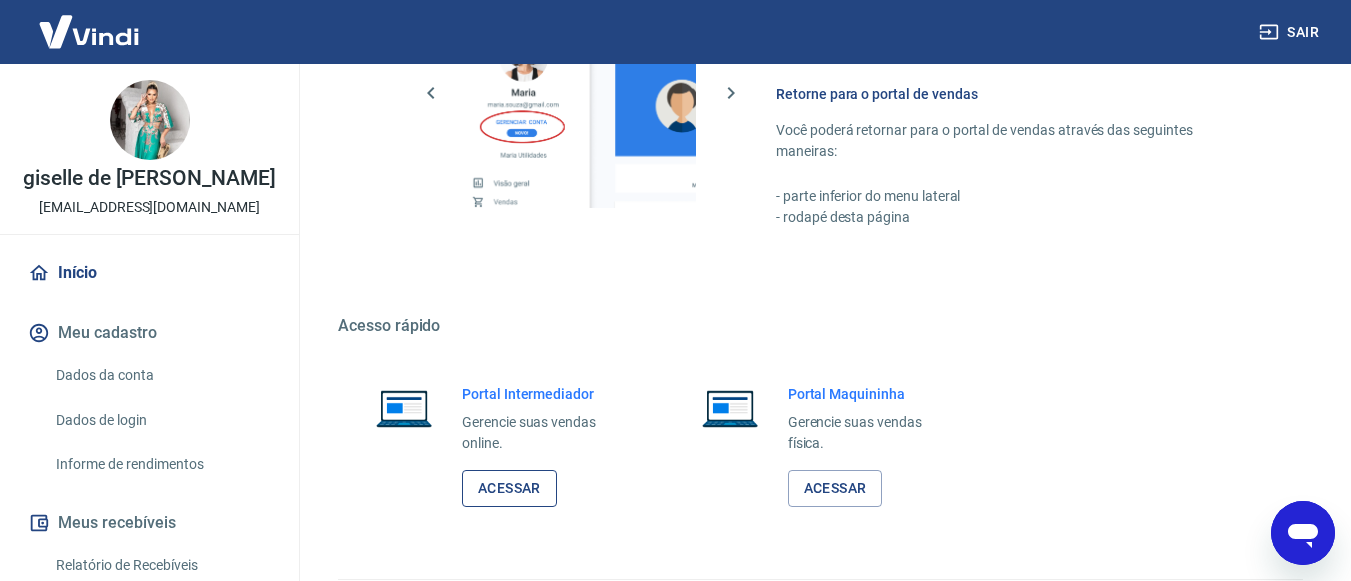 click on "Acessar" at bounding box center (509, 488) 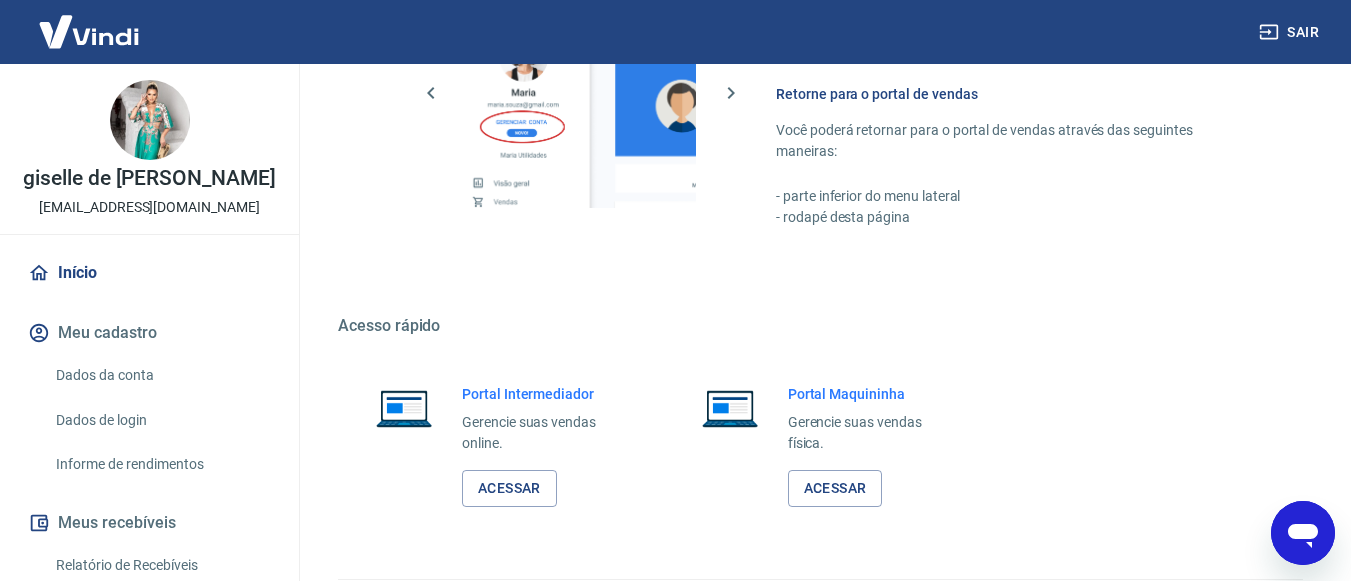 click 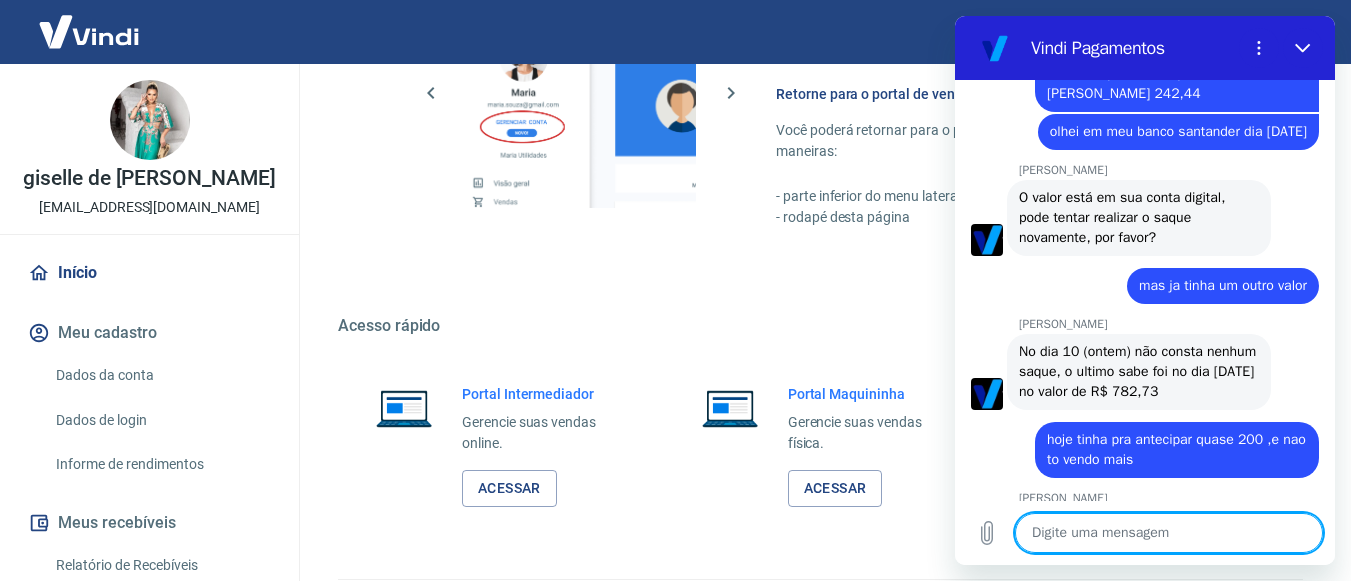 scroll, scrollTop: 832, scrollLeft: 0, axis: vertical 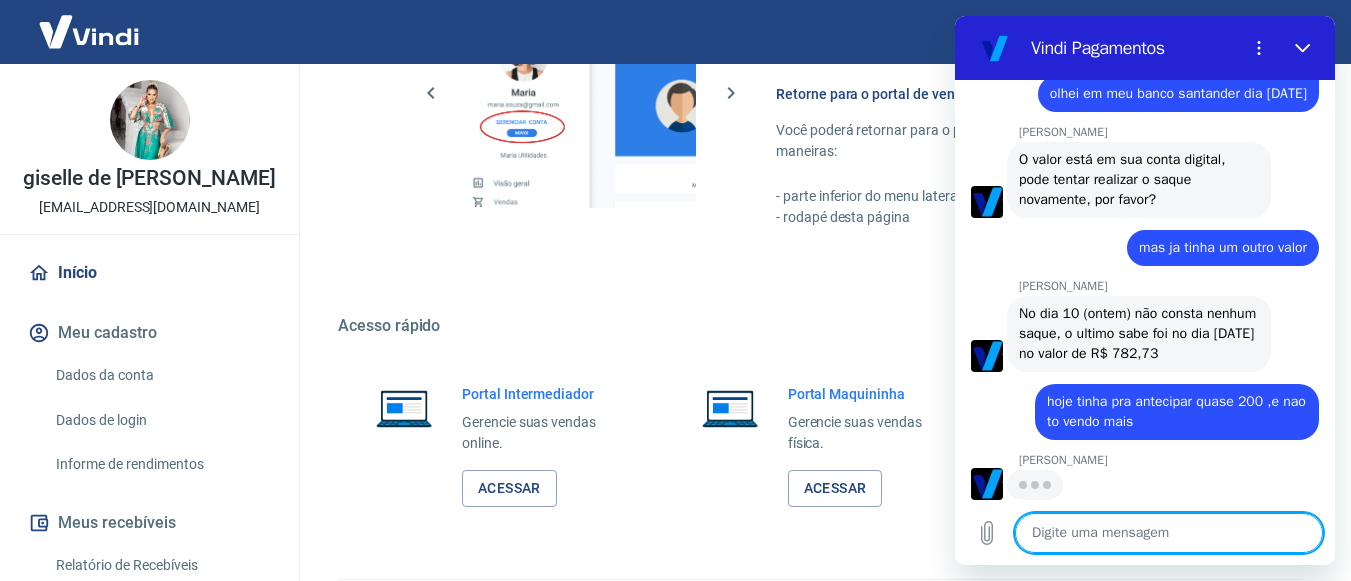 type on "1" 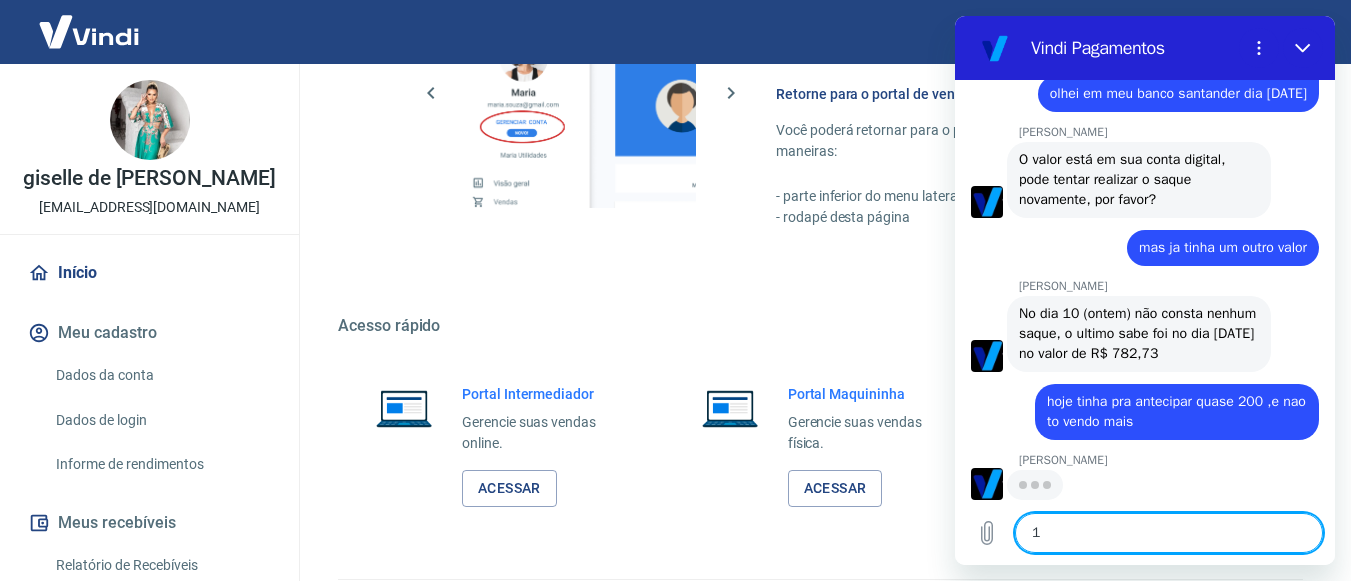 type on "x" 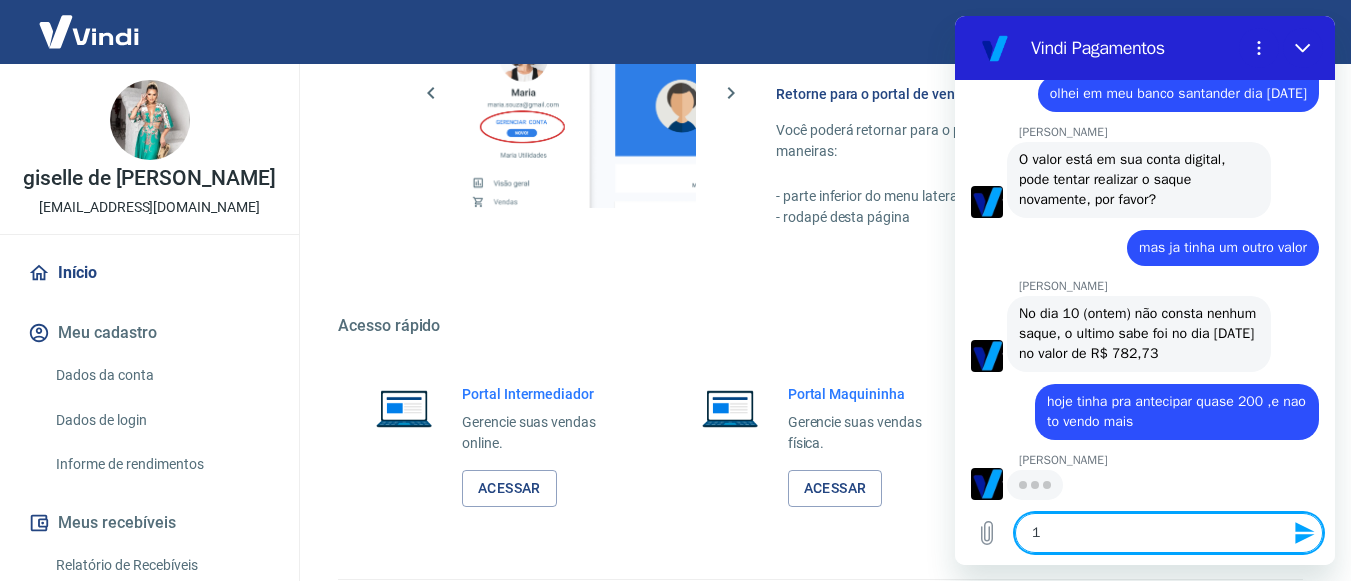 type on "12" 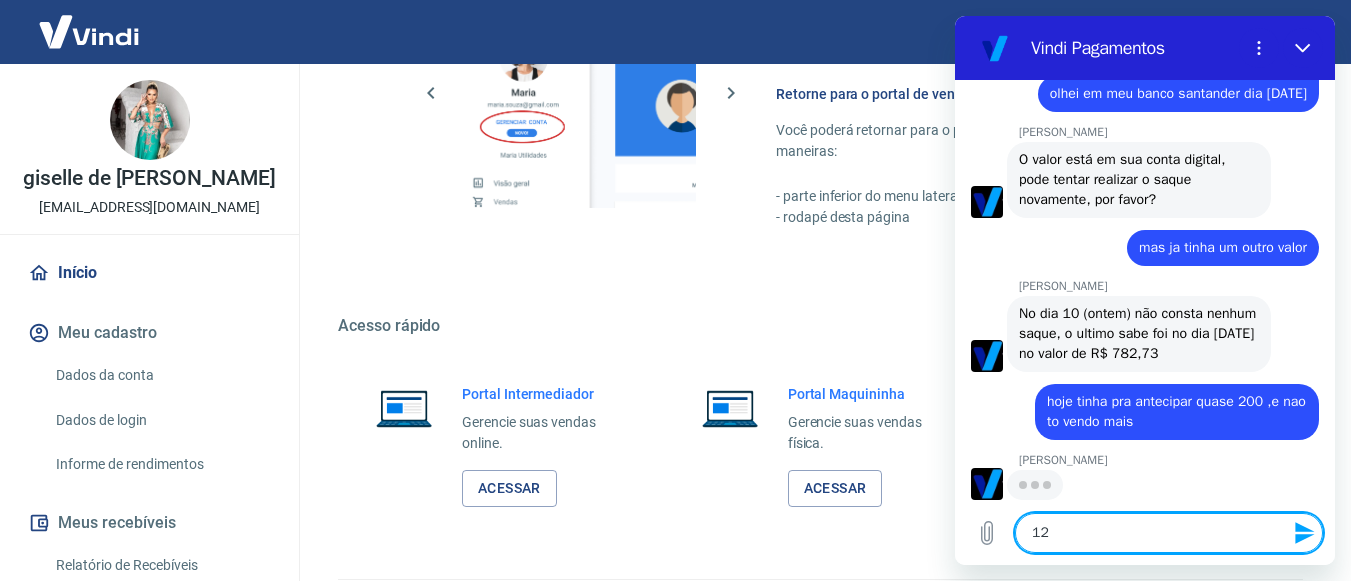 type on "122" 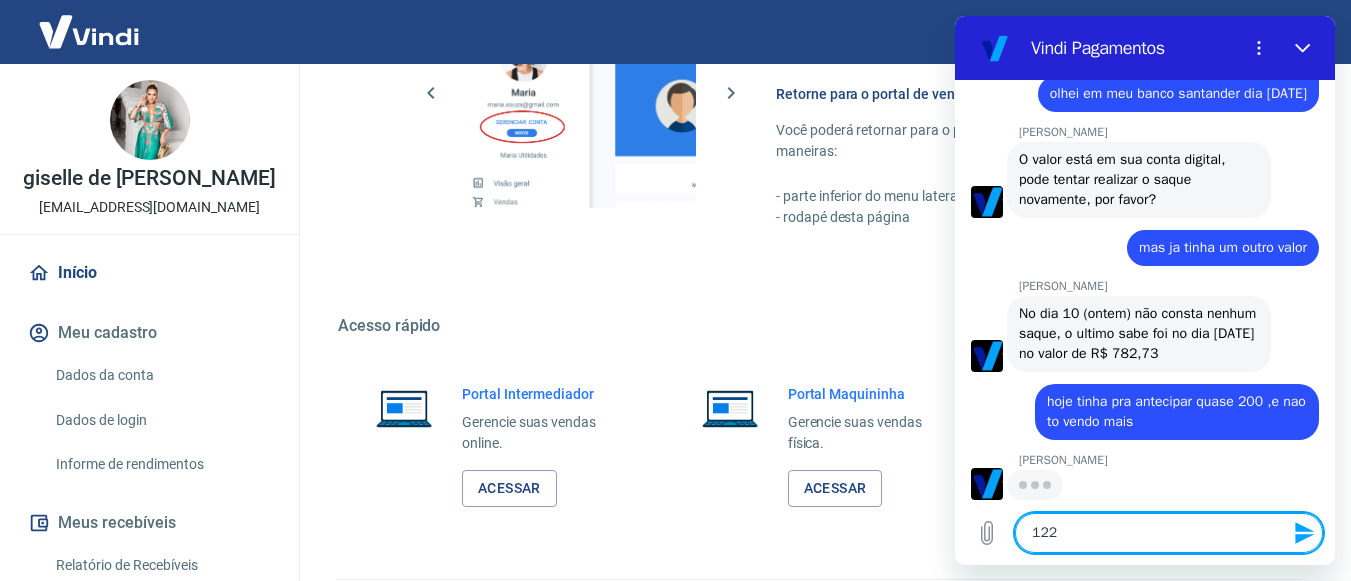 type on "122," 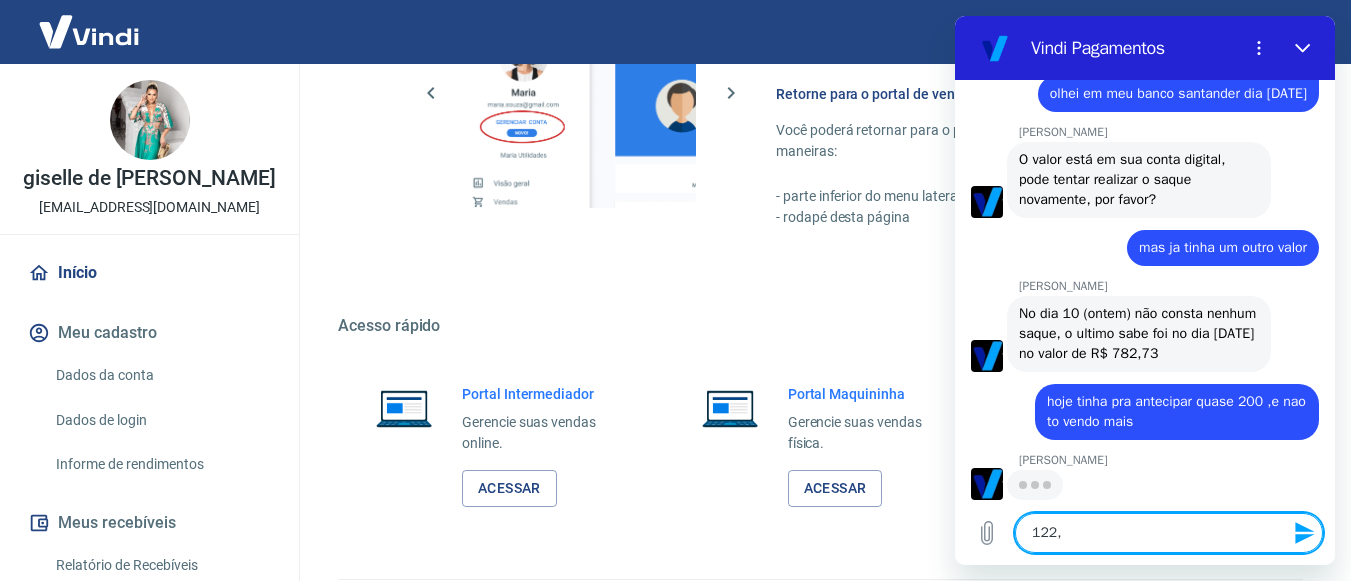 type on "122,8" 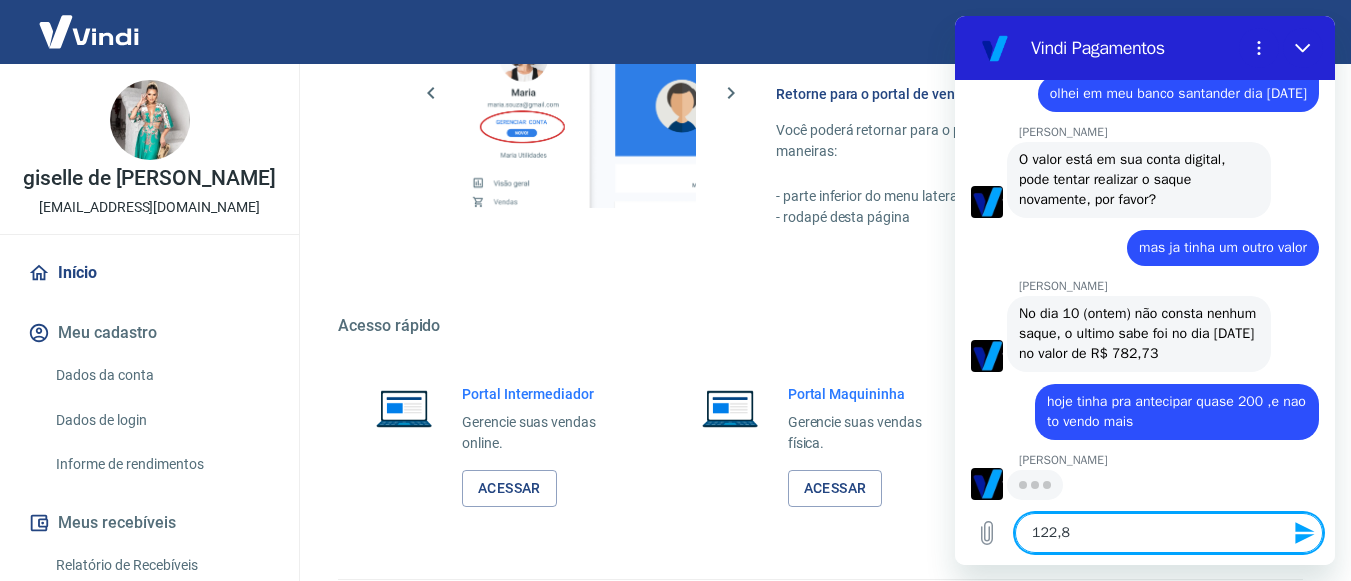 type on "122,88" 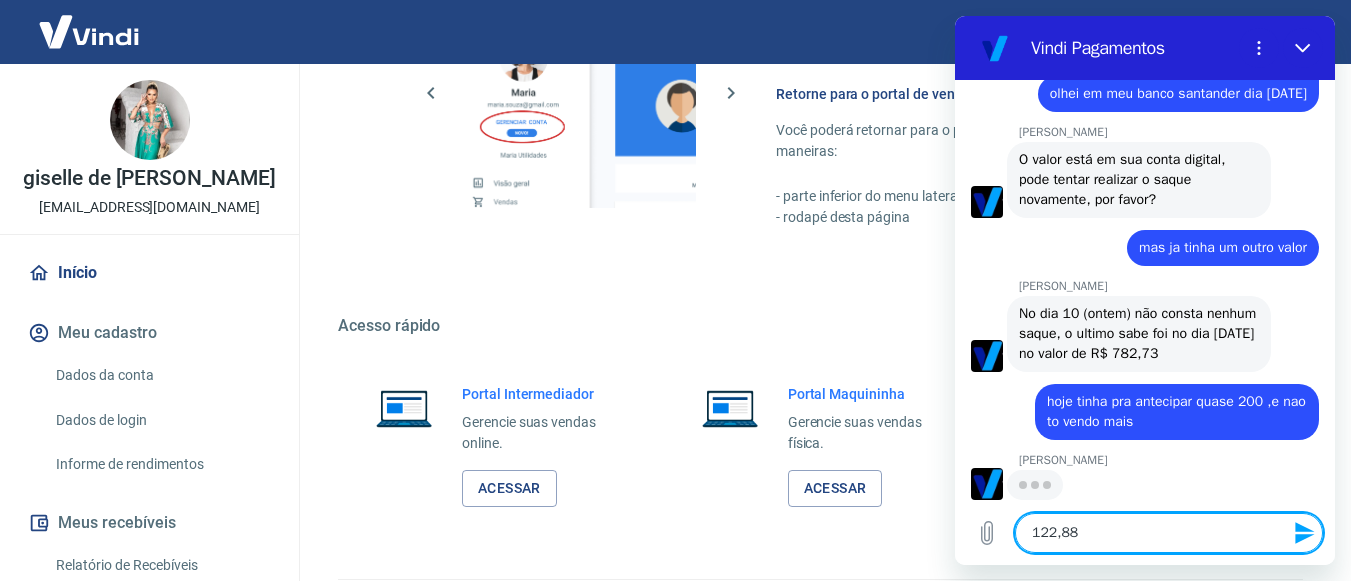 type 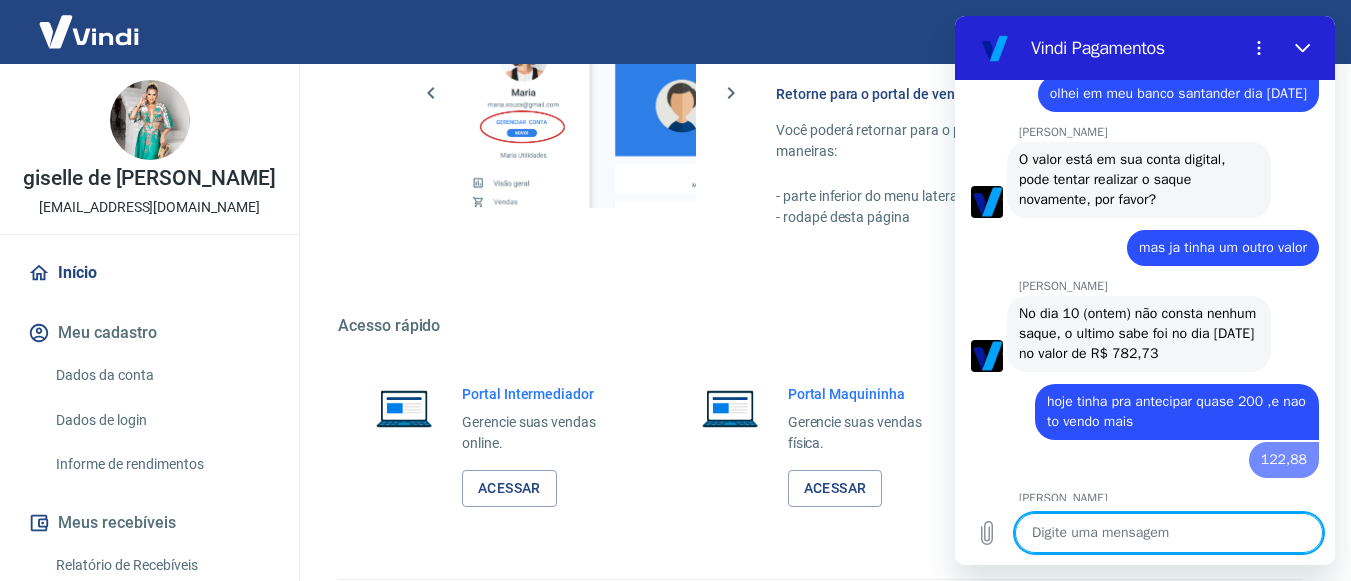 scroll, scrollTop: 870, scrollLeft: 0, axis: vertical 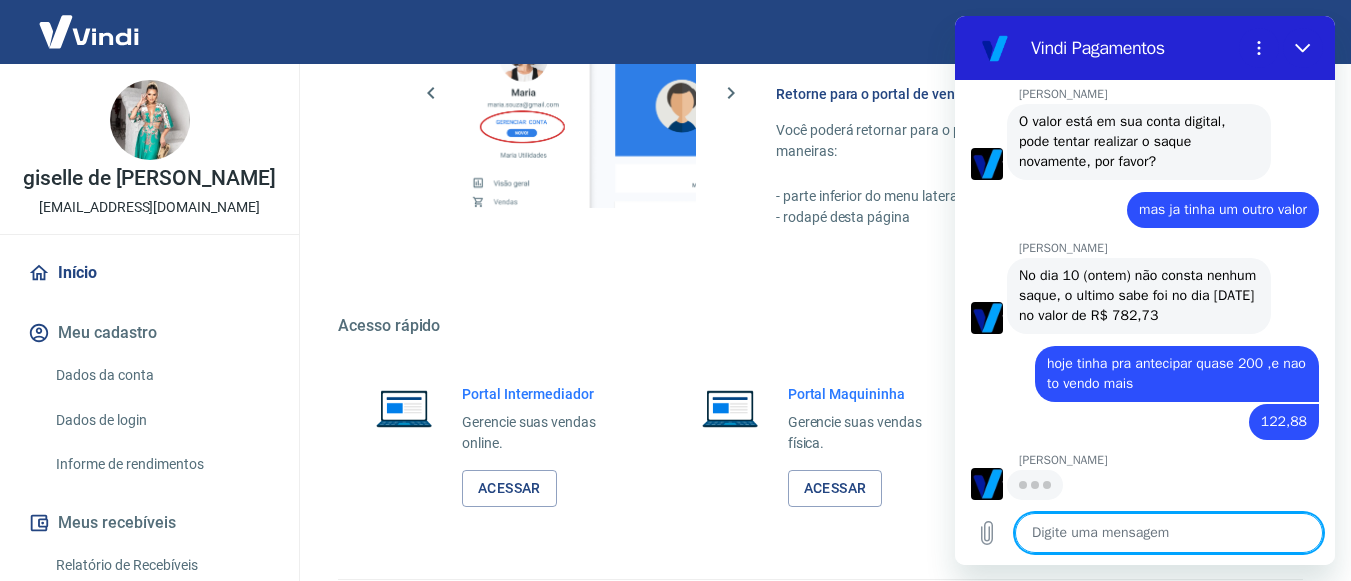 type on "x" 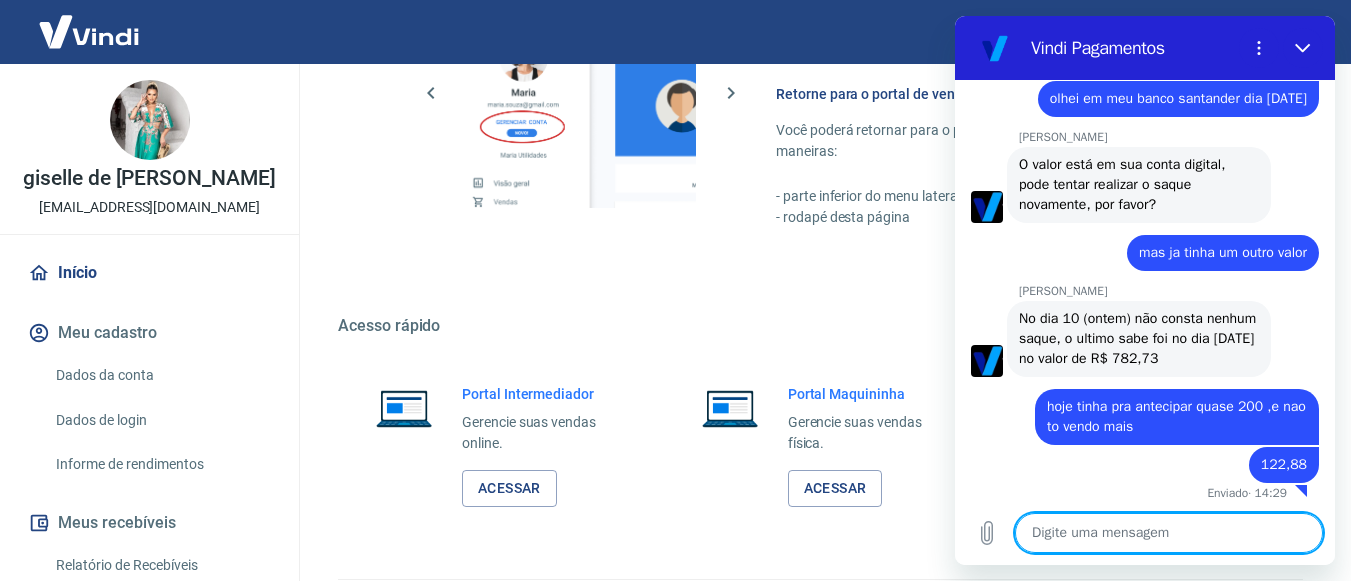 type on "a" 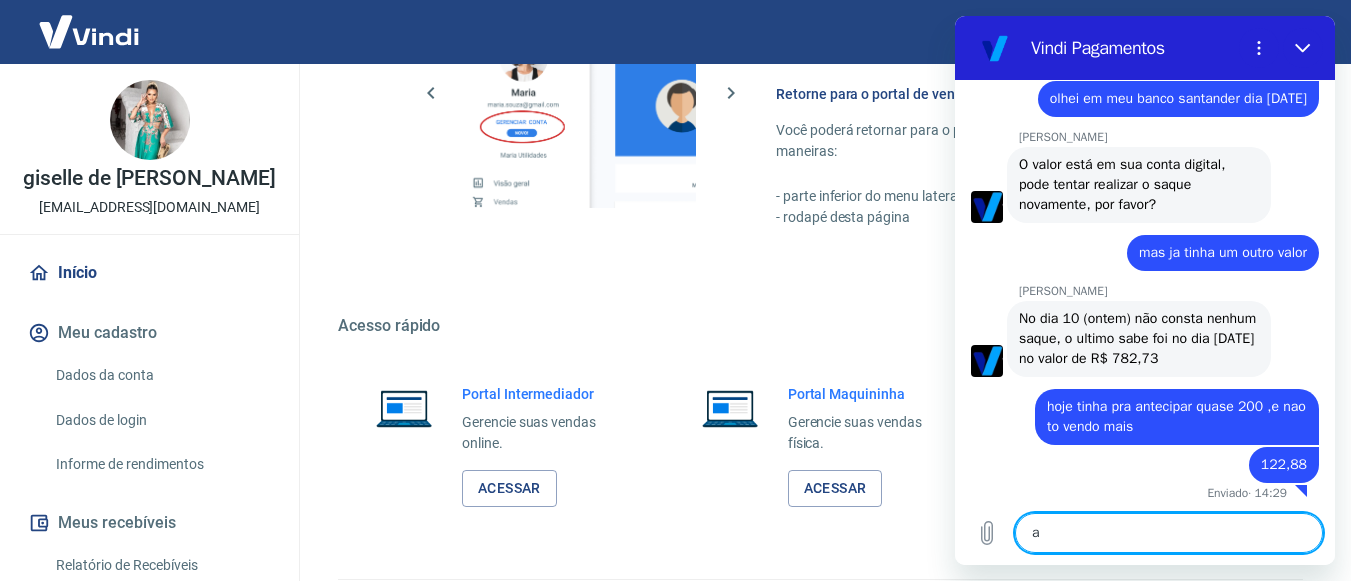type on "ai" 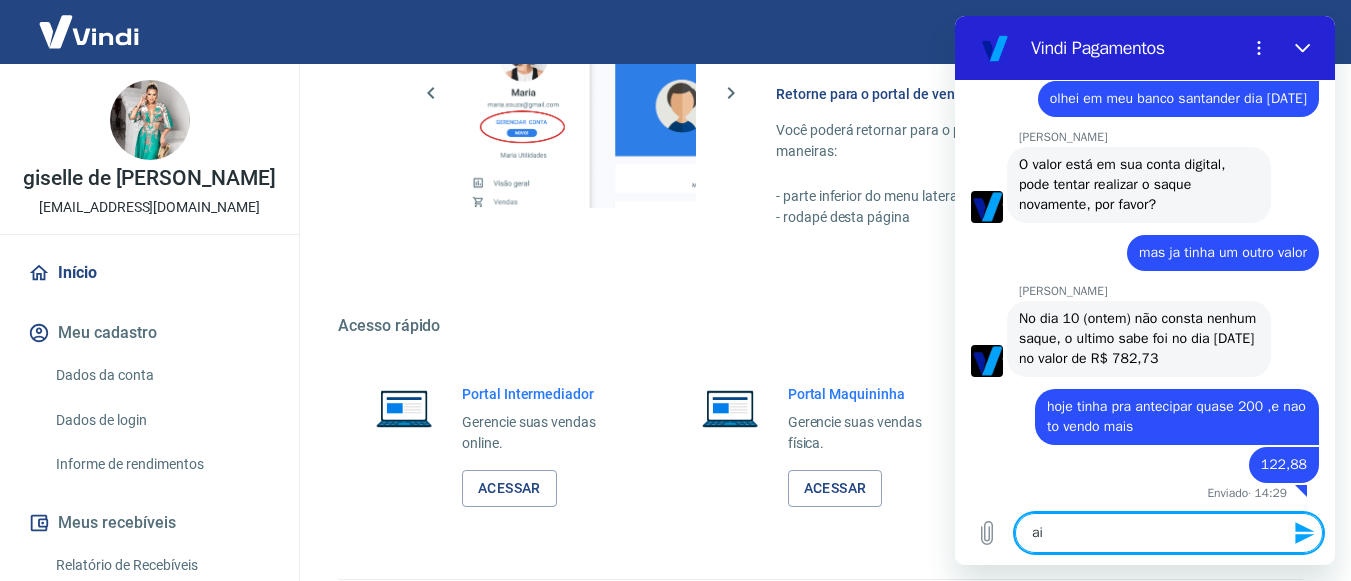 scroll, scrollTop: 832, scrollLeft: 0, axis: vertical 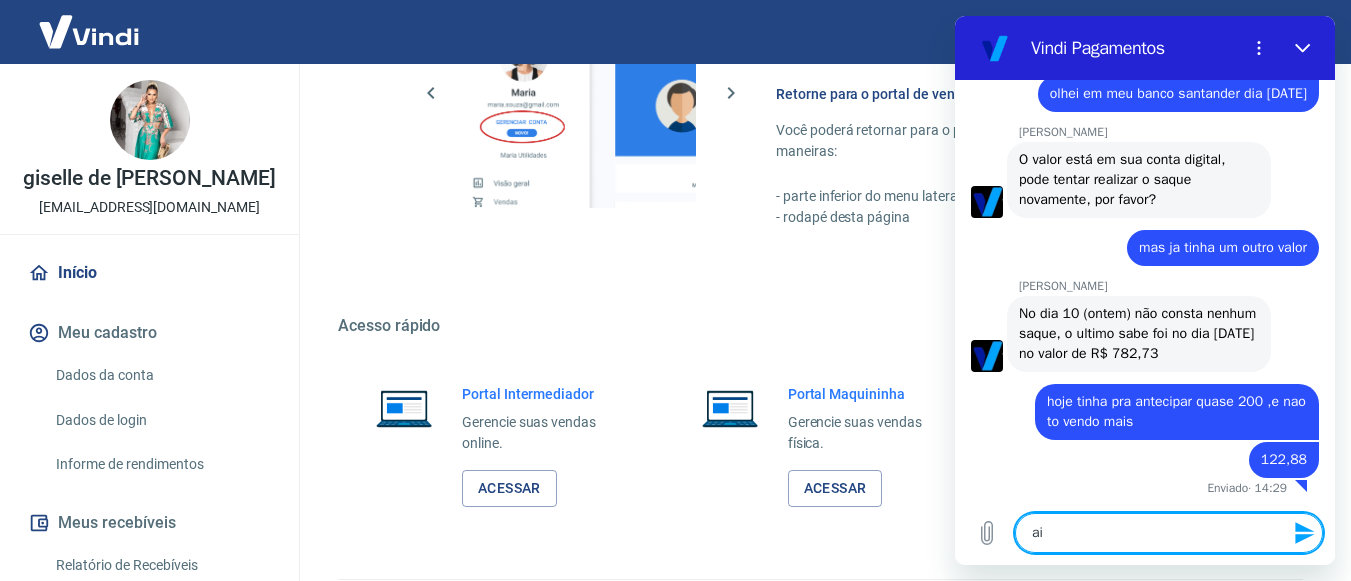 type on "aid" 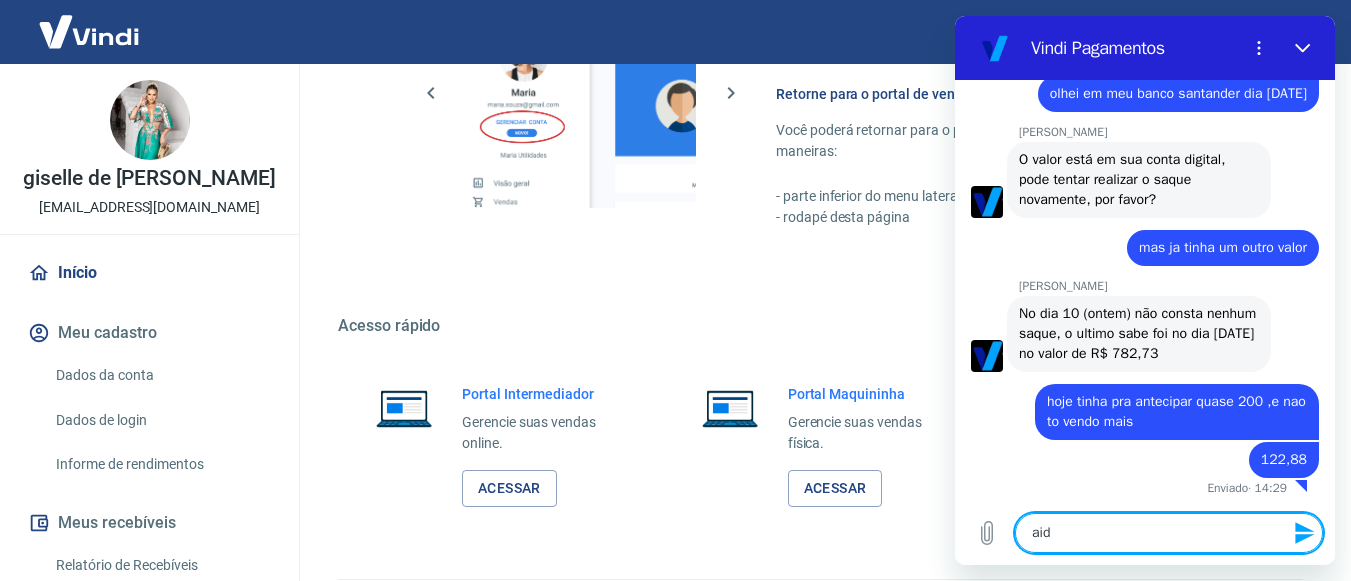 type on "aida" 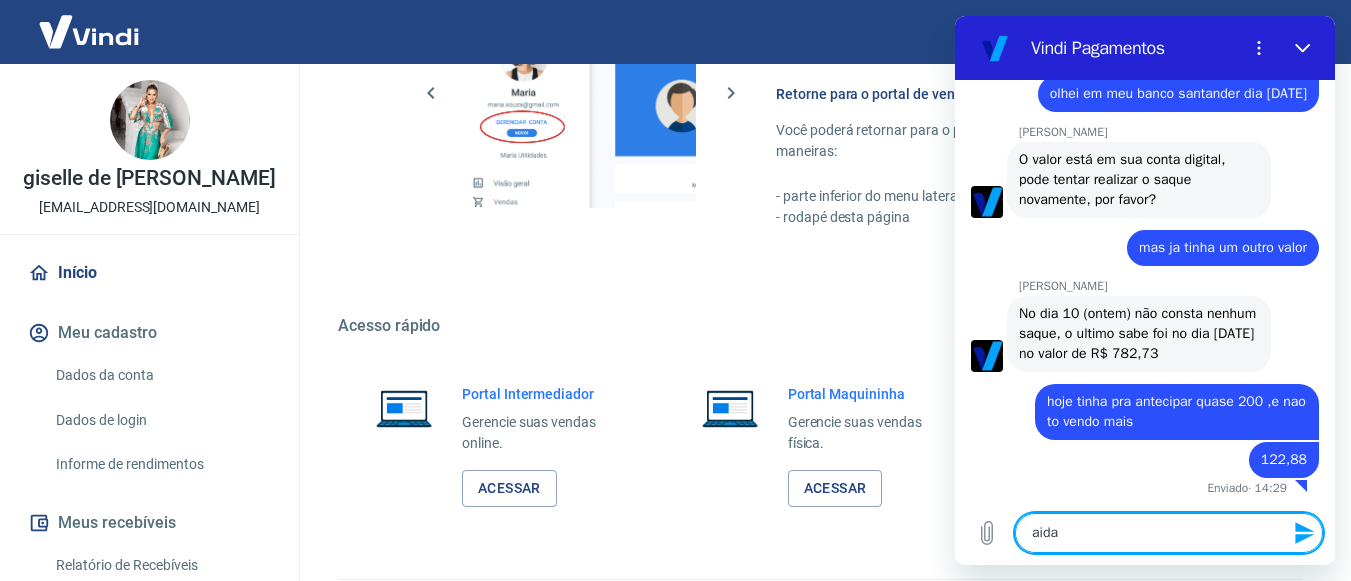 type on "x" 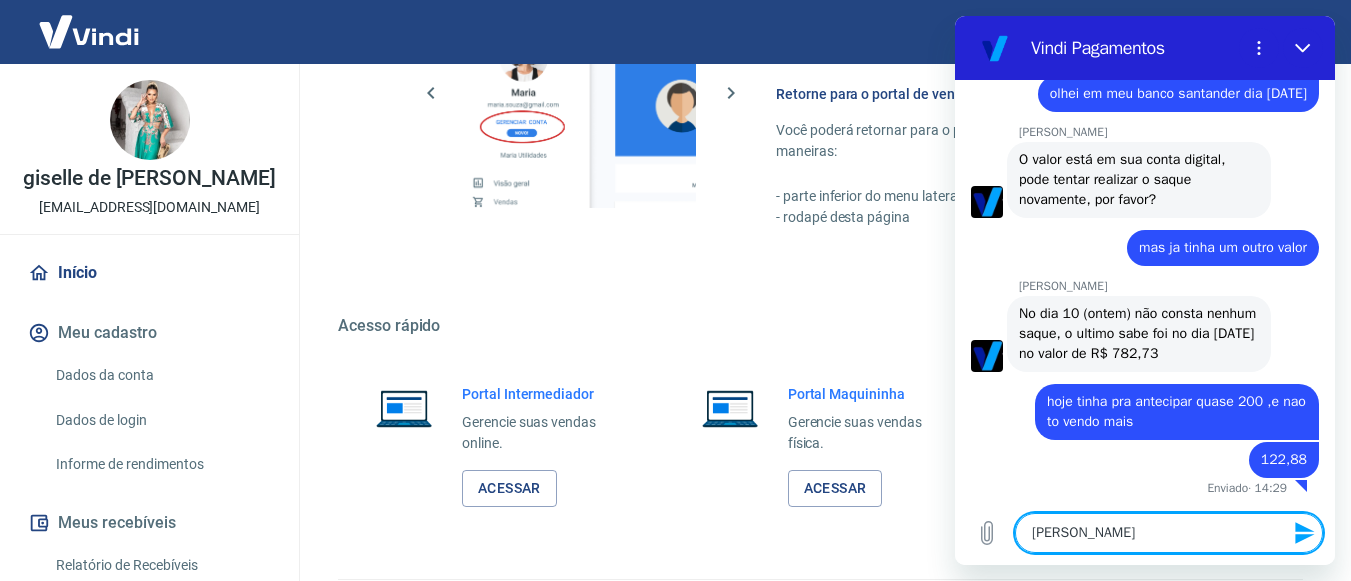 type on "aida va" 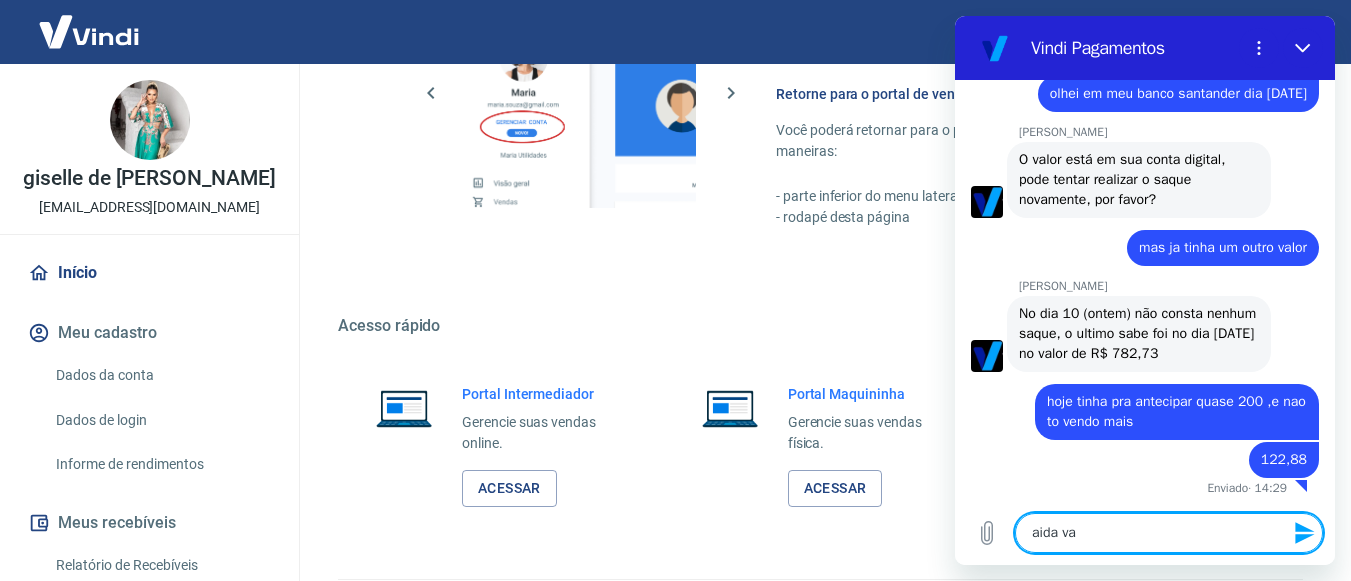 type on "[PERSON_NAME]" 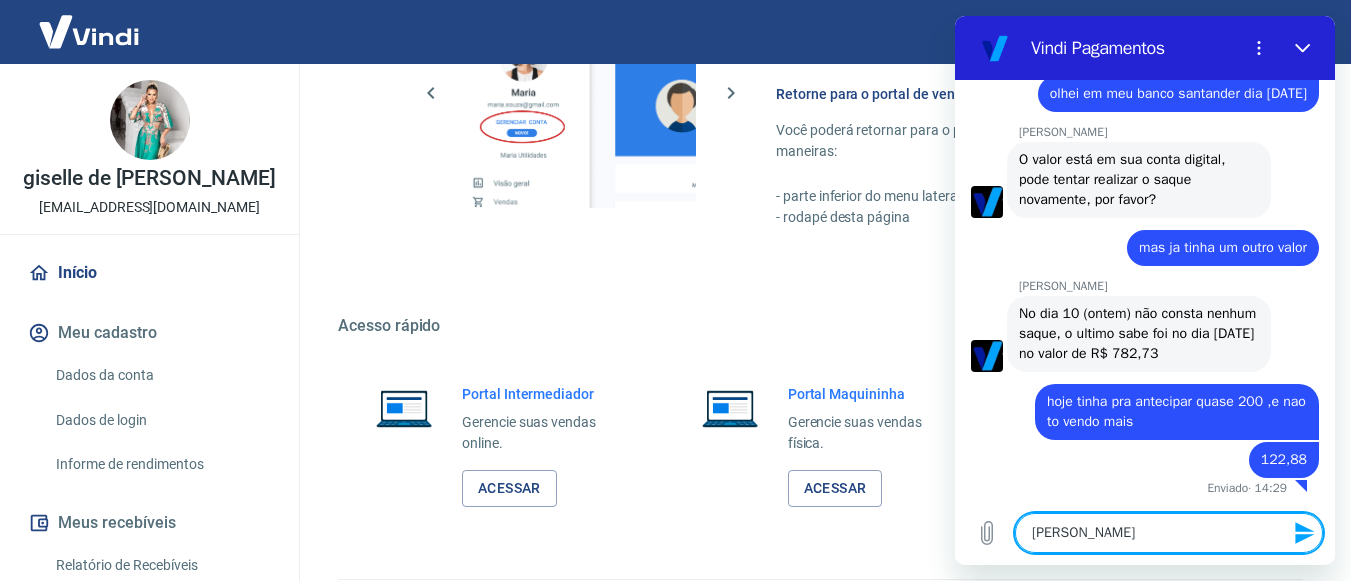 type on "[PERSON_NAME]" 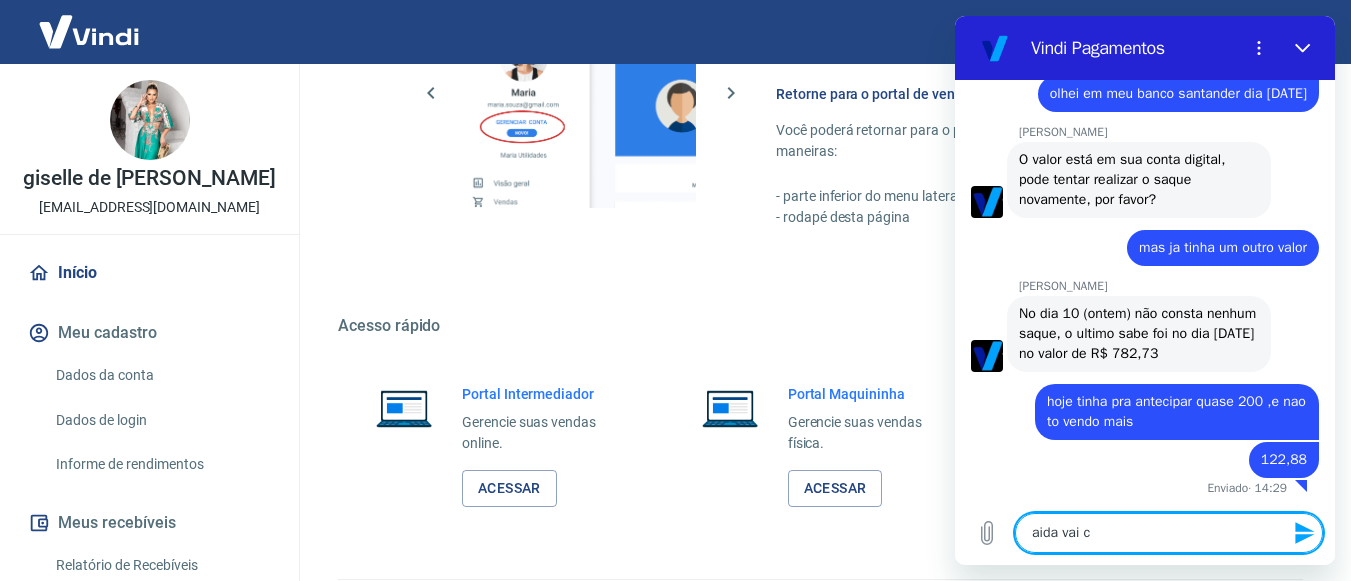type on "x" 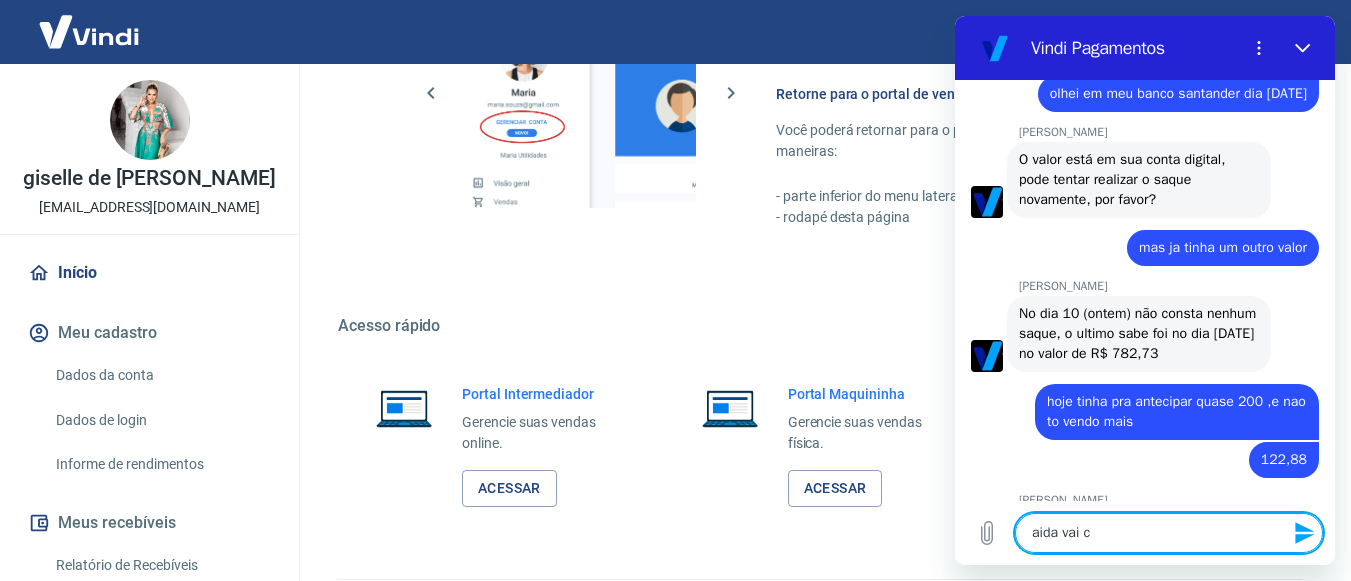 type on "aida vai ca" 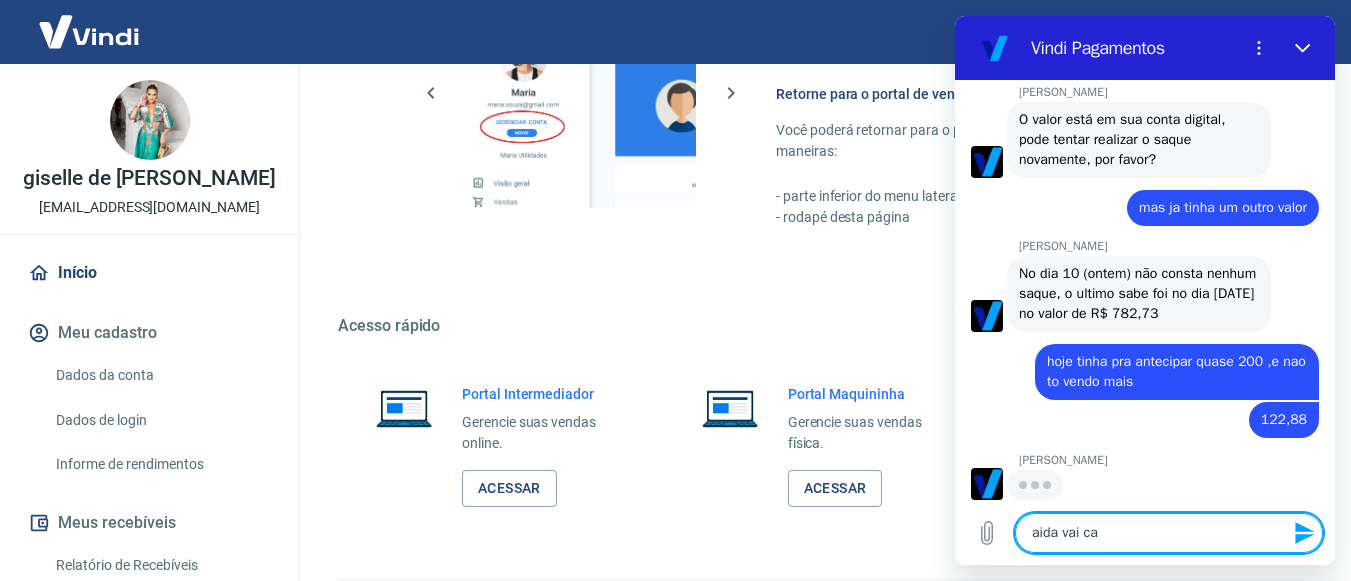 type on "aida vai cai" 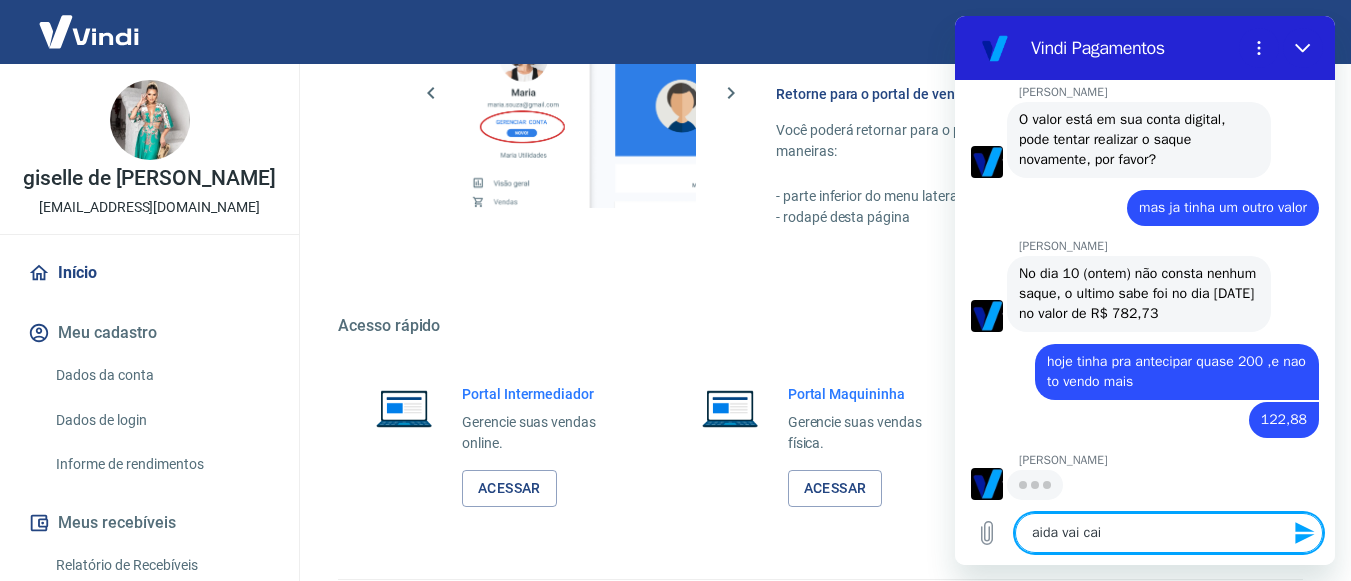 type on "aida vai cair" 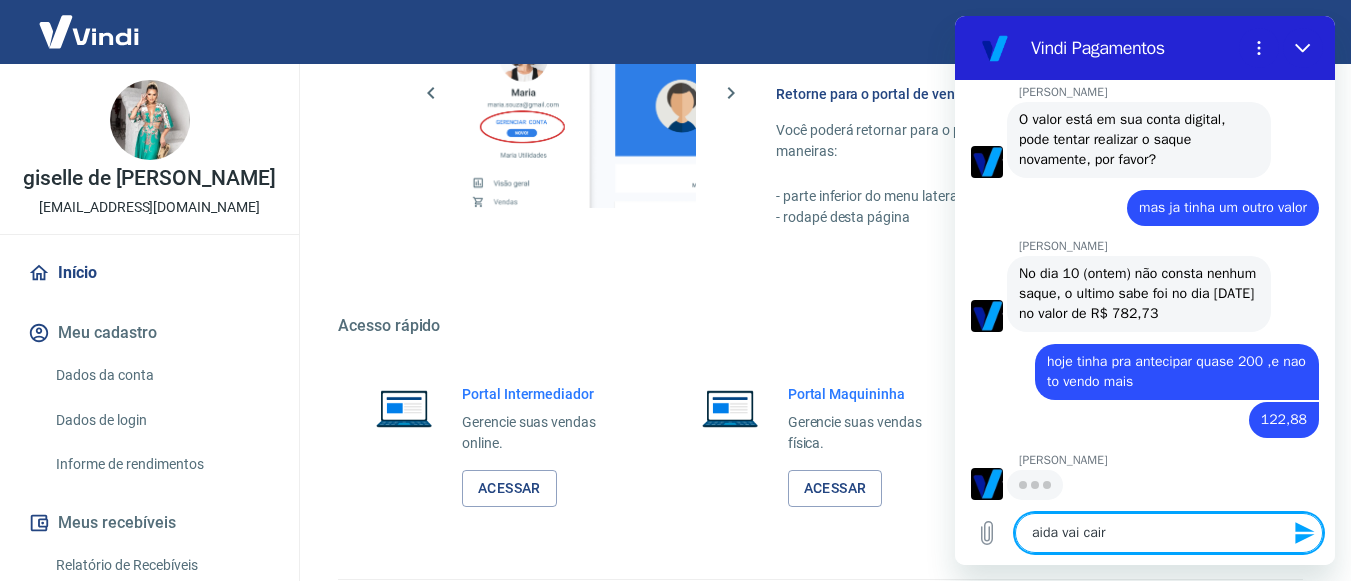 scroll, scrollTop: 870, scrollLeft: 0, axis: vertical 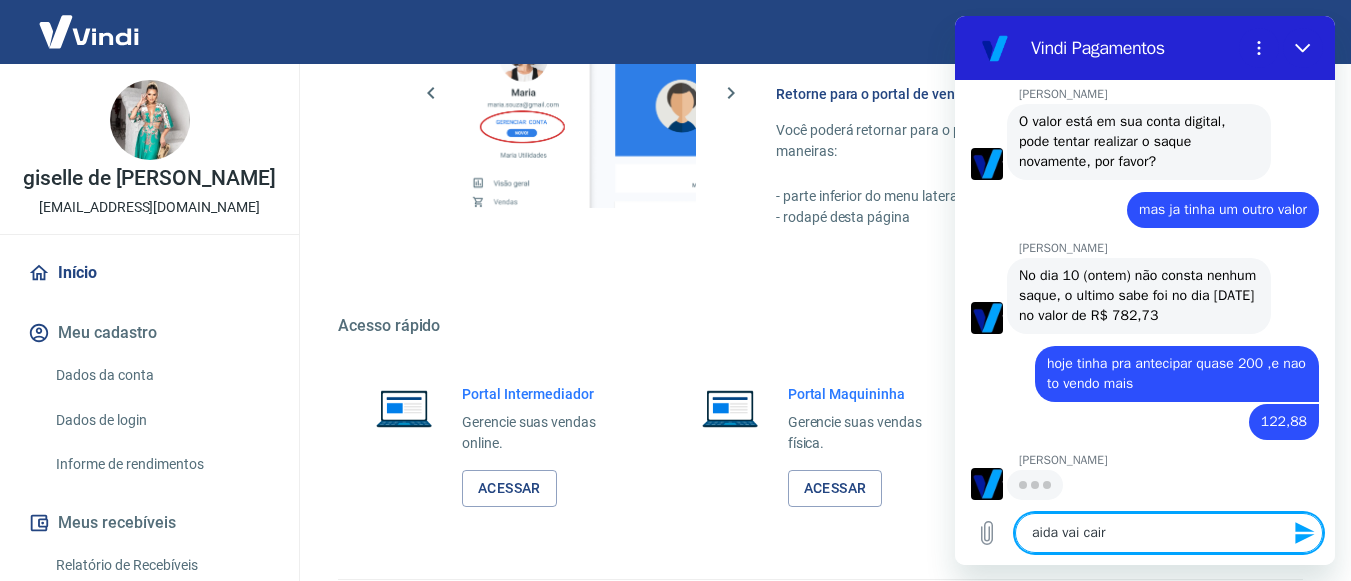 type on "aida vai cairn" 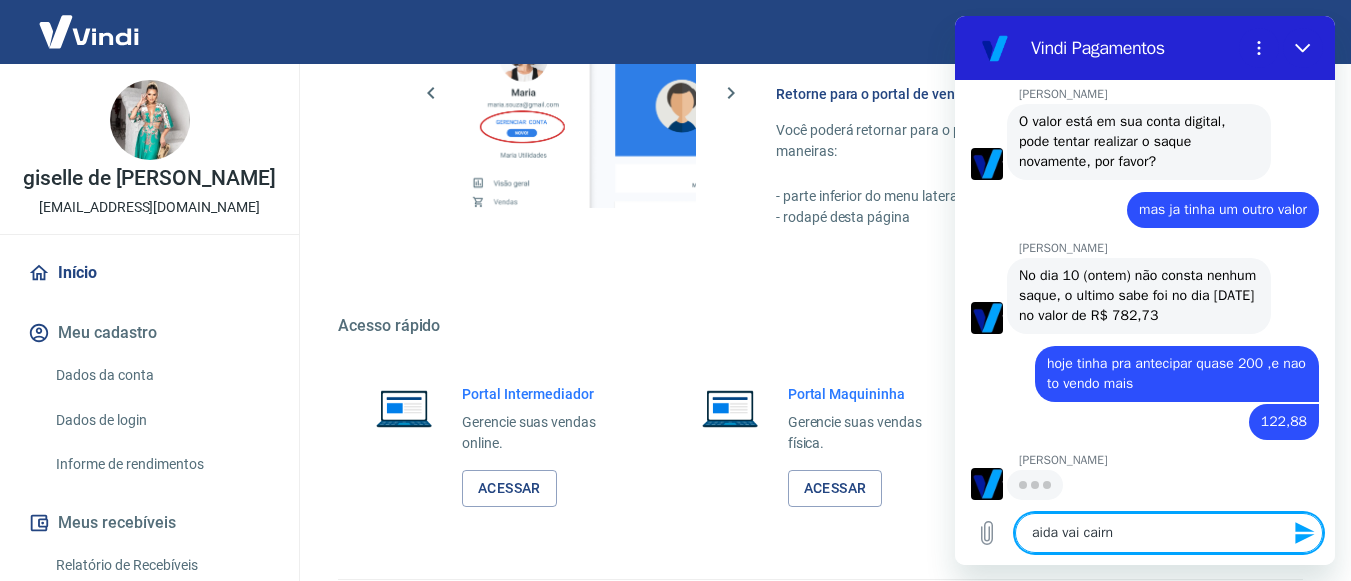 type on "aida vai cair" 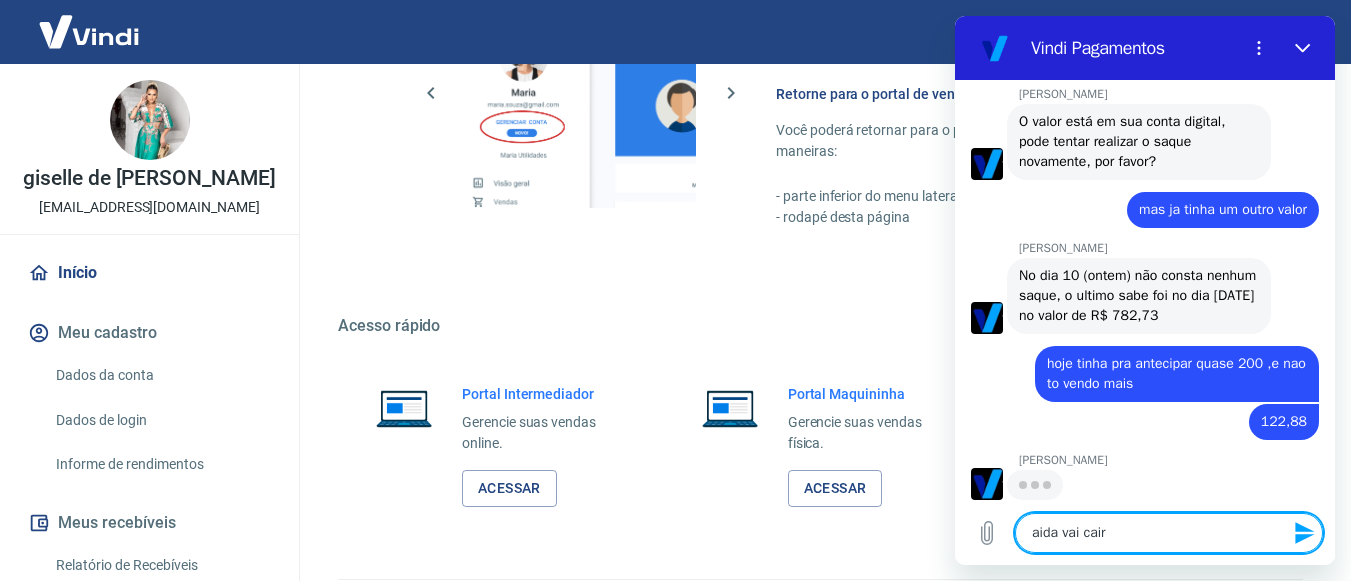 type on "aida vai cair" 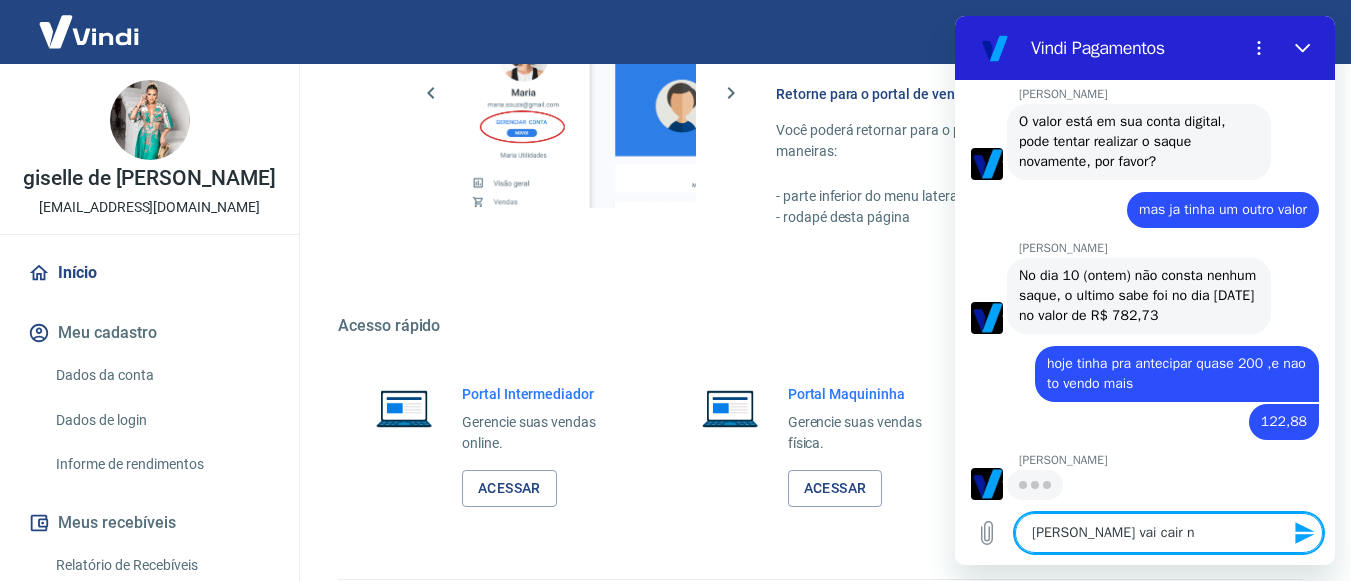 type on "[PERSON_NAME] vai cair ne" 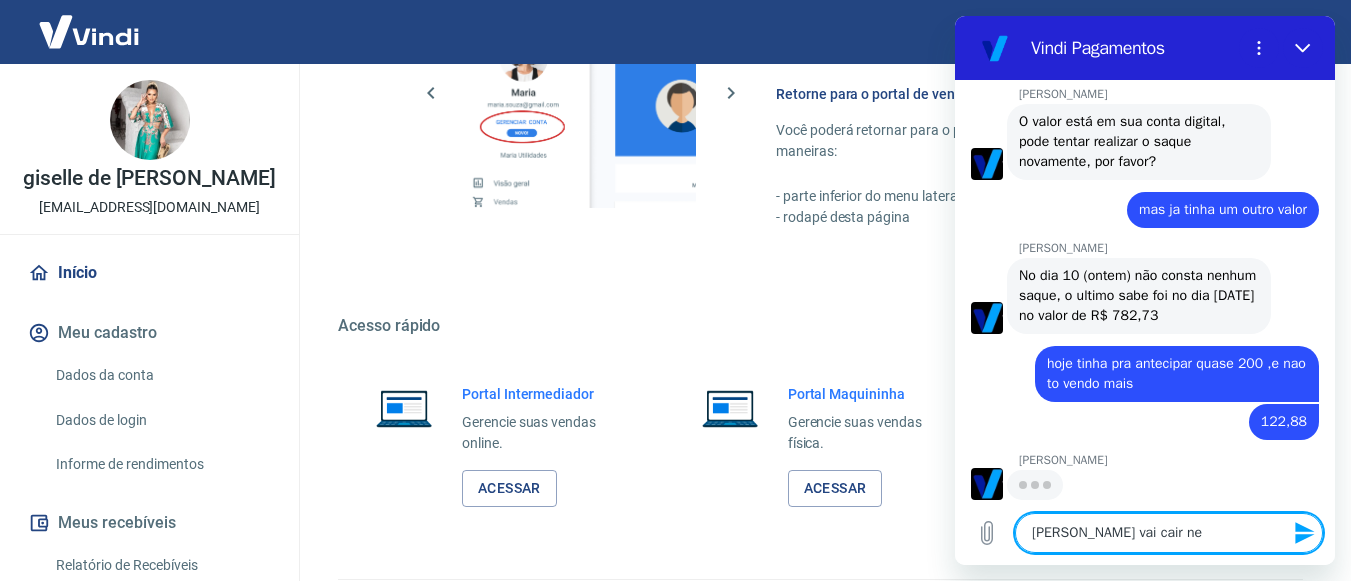 type on "x" 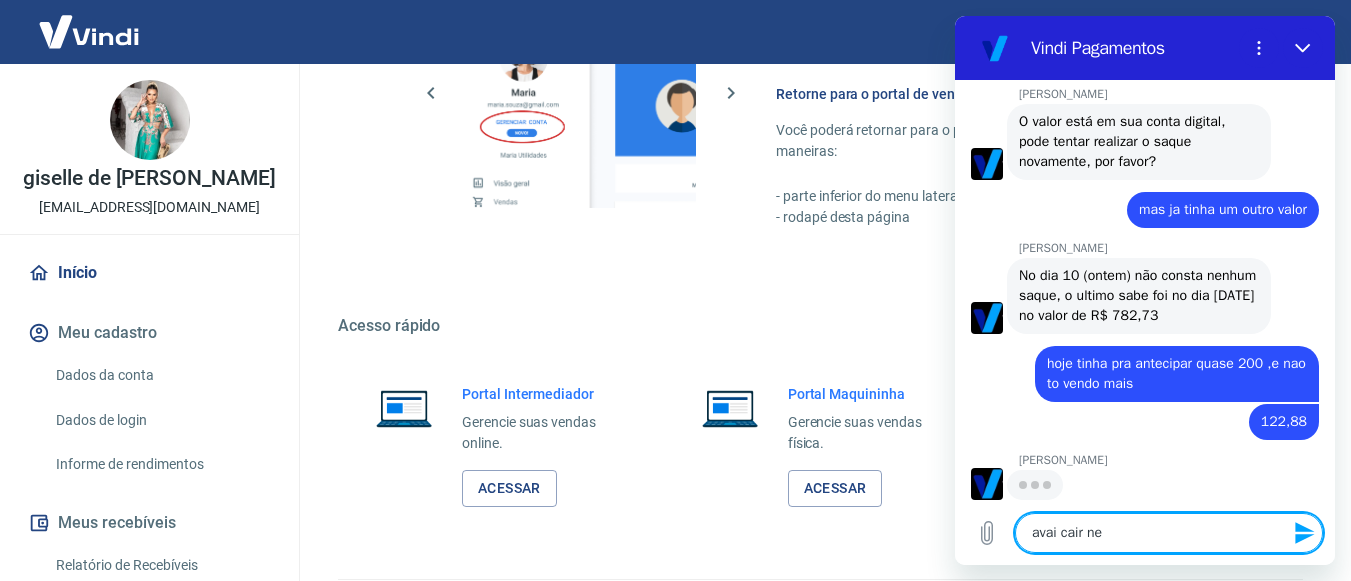 type on "aivai cair ne" 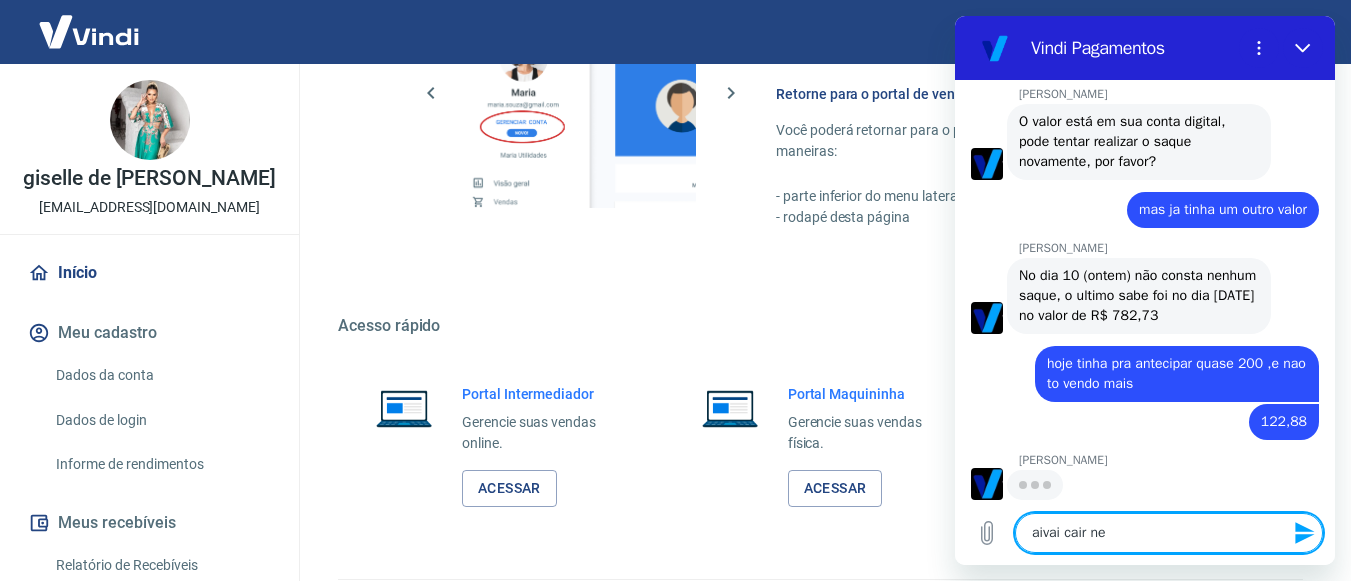 type on "x" 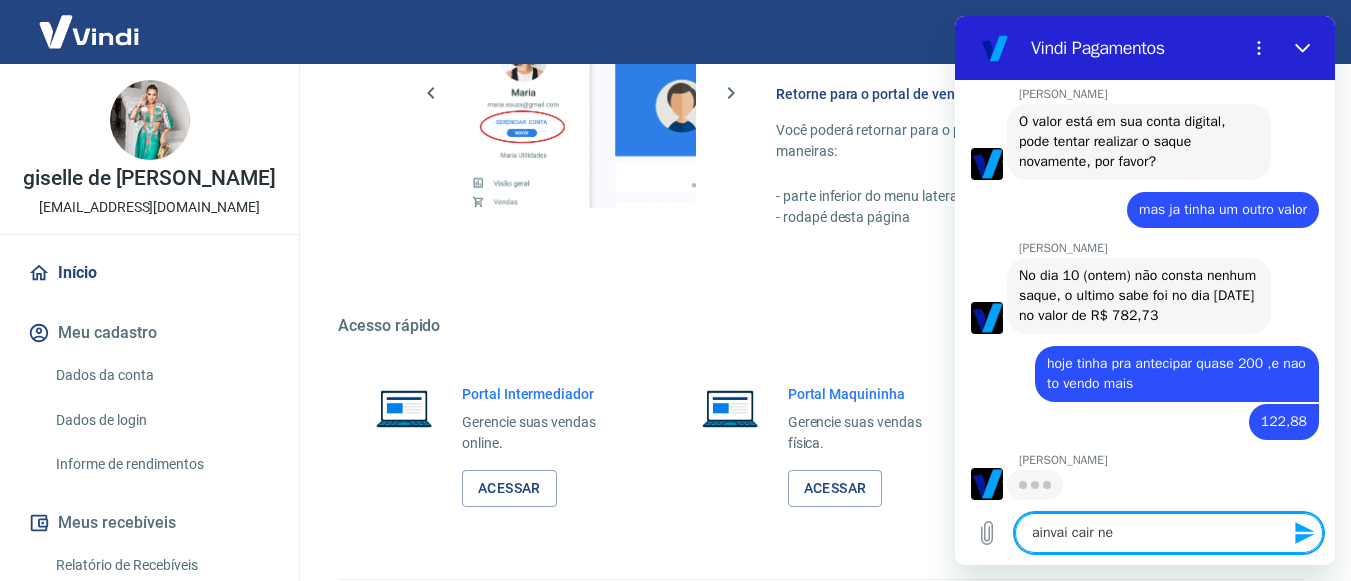 type on "aindvai cair ne" 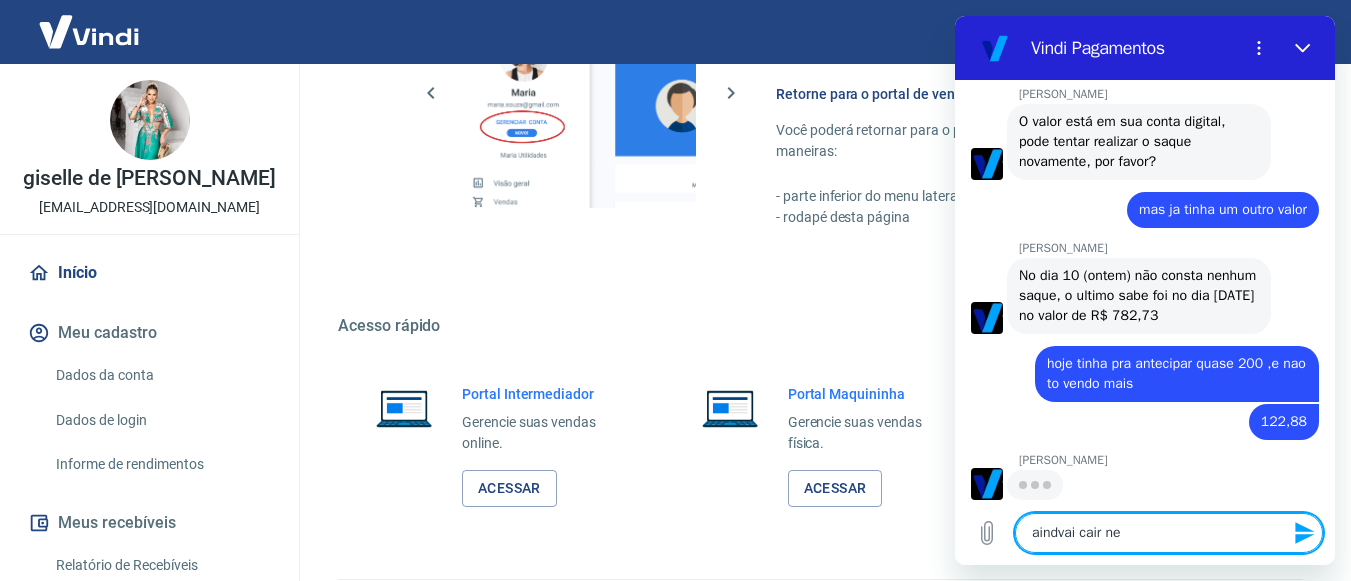 type on "x" 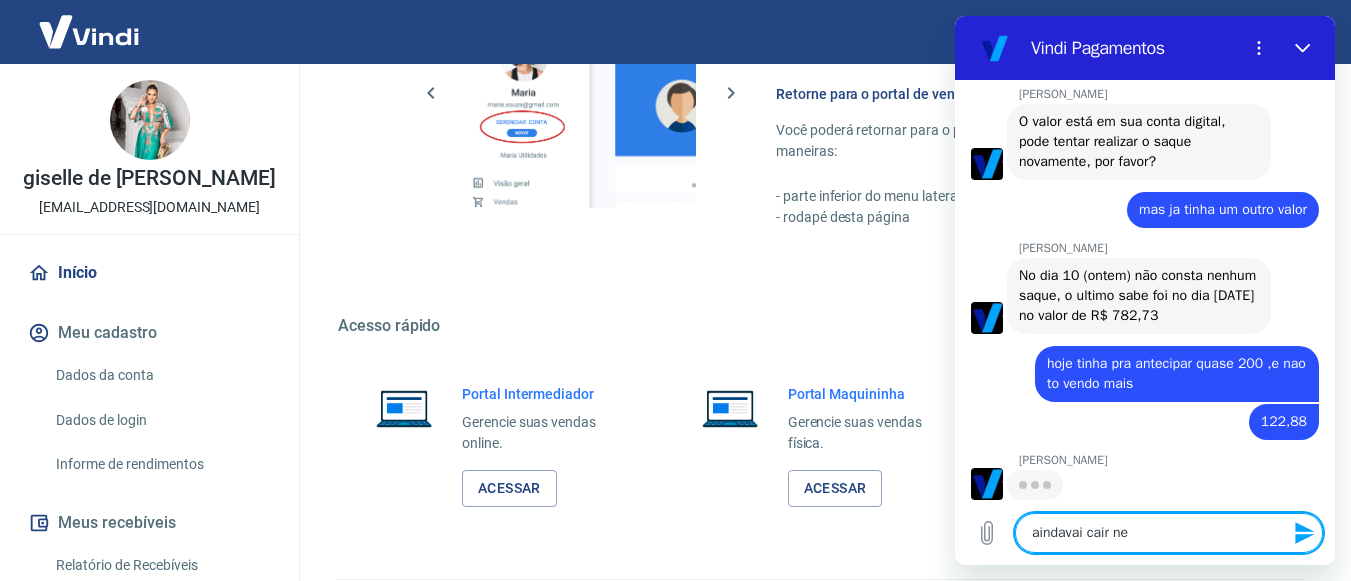 type on "ainda vai cair ne" 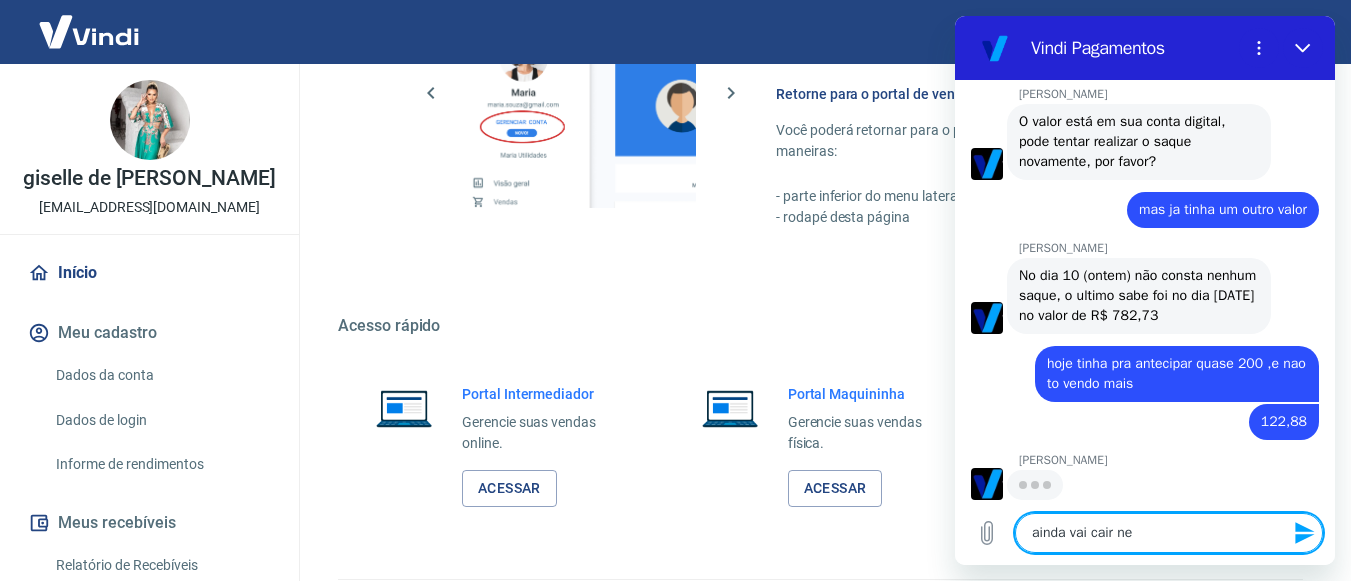 type on "x" 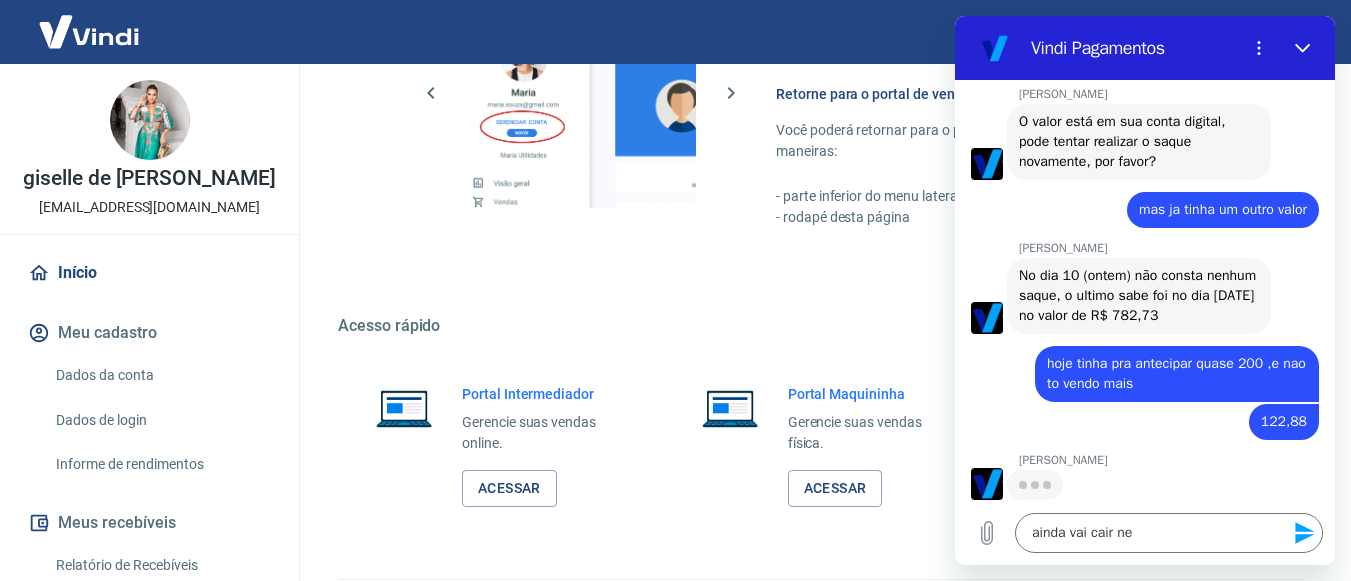click 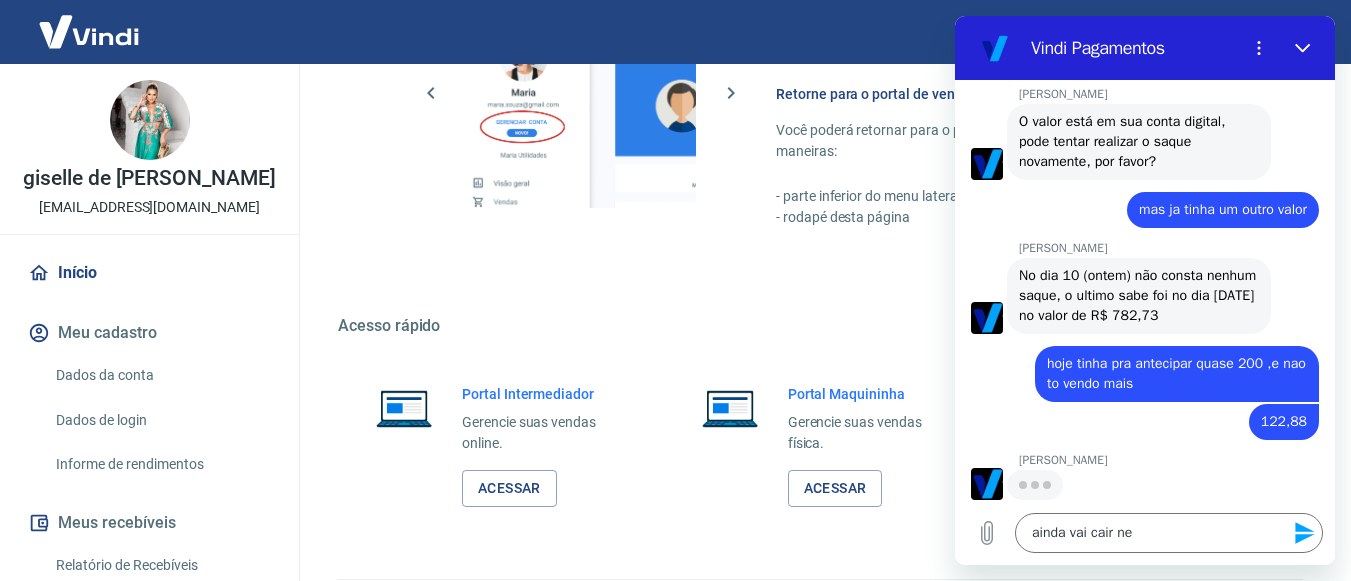 type 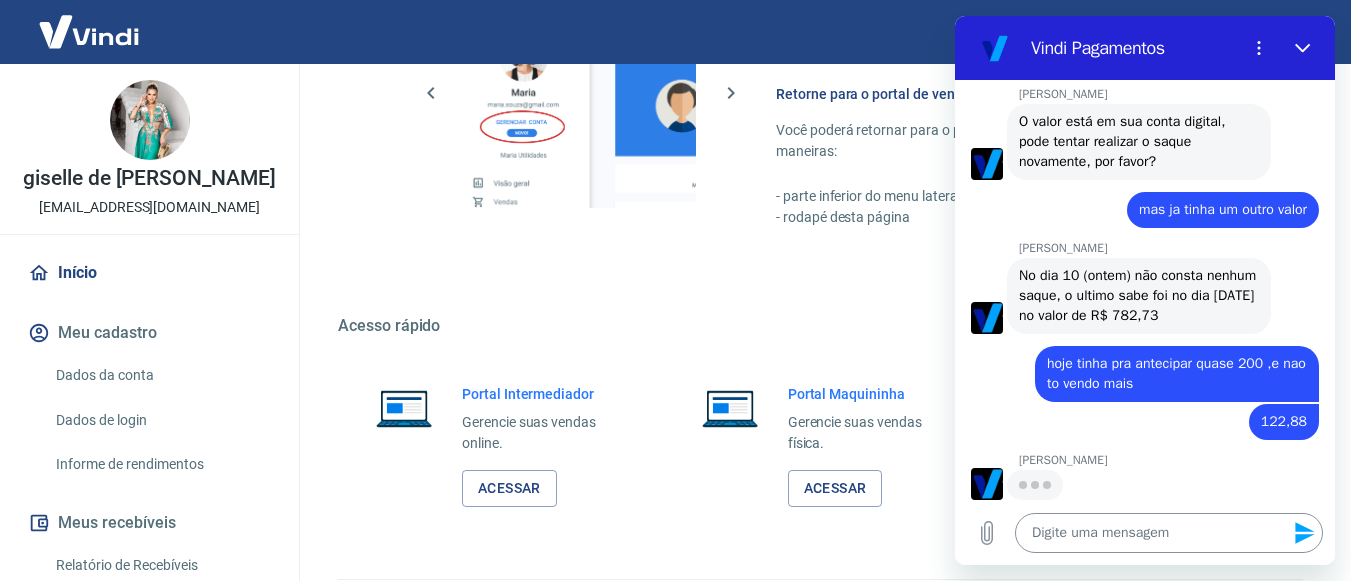 scroll, scrollTop: 908, scrollLeft: 0, axis: vertical 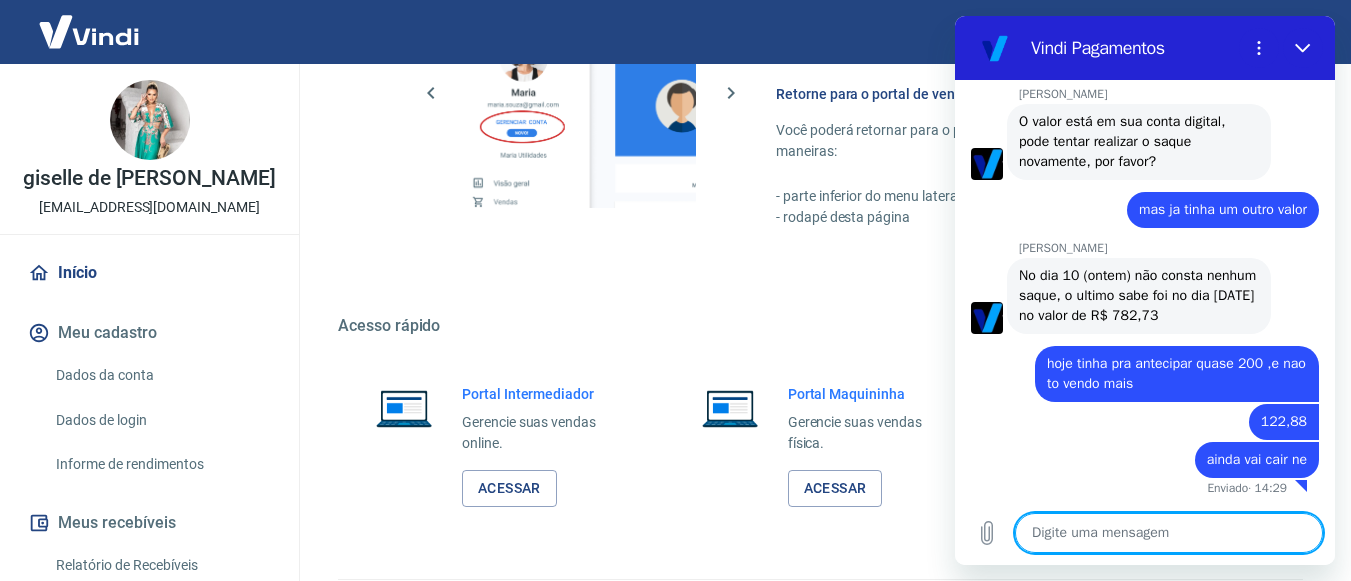 click at bounding box center [1169, 533] 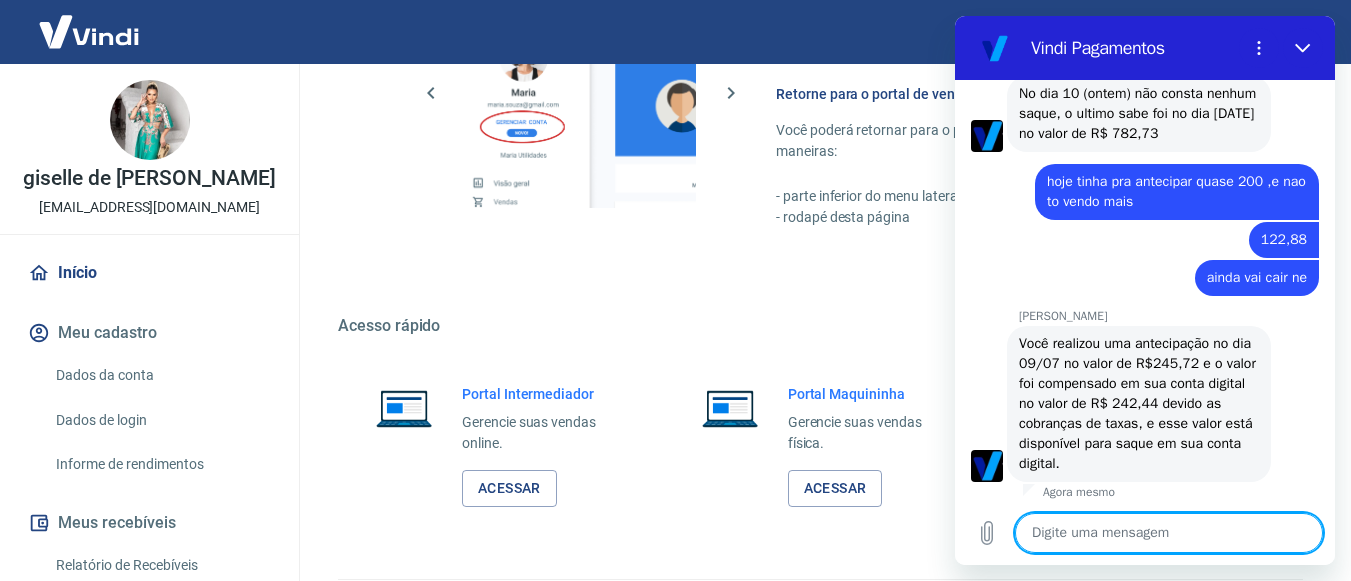 scroll, scrollTop: 1056, scrollLeft: 0, axis: vertical 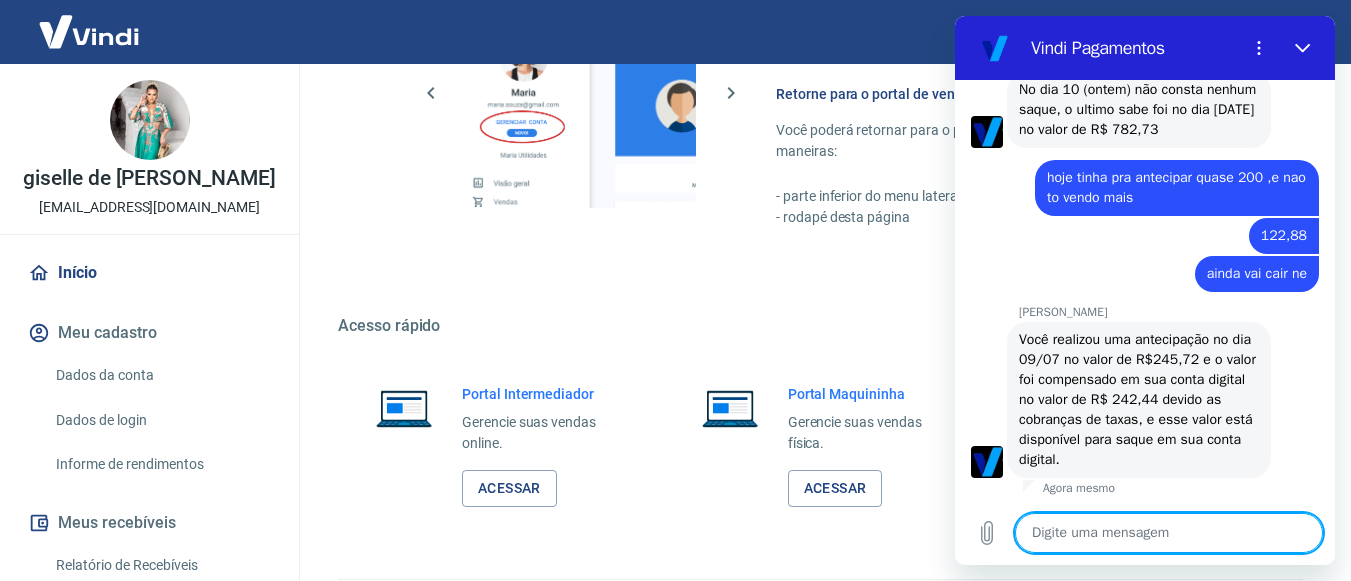 type on "q" 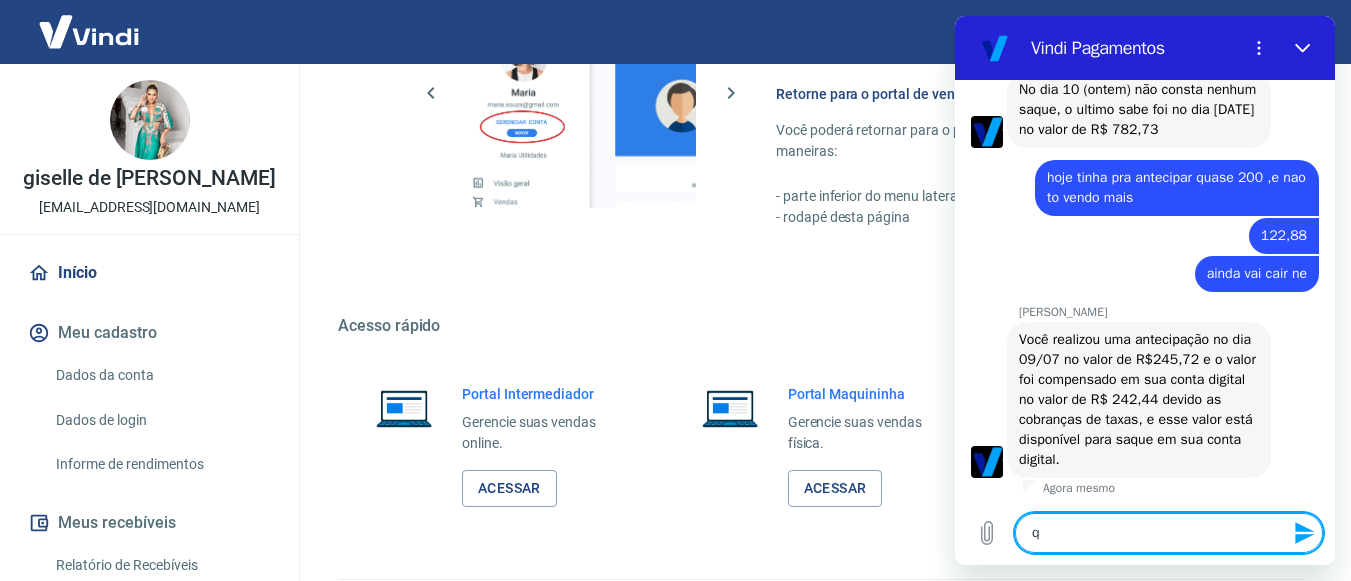 type on "qu" 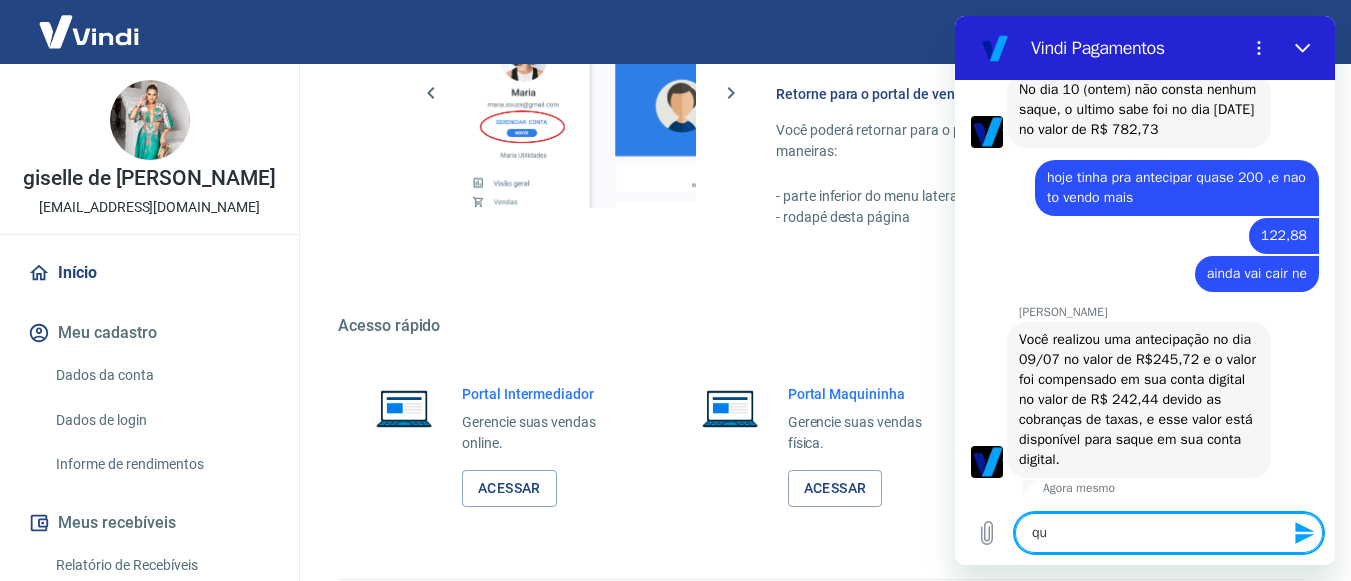type on "x" 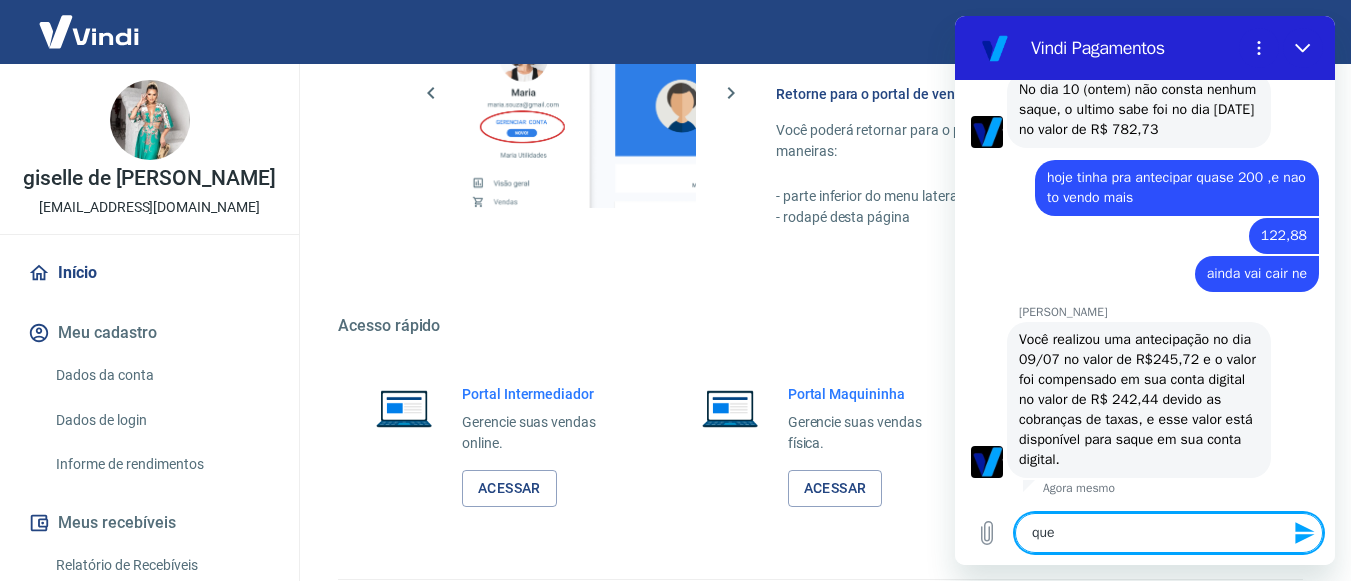 type on "que" 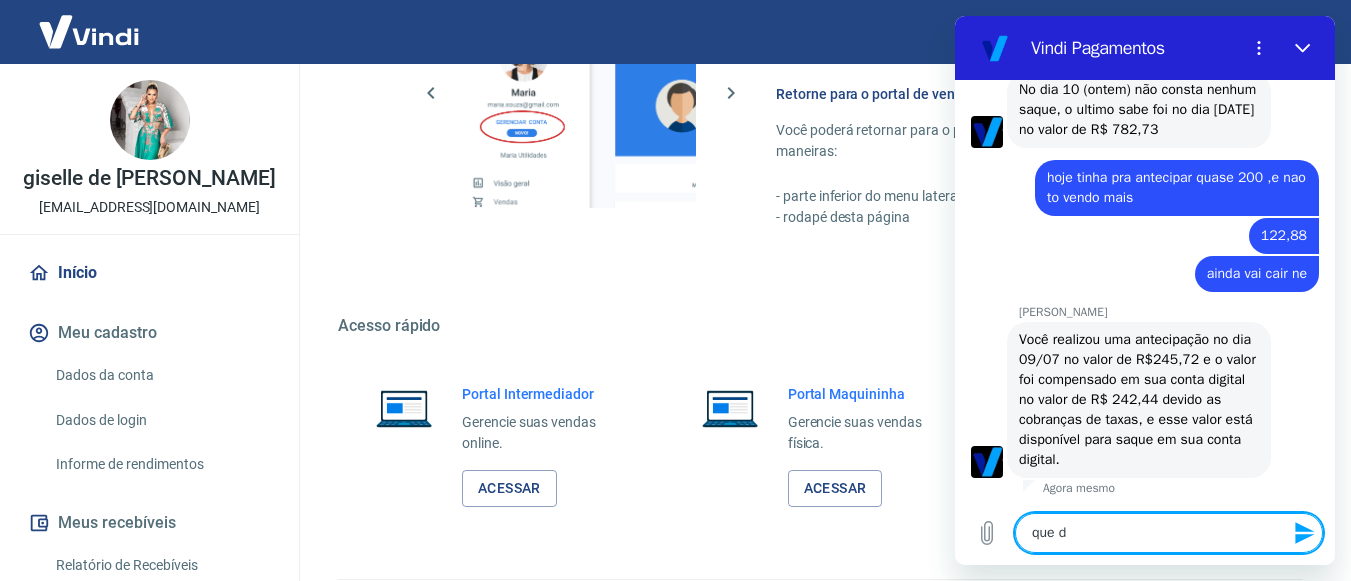 type on "que di" 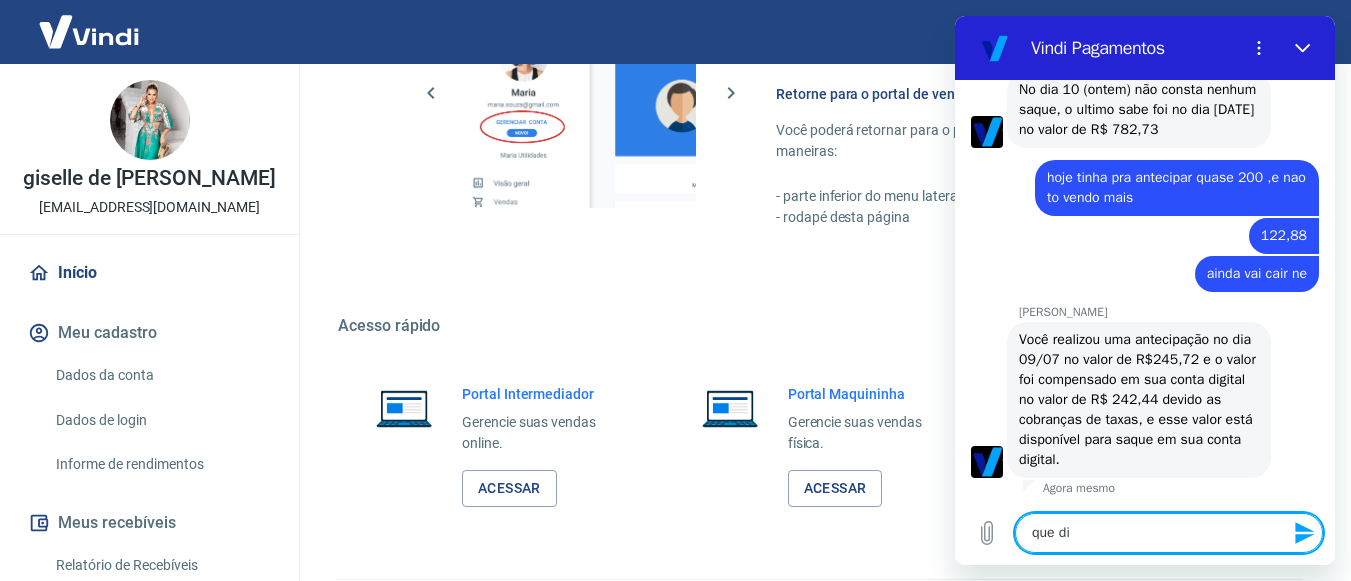 type on "que dia" 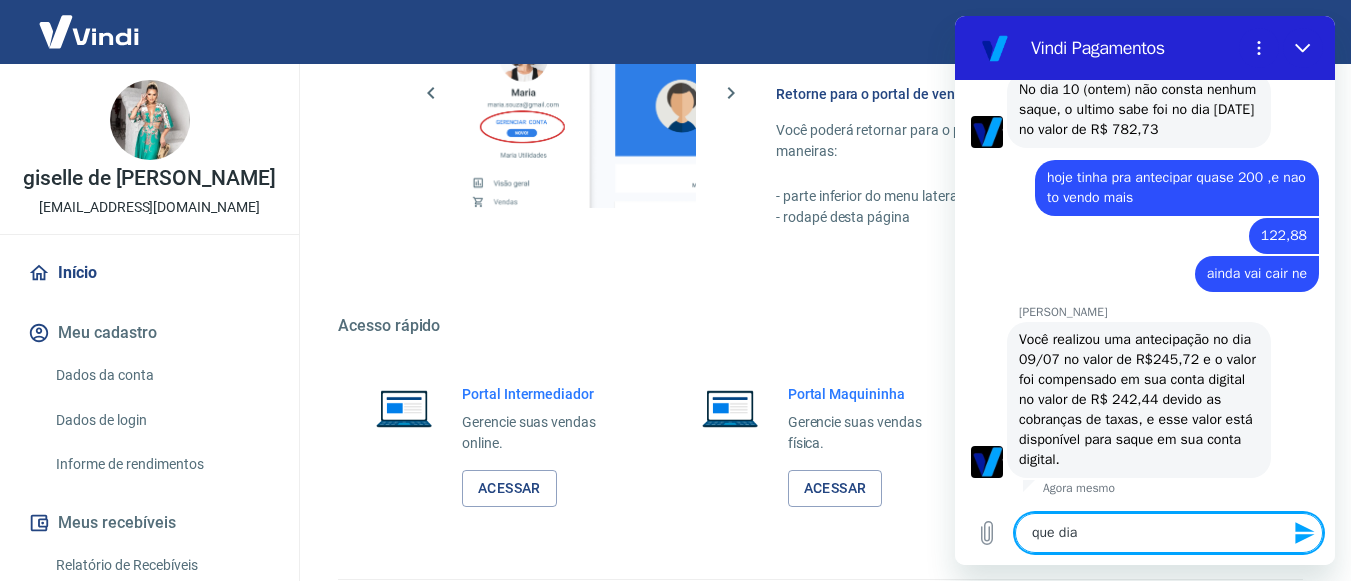 type on "que dia" 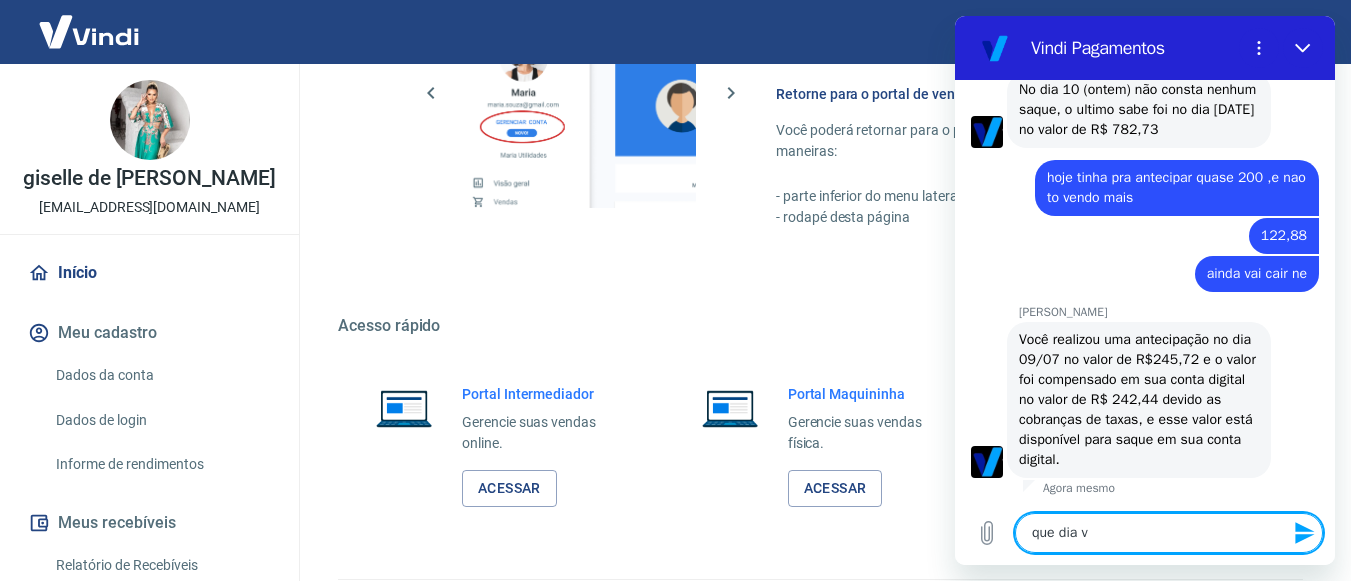 type on "que dia va" 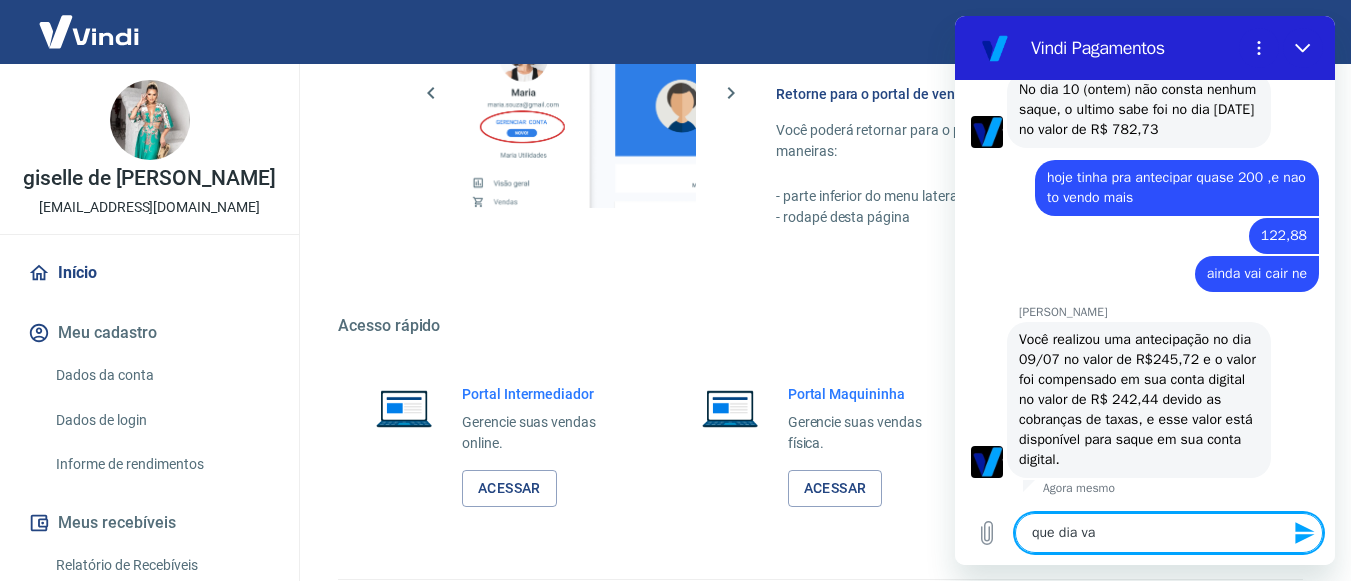 type on "que dia vai" 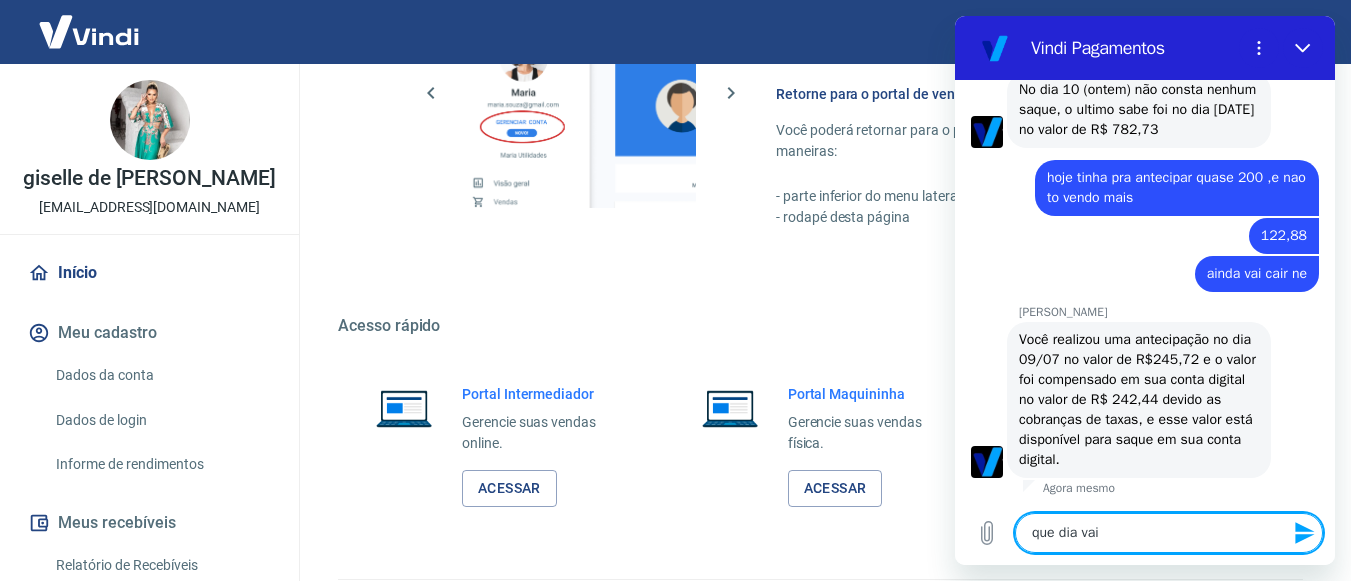 type on "que dia vai" 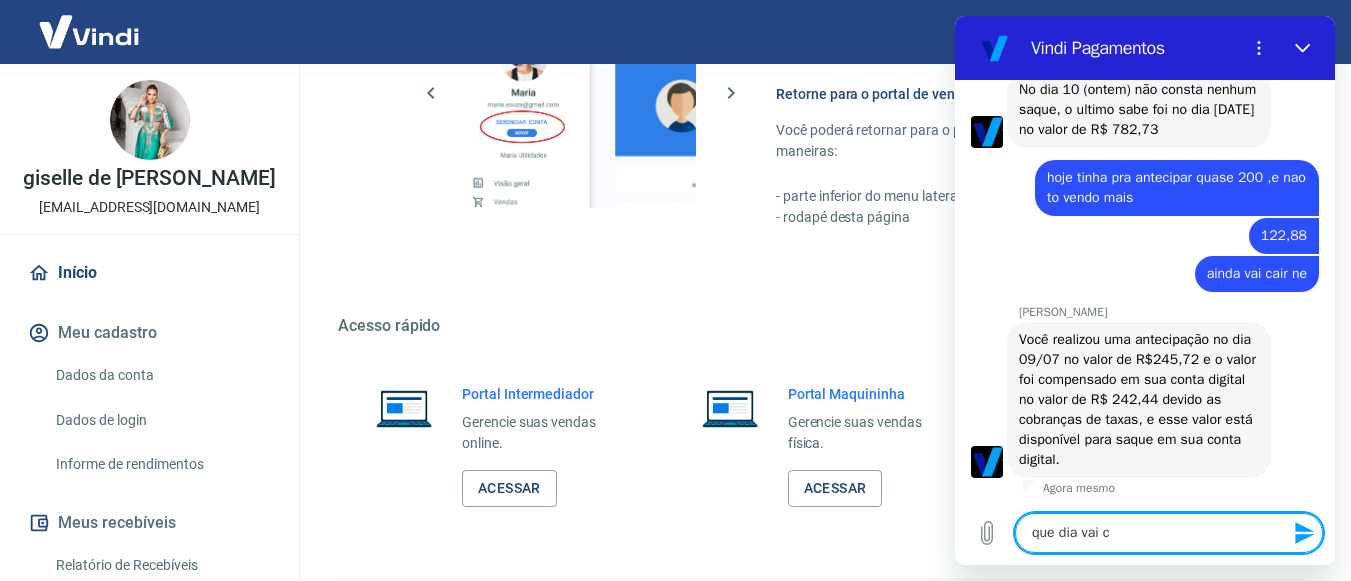 type on "que dia vai ca" 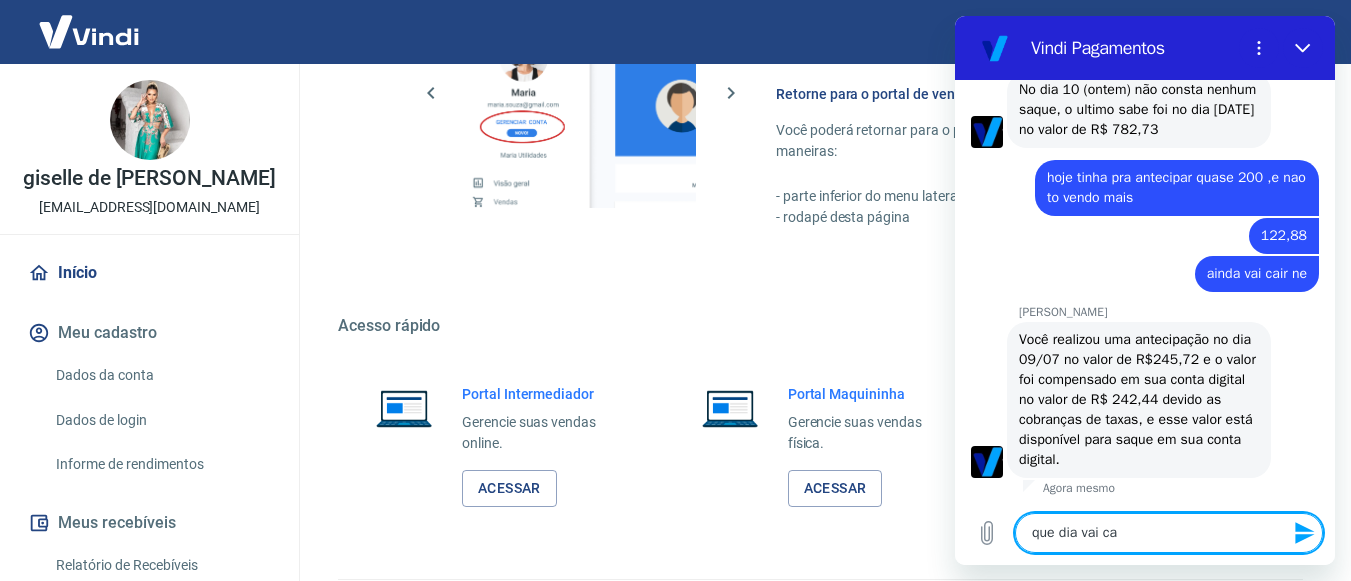 type on "que dia vai cai" 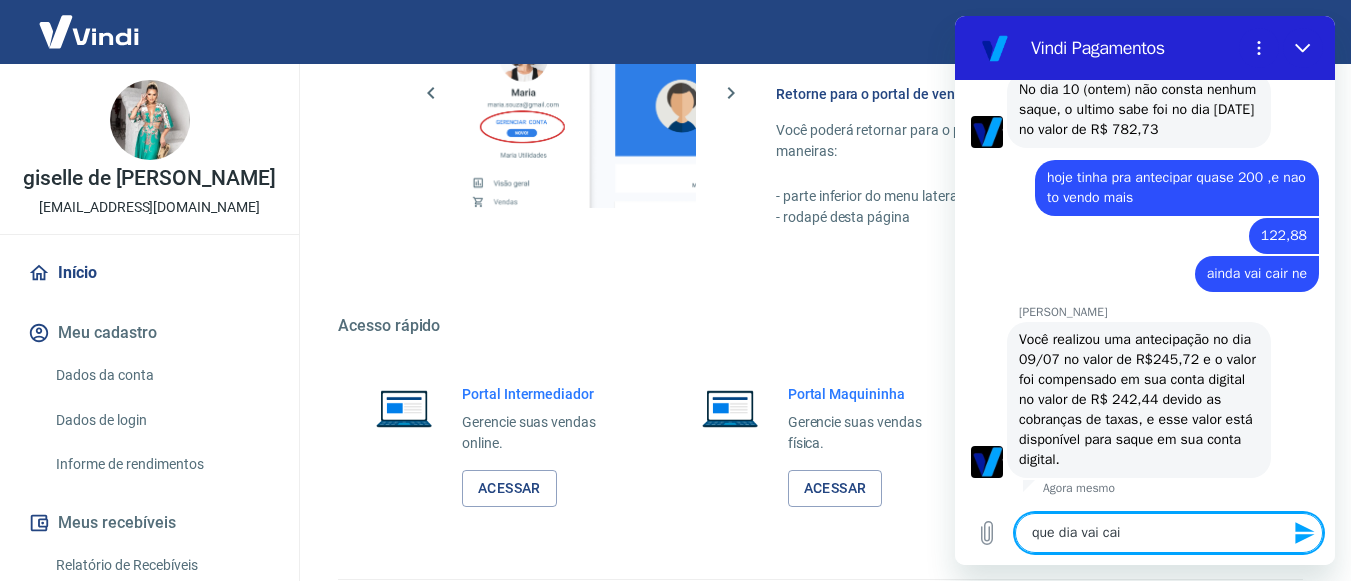 type on "que dia vai cair" 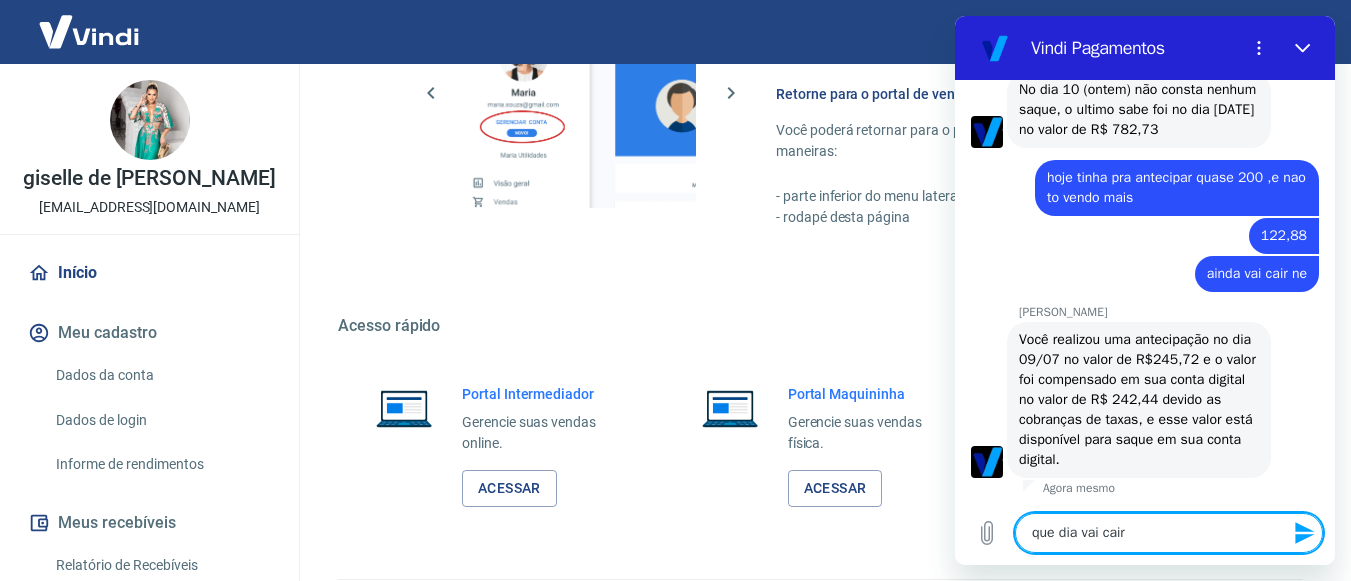 type on "que dia vai cair" 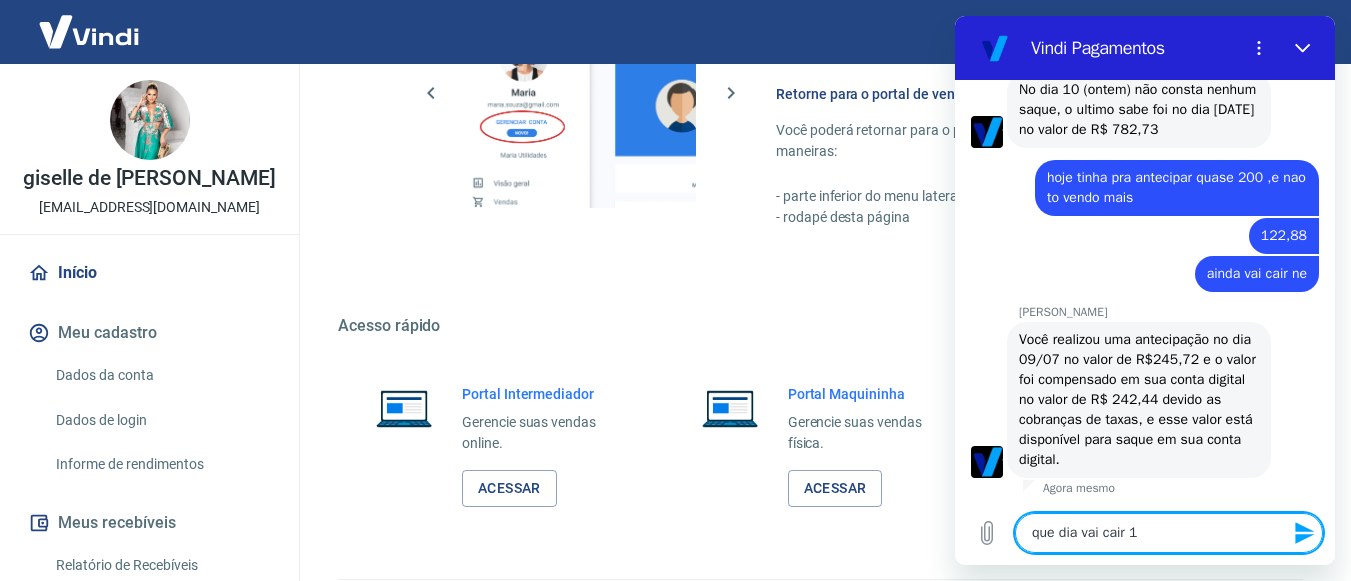 type on "que dia vai cair 12" 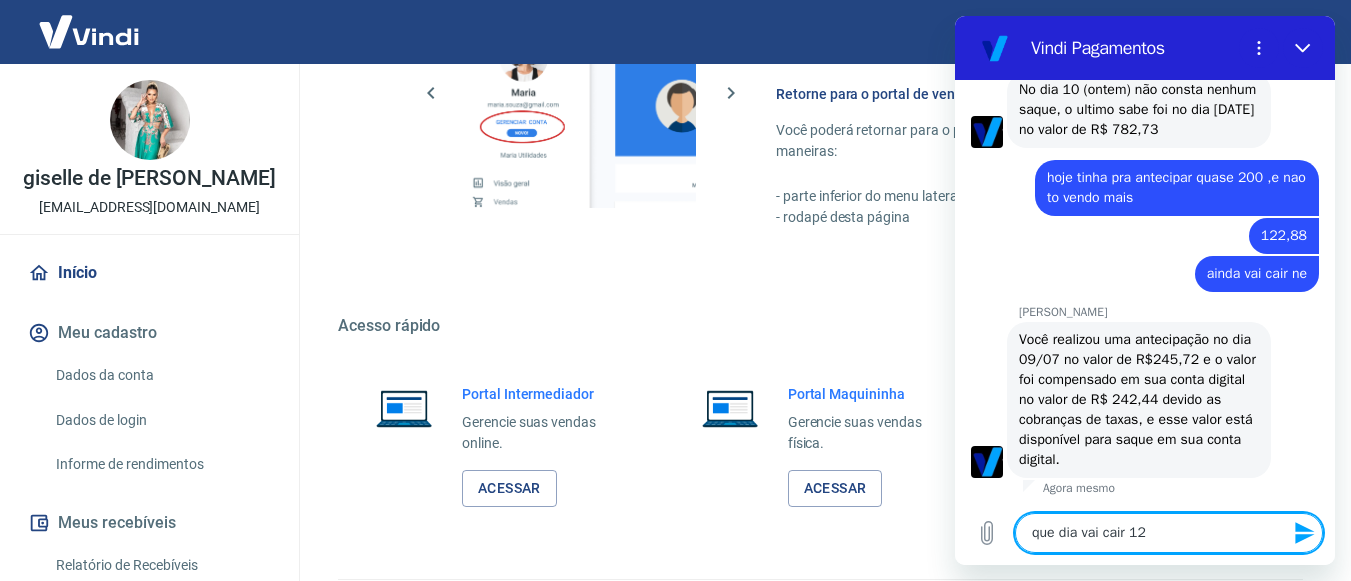 type on "que dia vai cair 122" 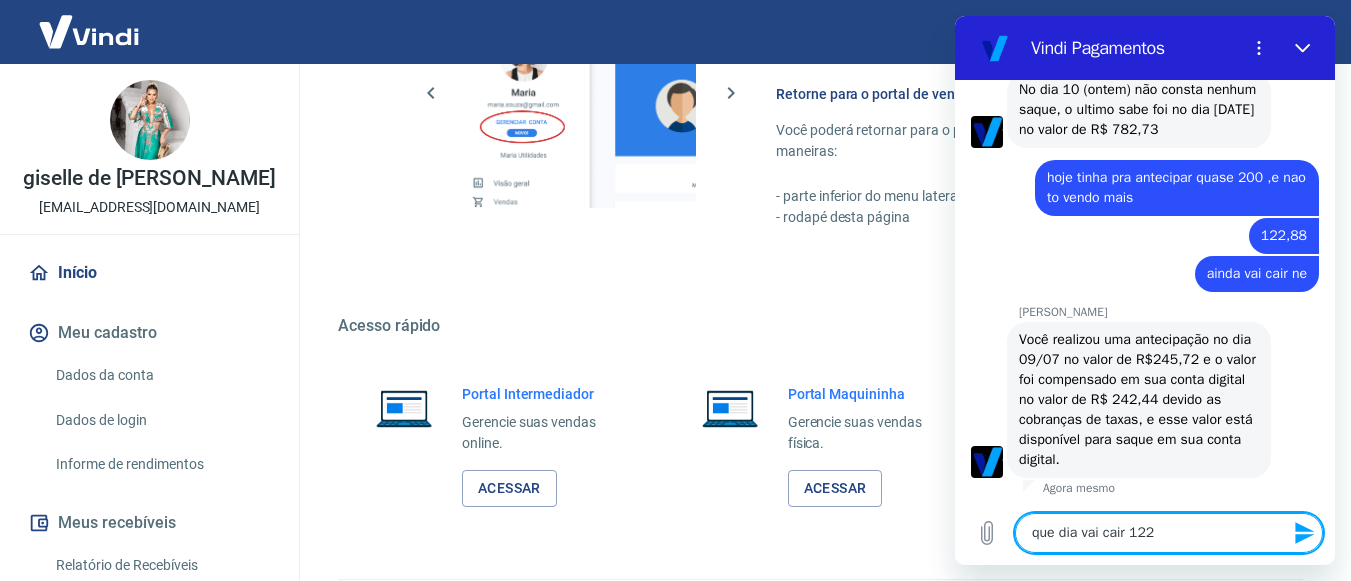type on "que dia vai cair 122," 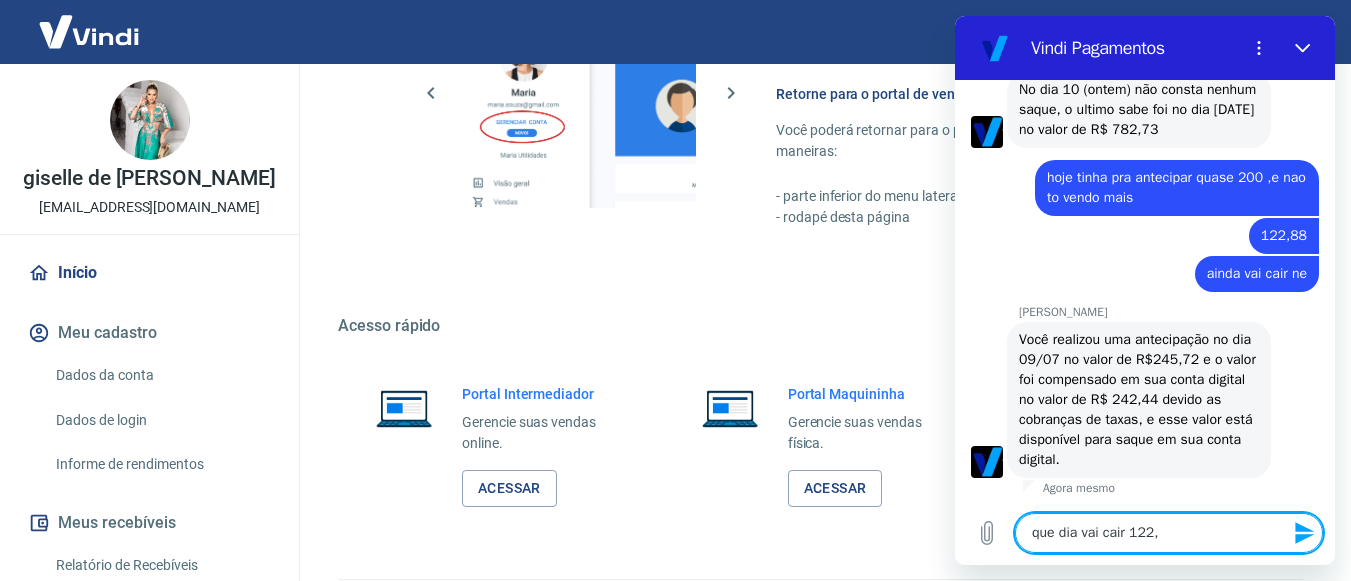 type on "que dia vai cair 122,8" 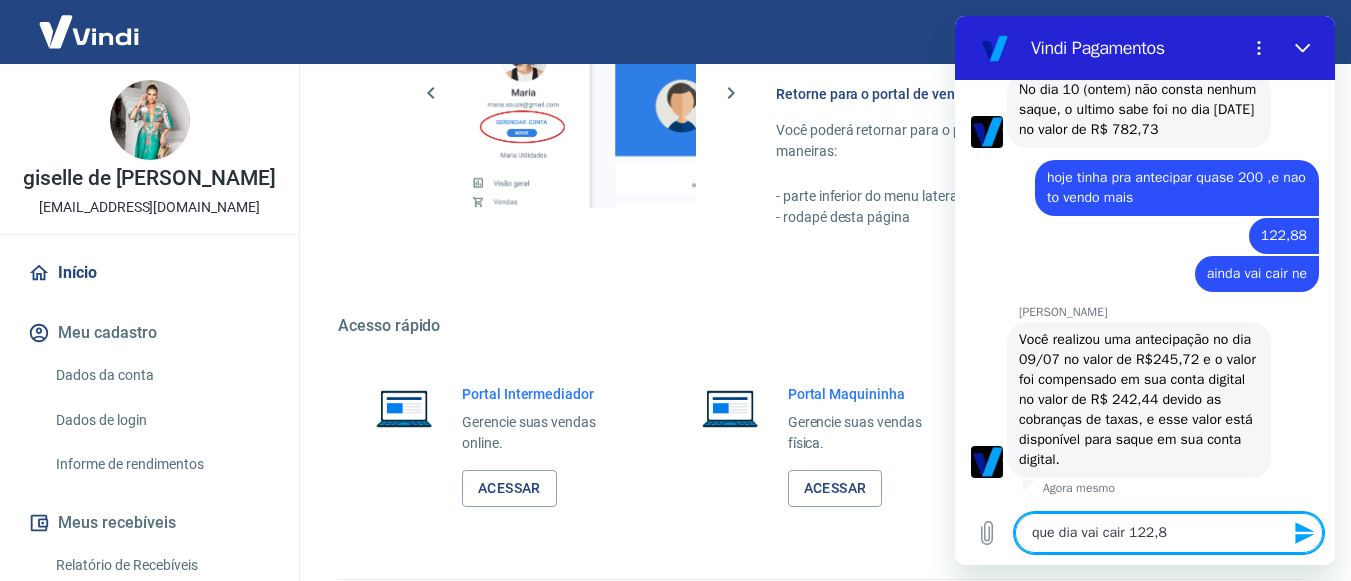 type on "que dia vai cair 122,88" 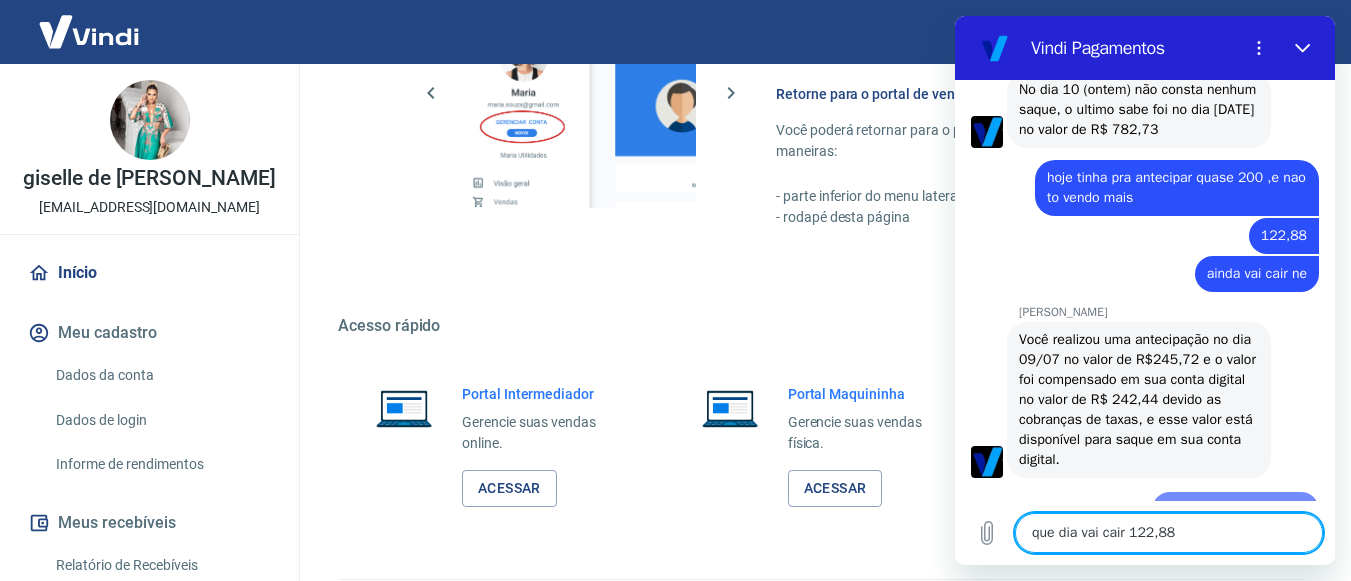 type 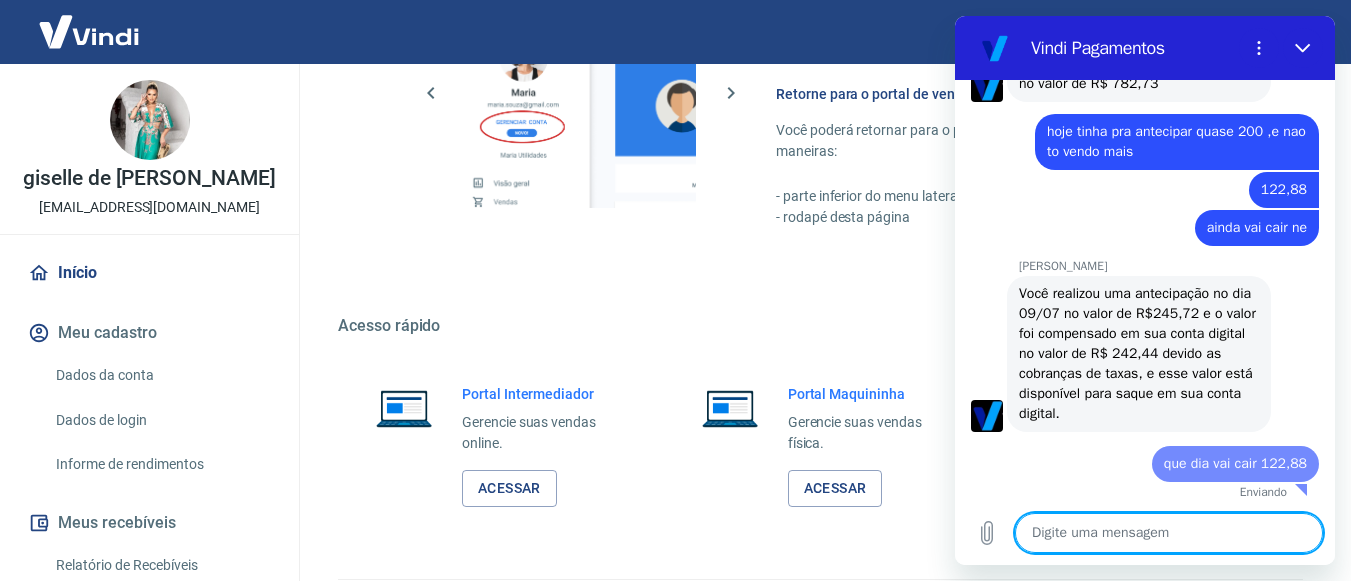 type on "x" 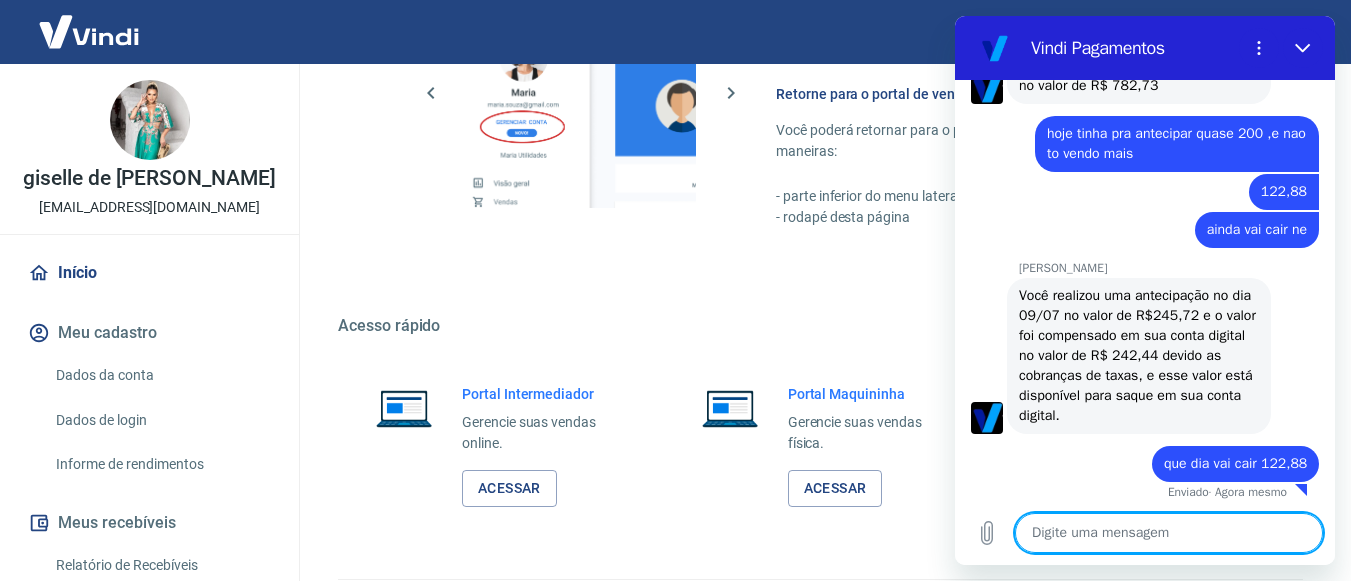 scroll, scrollTop: 1104, scrollLeft: 0, axis: vertical 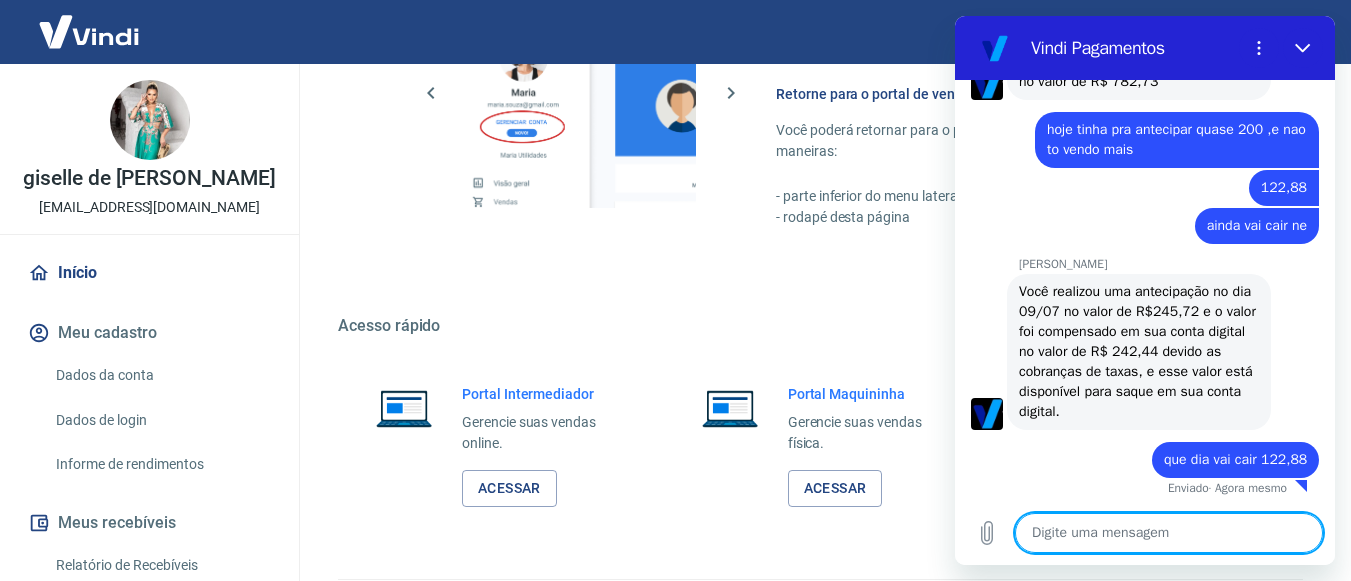 type on "c" 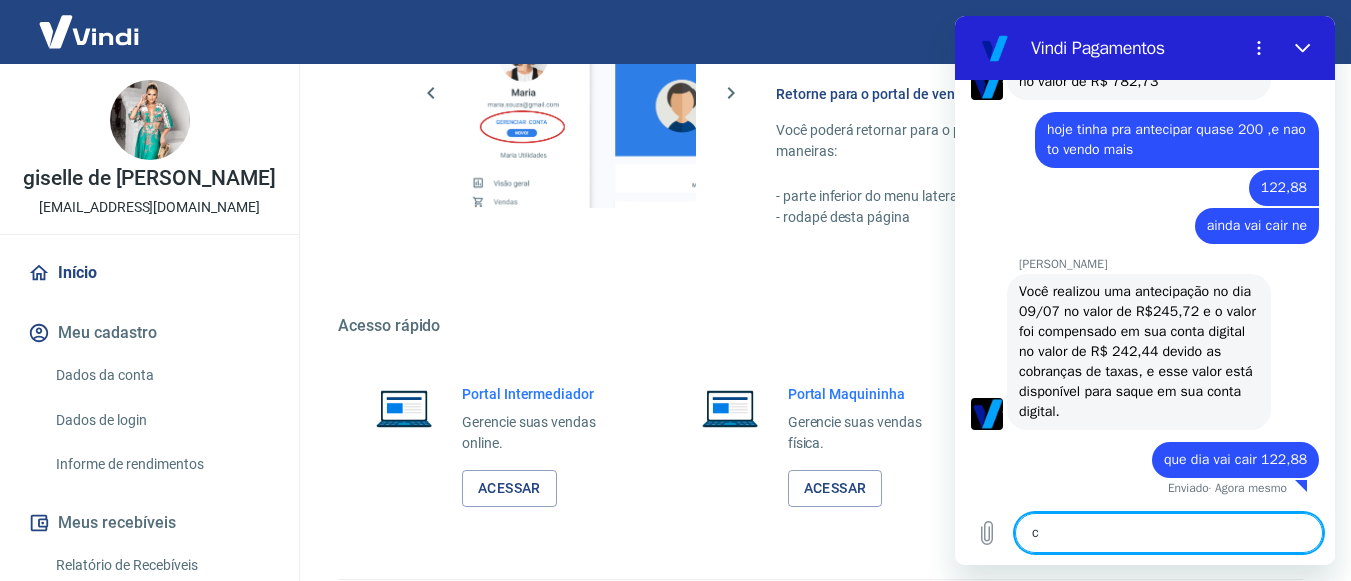 type on "co" 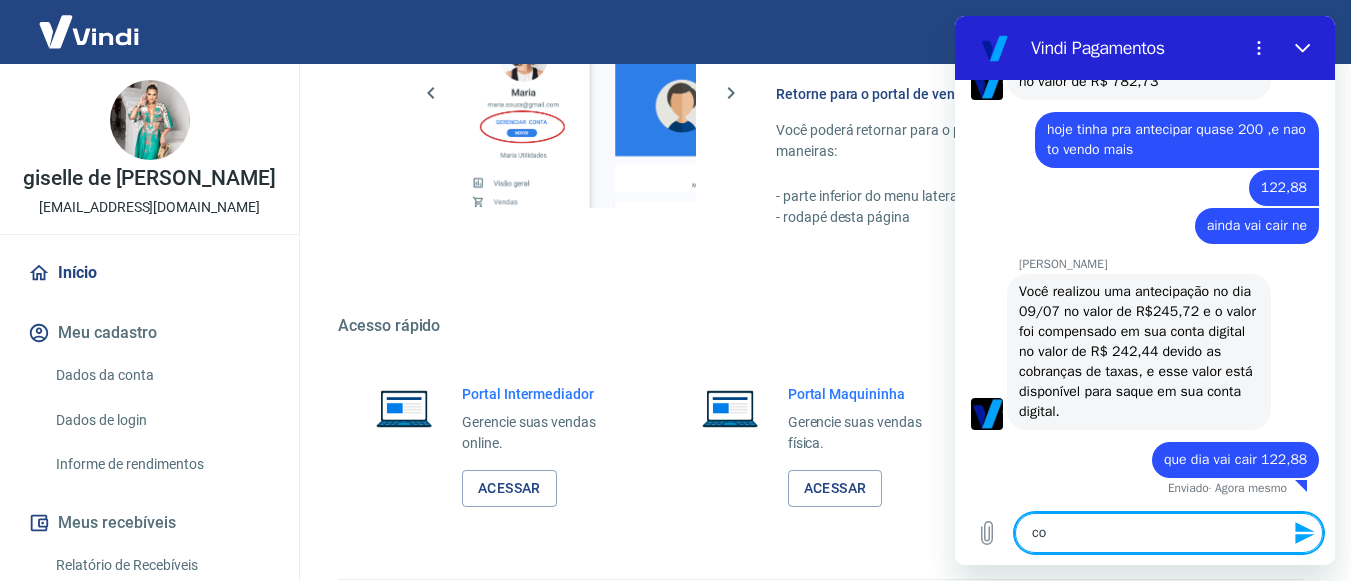type on "com" 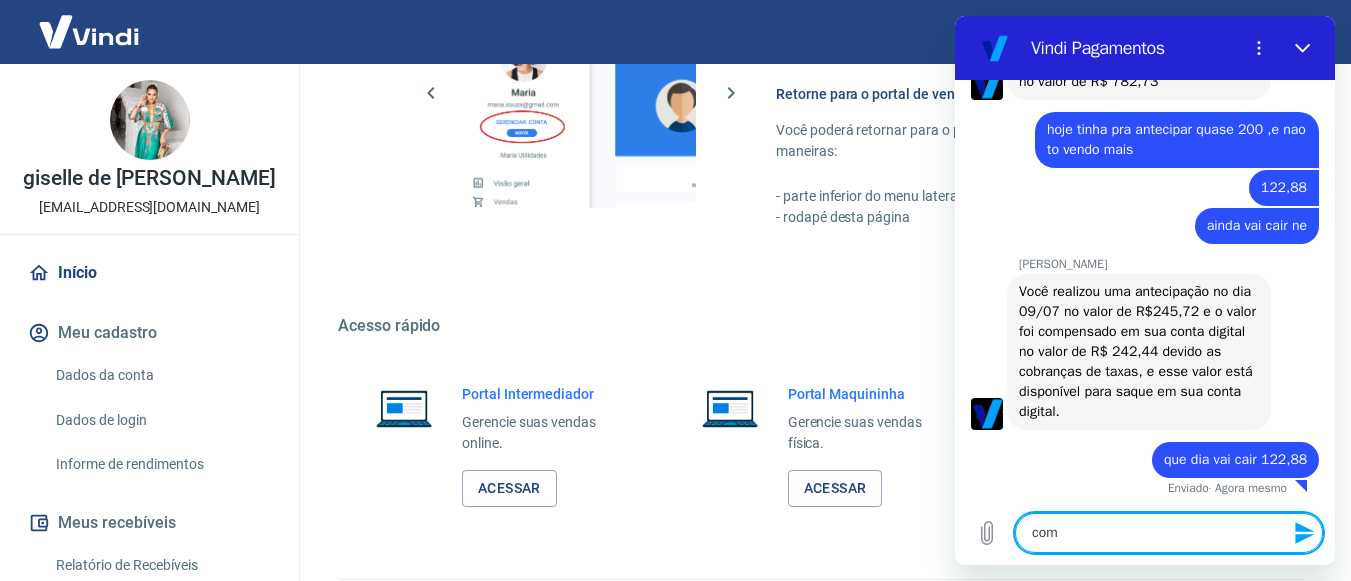type on "como" 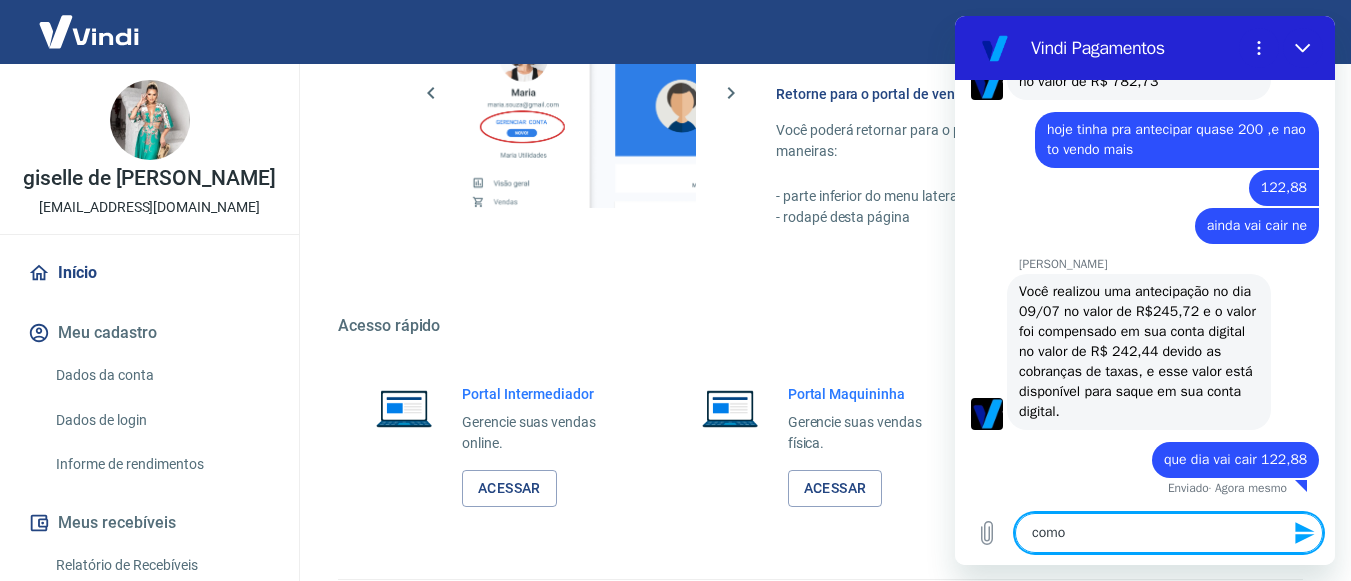 type on "como" 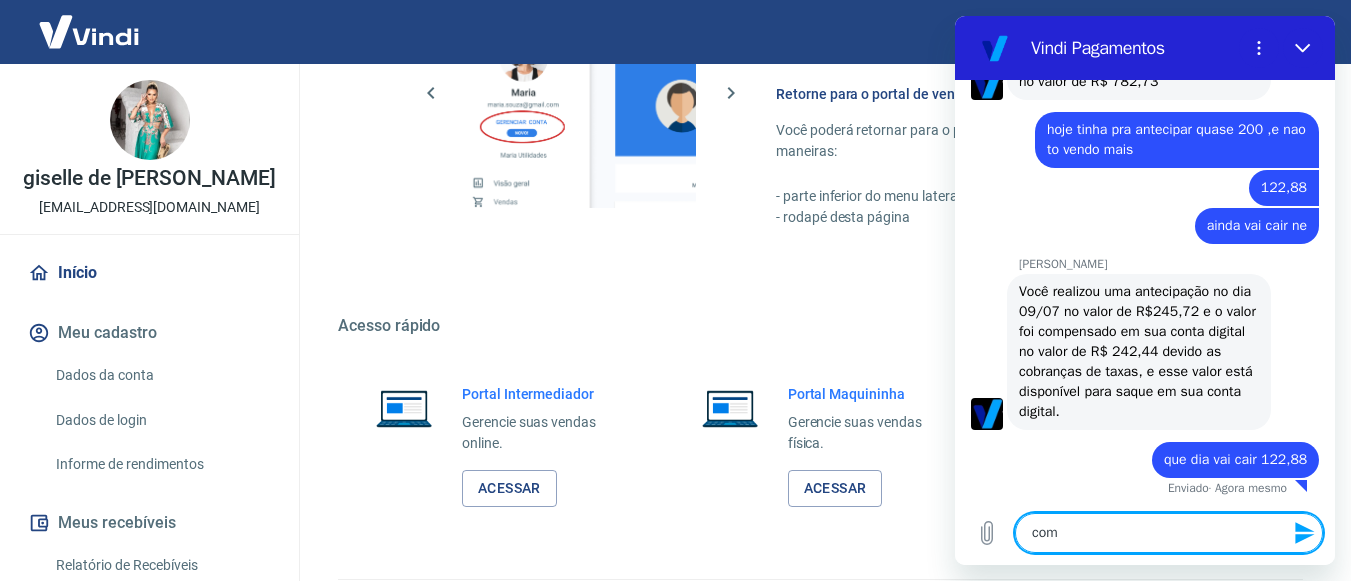 type on "co" 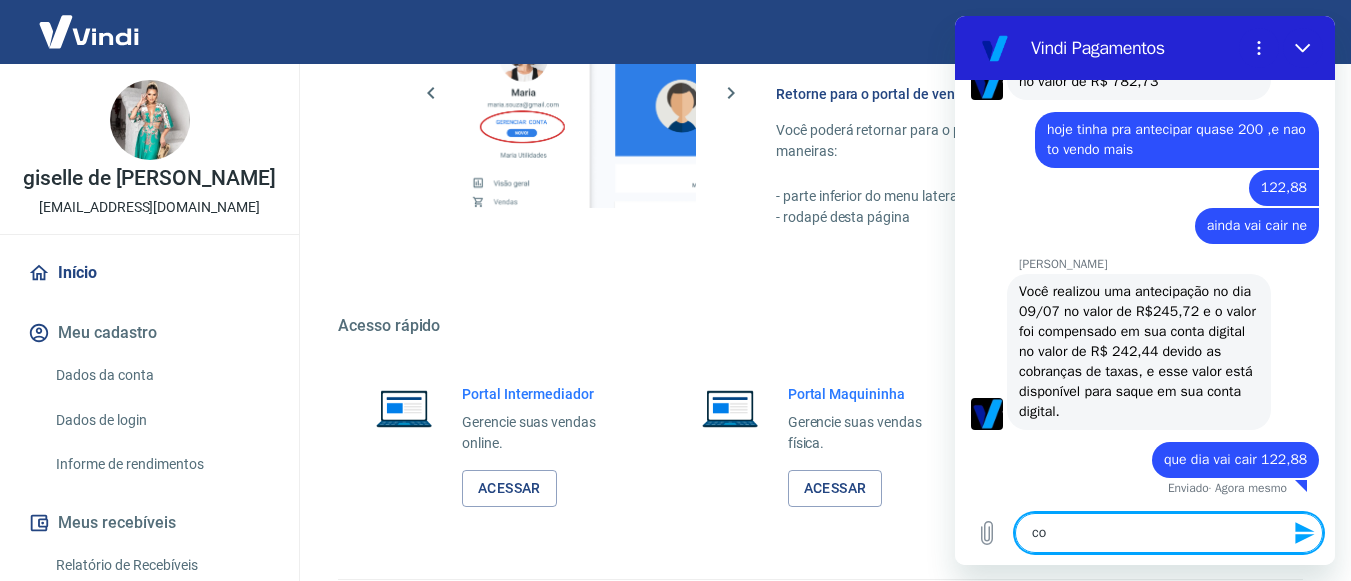 type on "c" 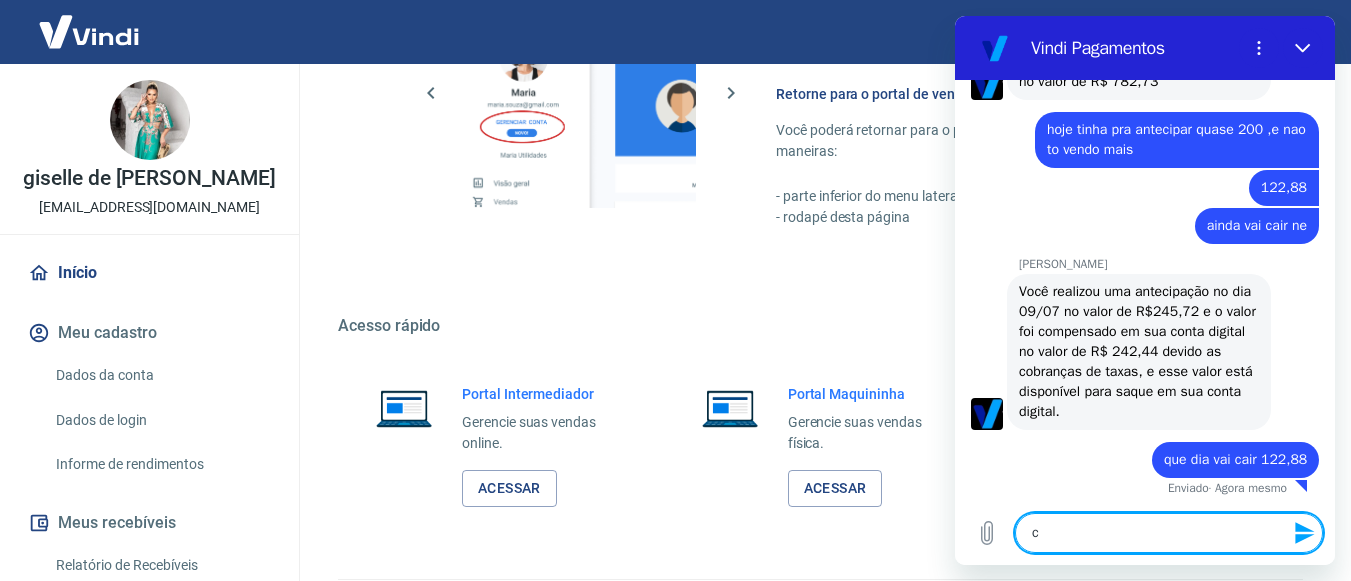 type 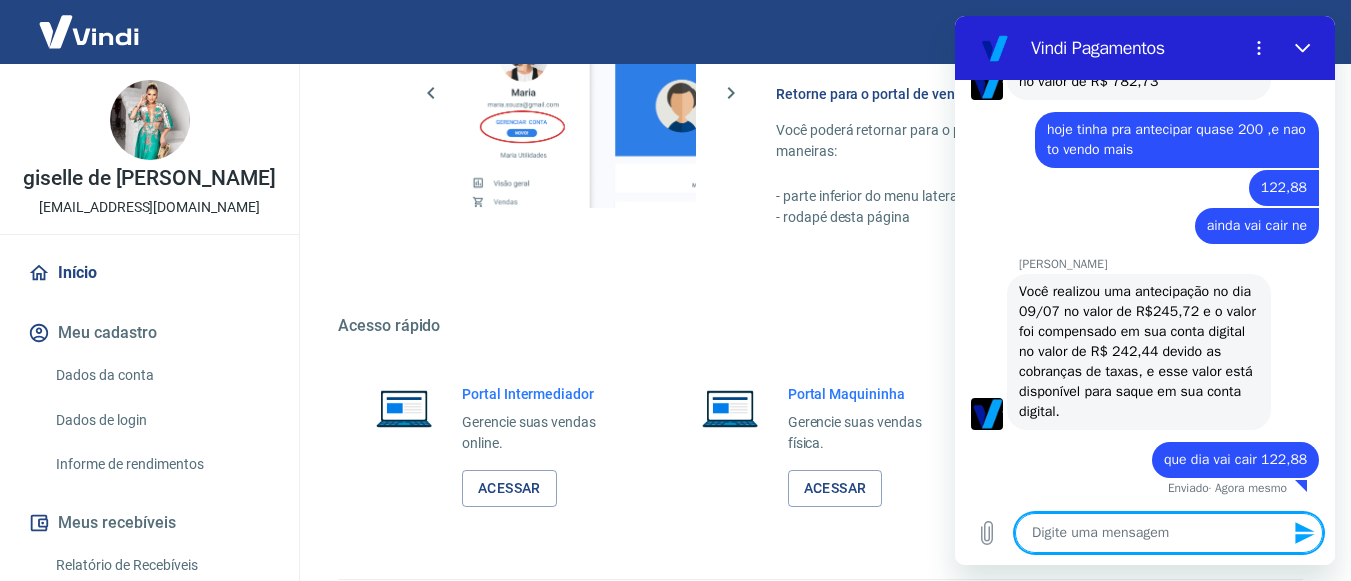 type on "x" 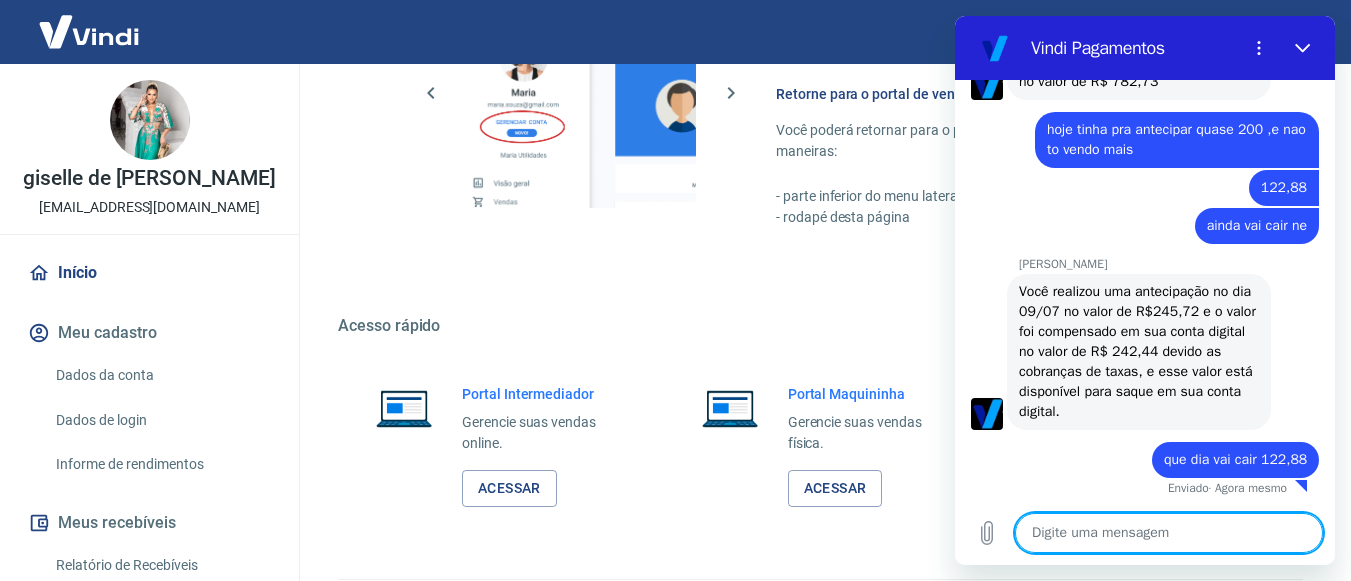 type on "v" 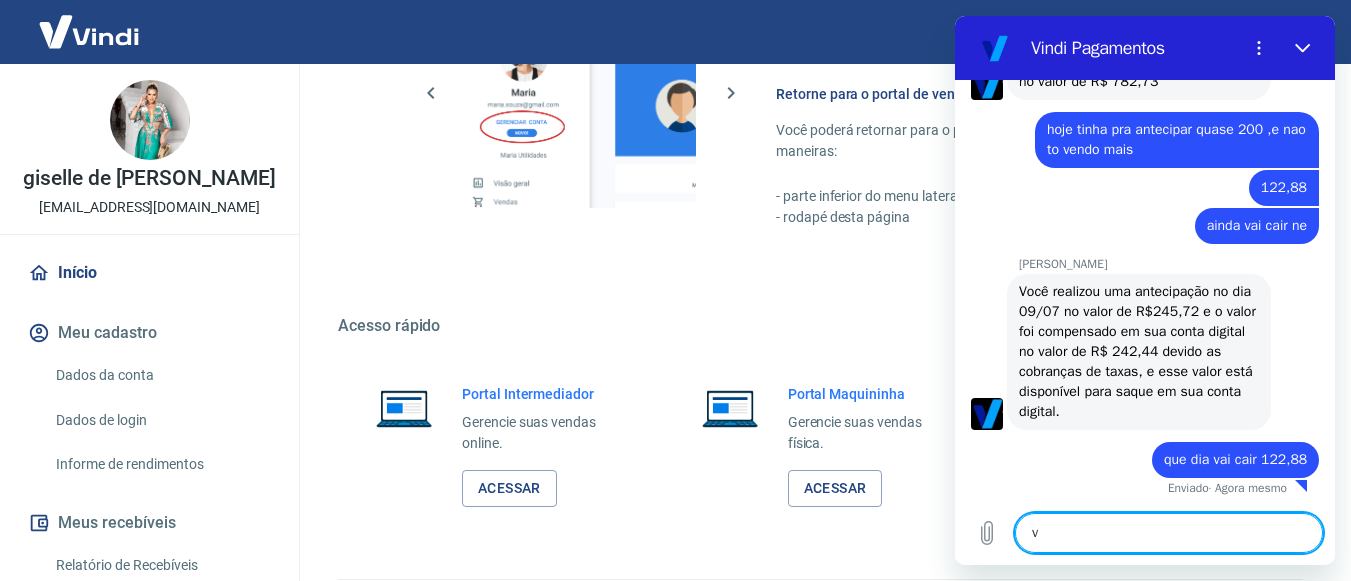 type on "vo" 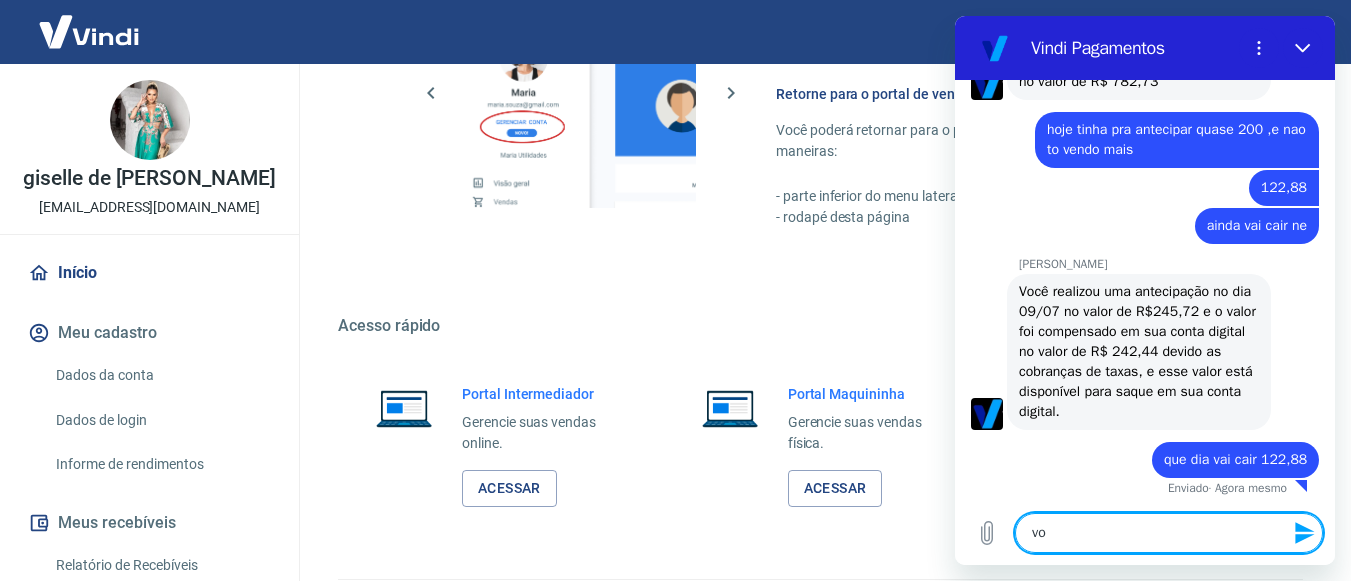 type on "vou" 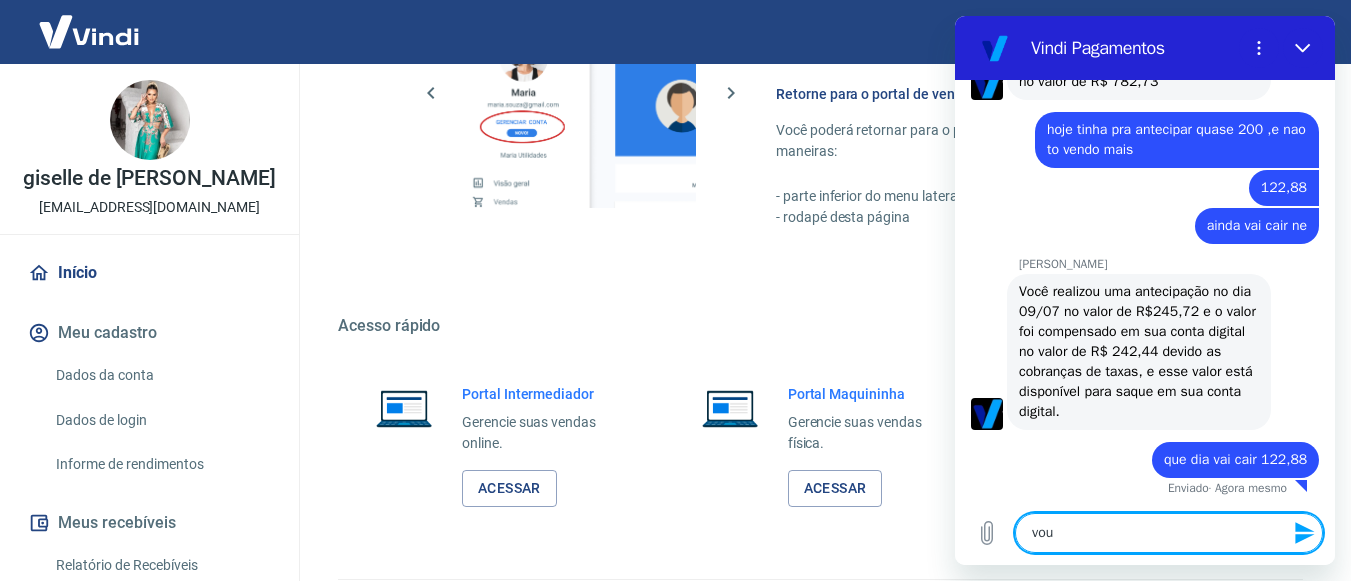type on "vou" 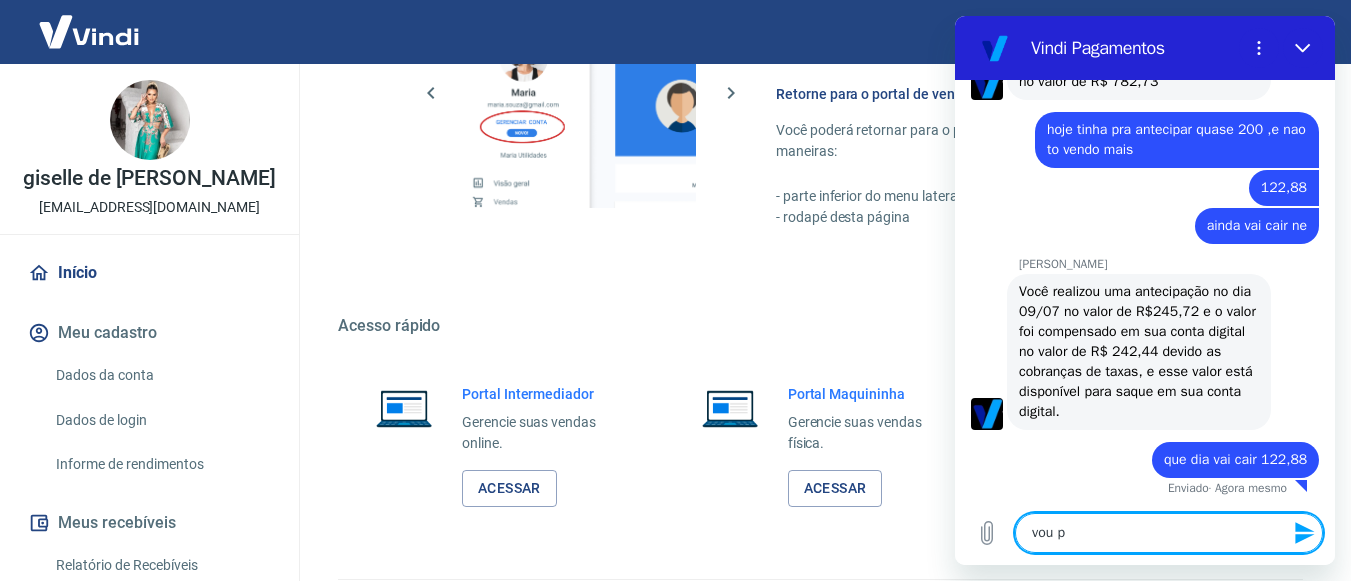 type on "vou pa" 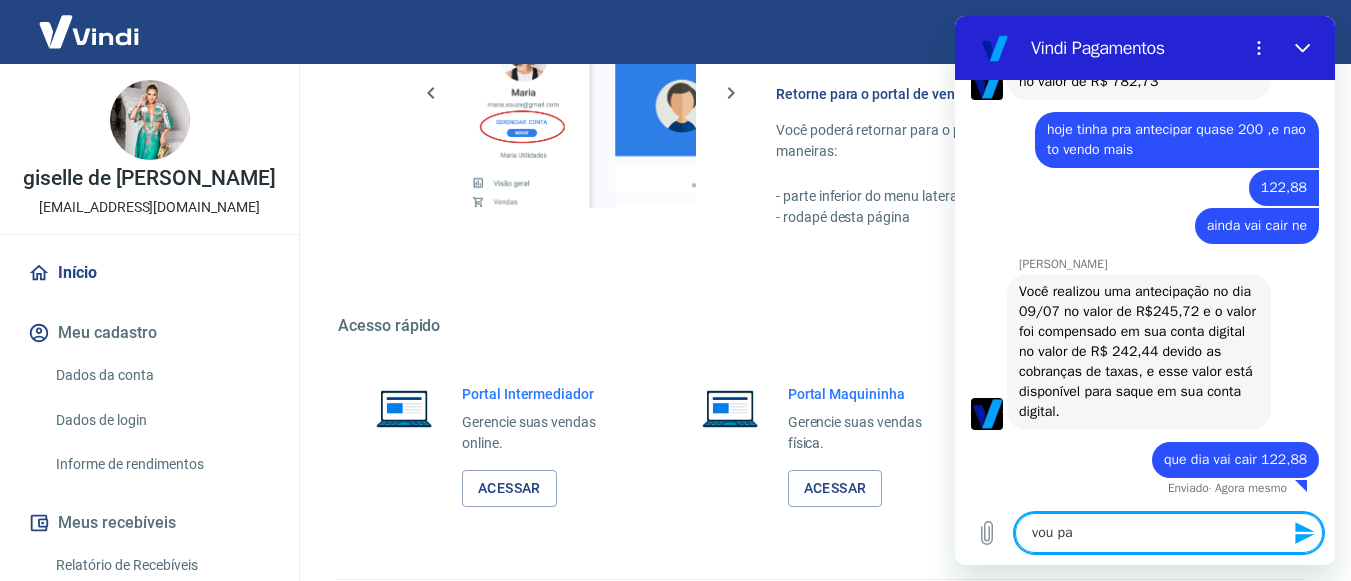 type on "vou par" 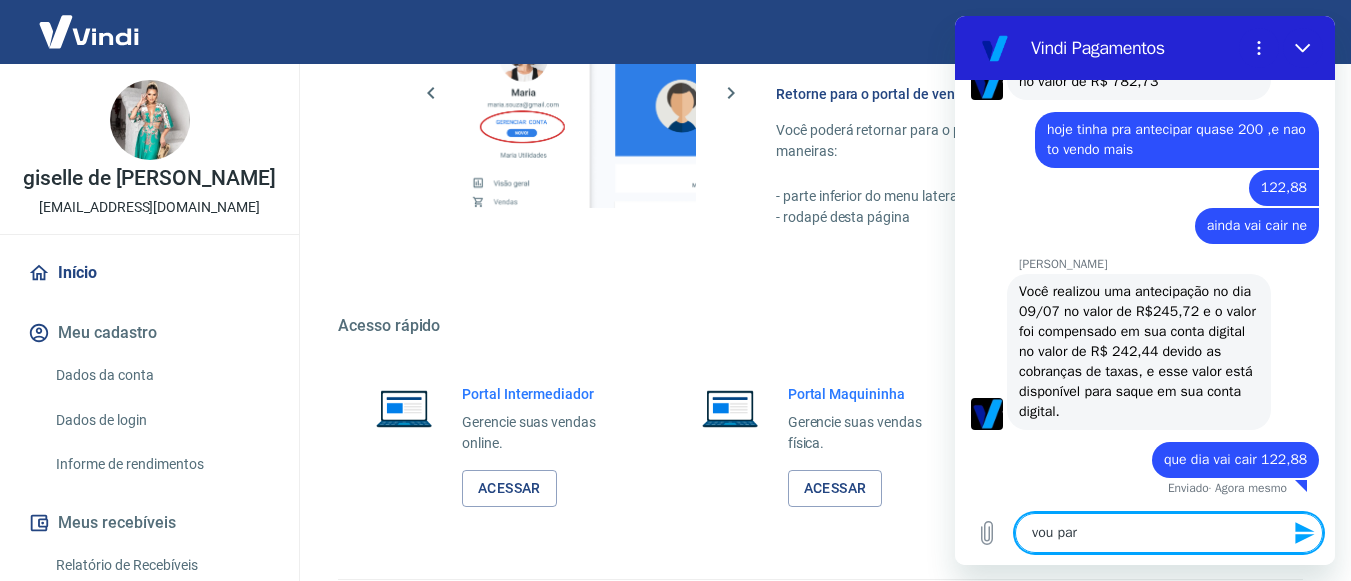 type on "vou para" 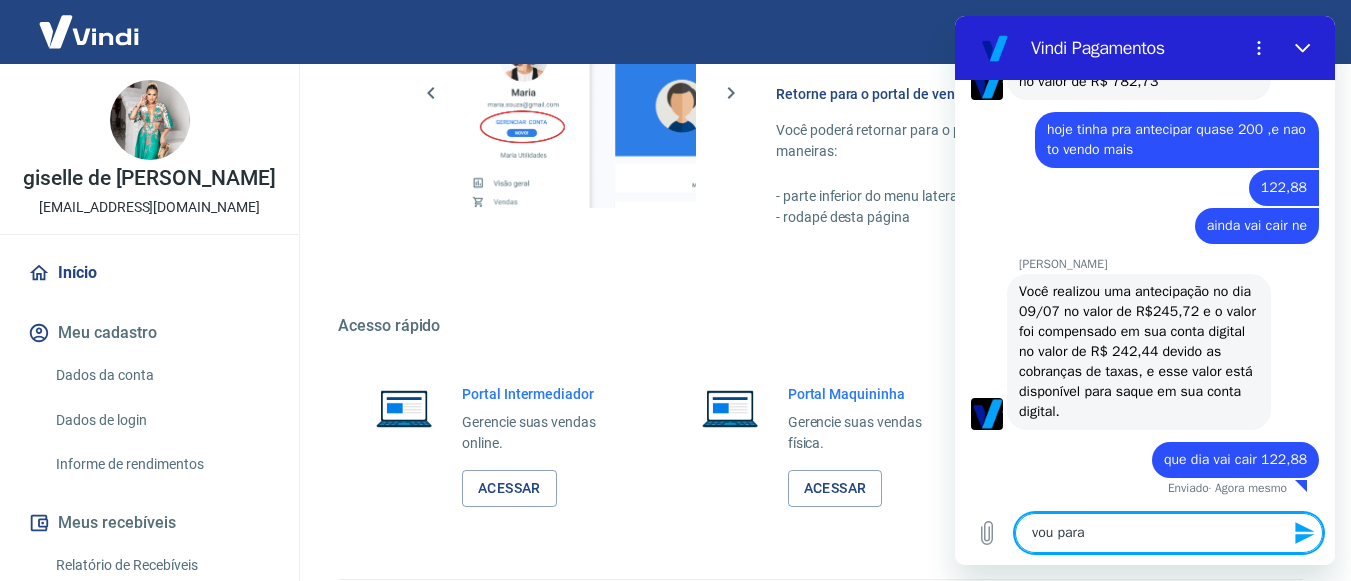 type on "vou para" 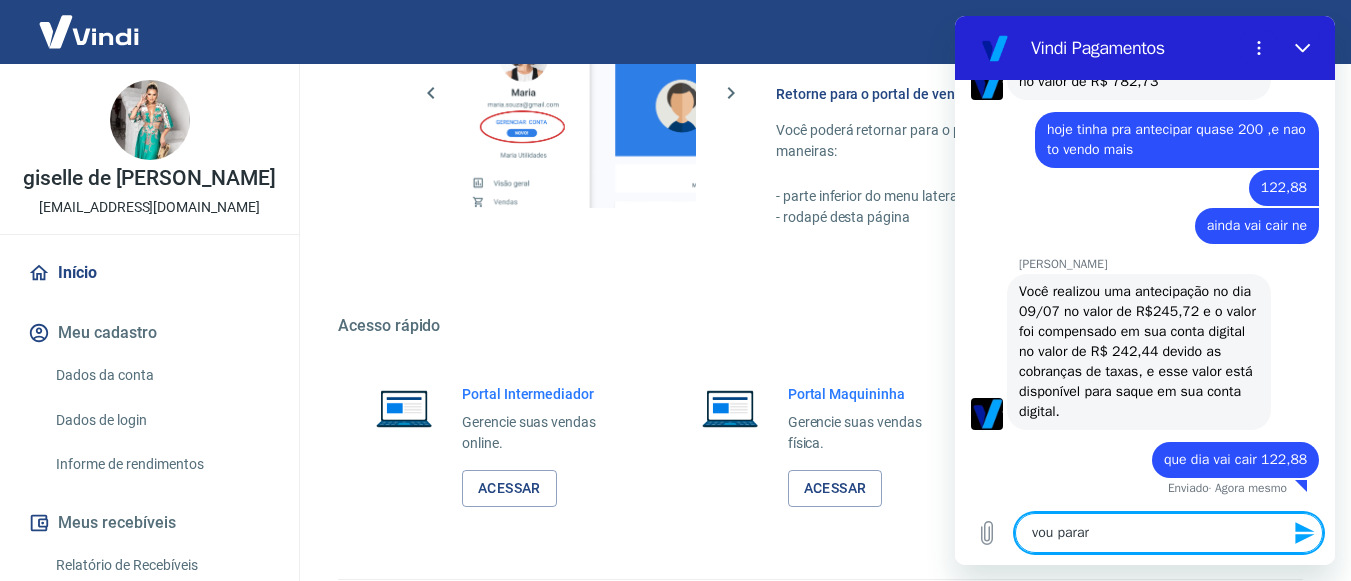 type on "vou parar" 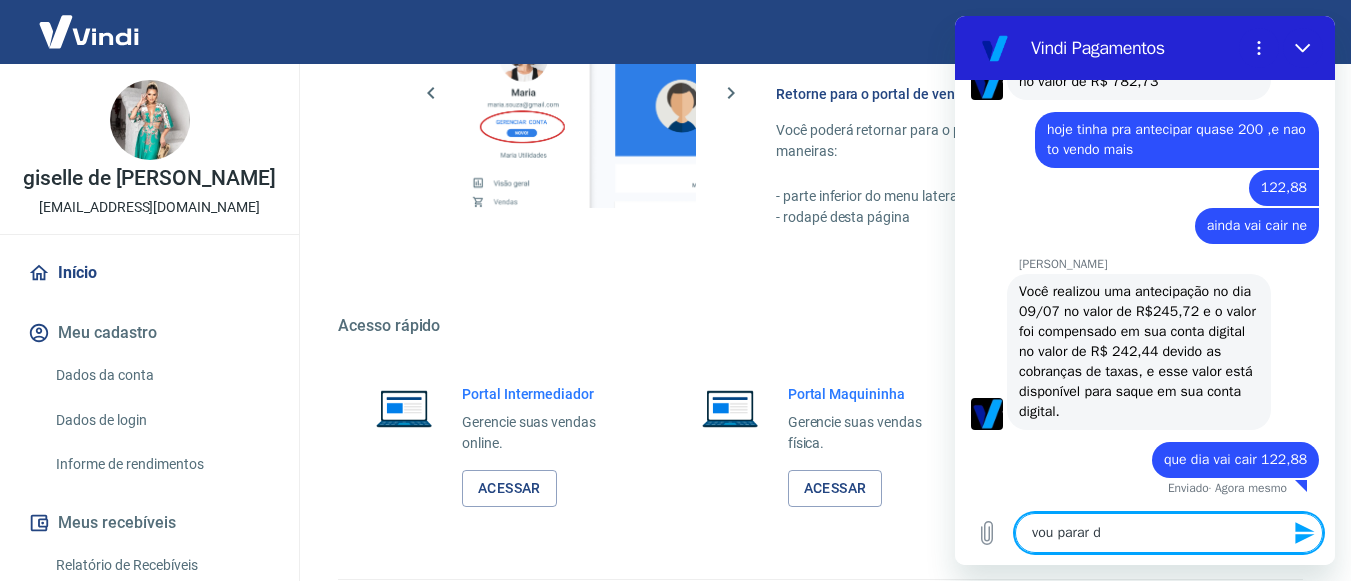 type on "vou parar de" 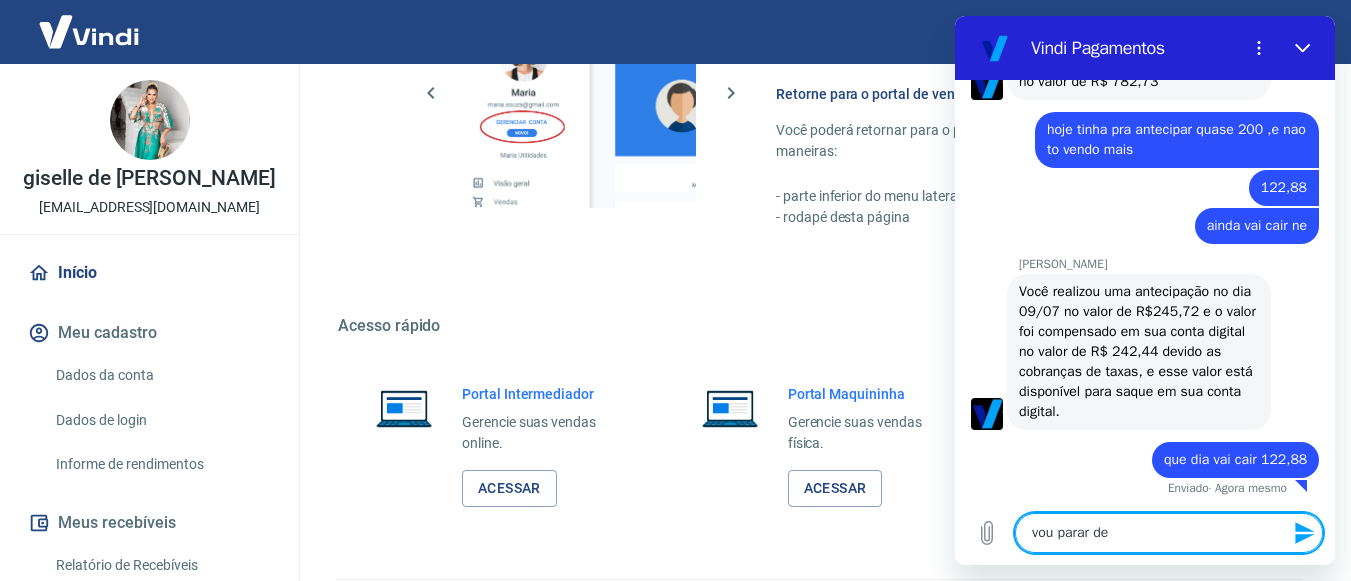type on "vou parar de" 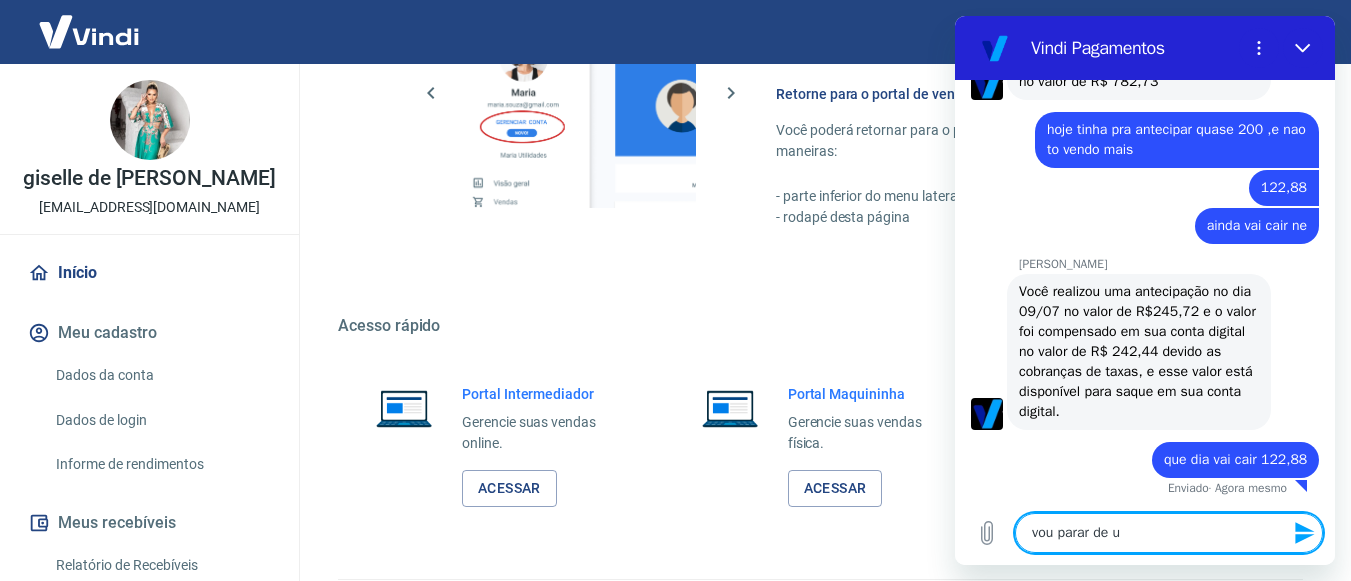 type on "vou parar de us" 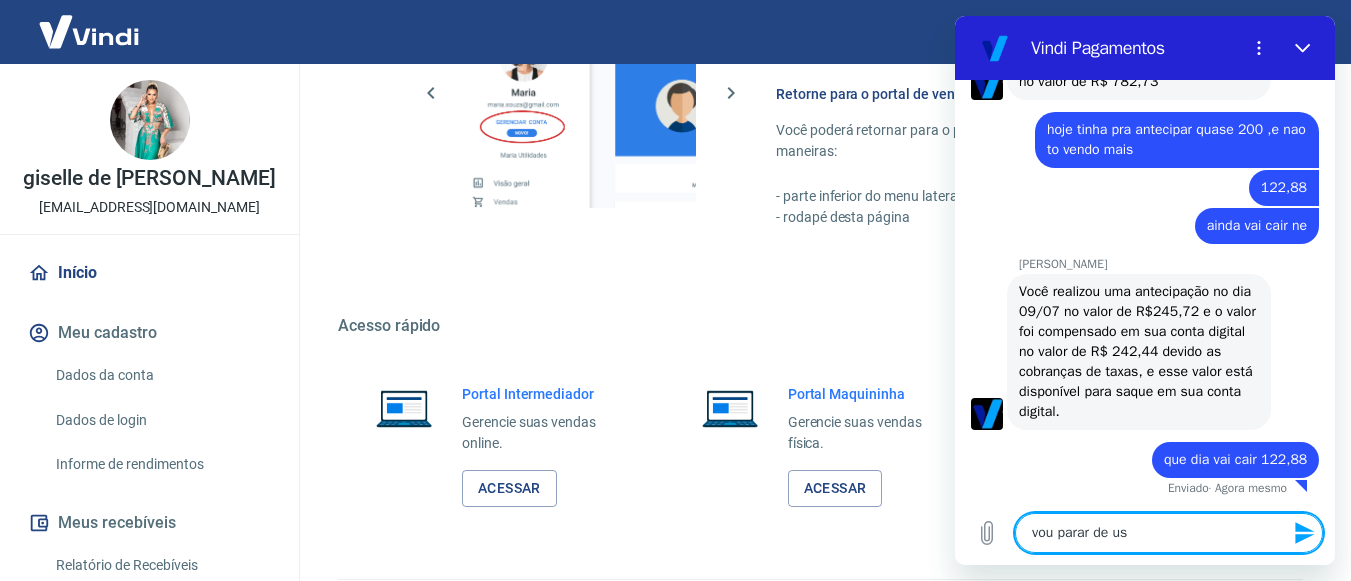 type on "vou parar de [GEOGRAPHIC_DATA]" 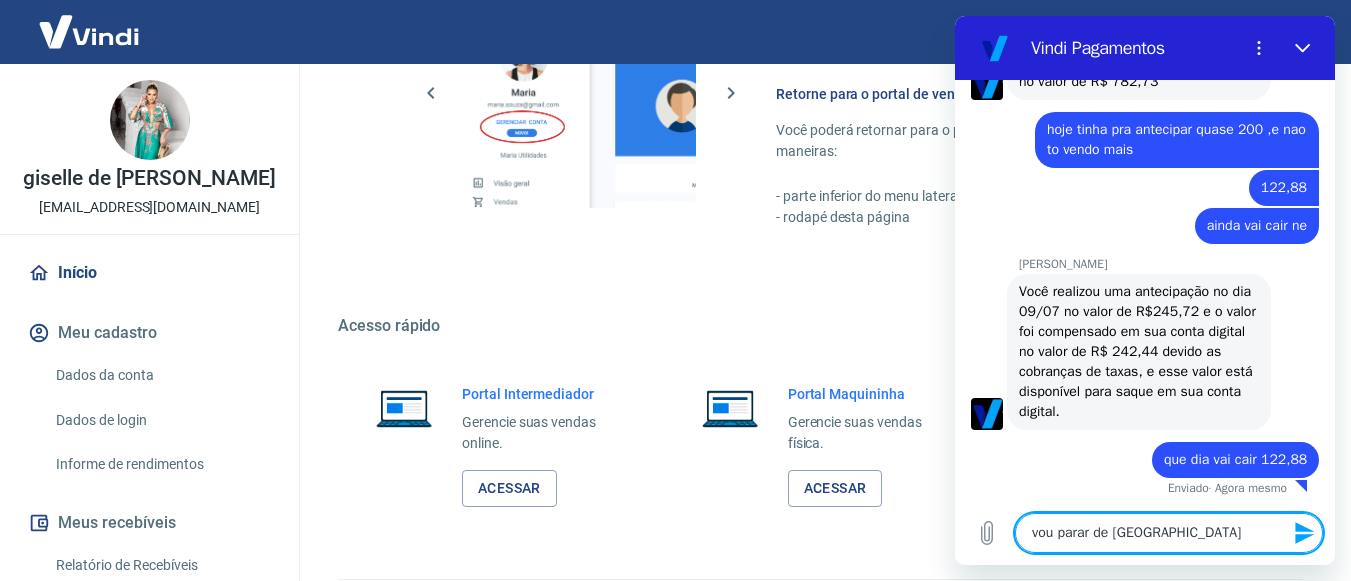 type on "vou parar de usar" 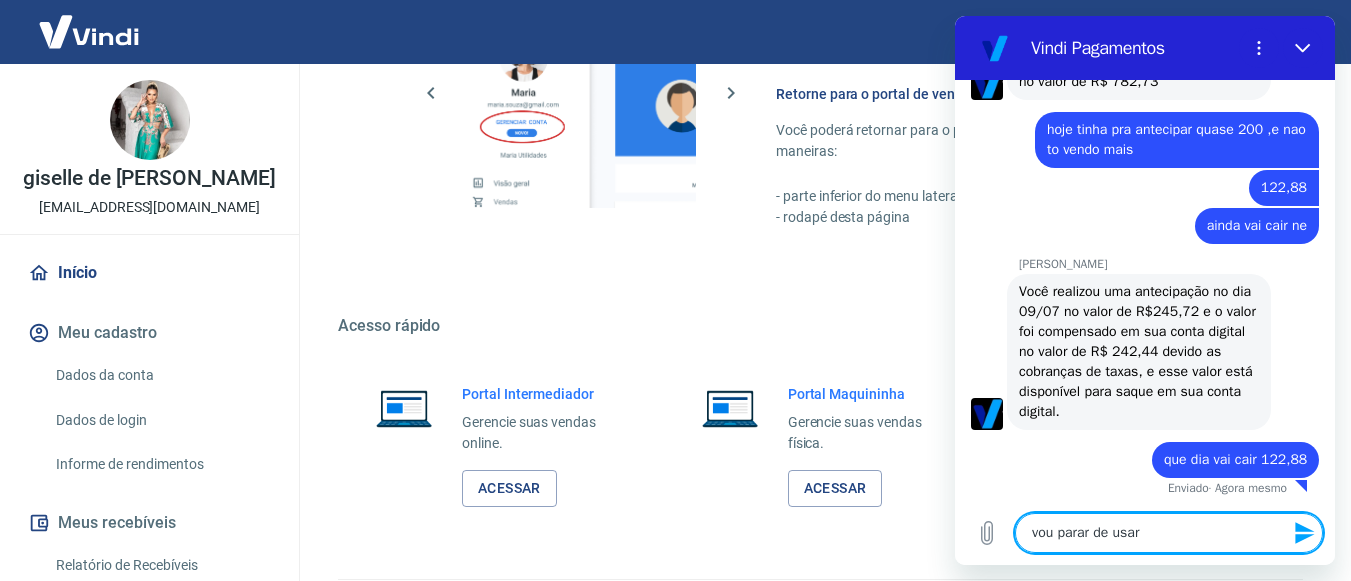 type on "vou parar de usar" 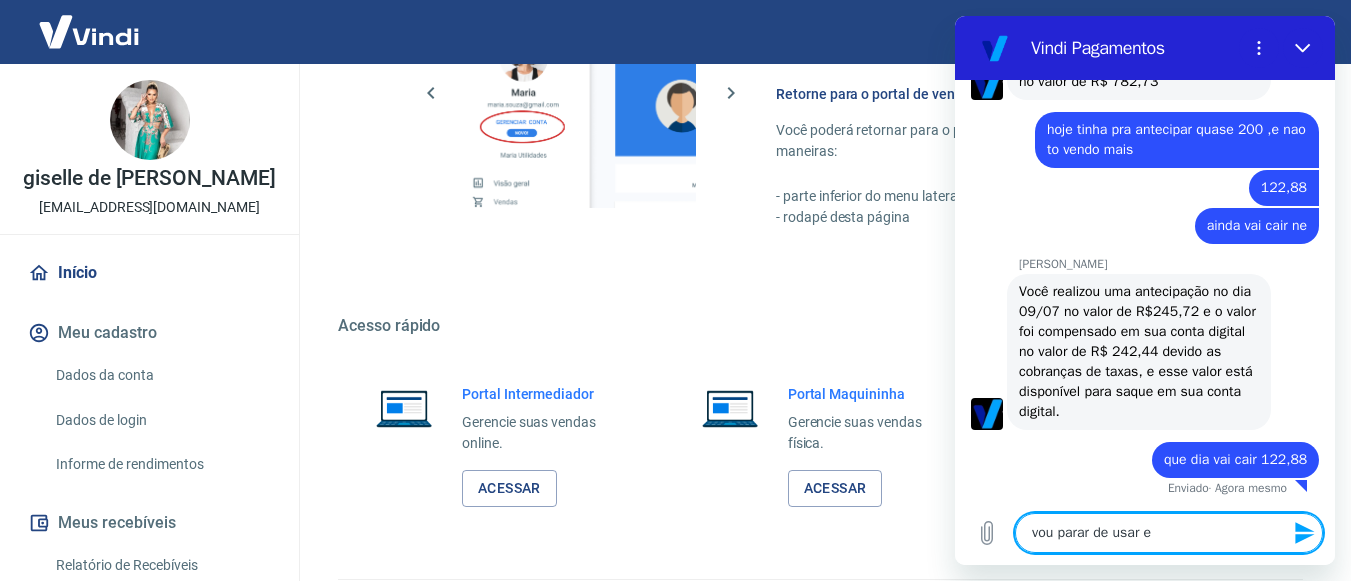 type on "vou parar de usar es" 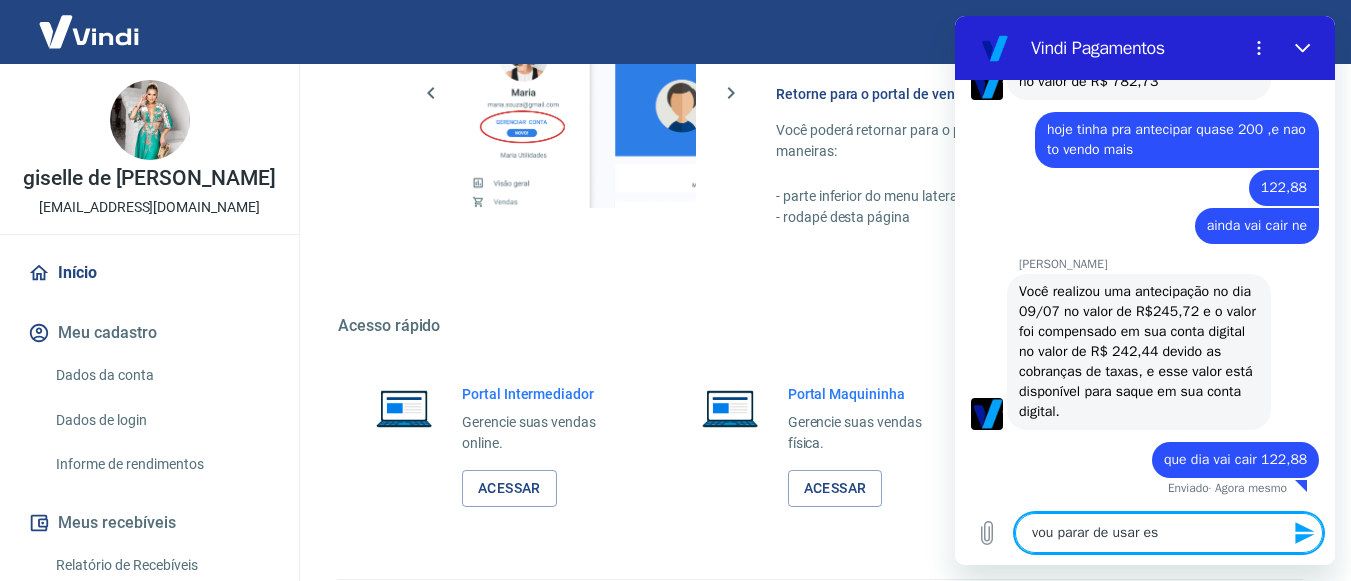 type on "vou parar de usar ess" 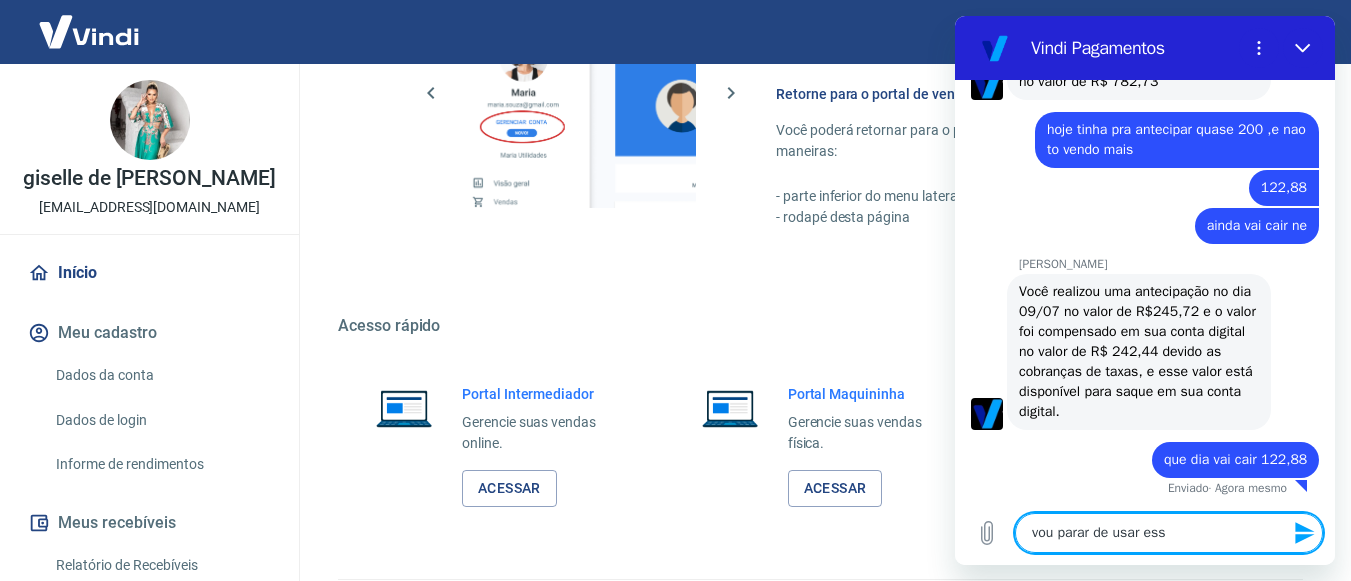 type on "vou parar de usar esse" 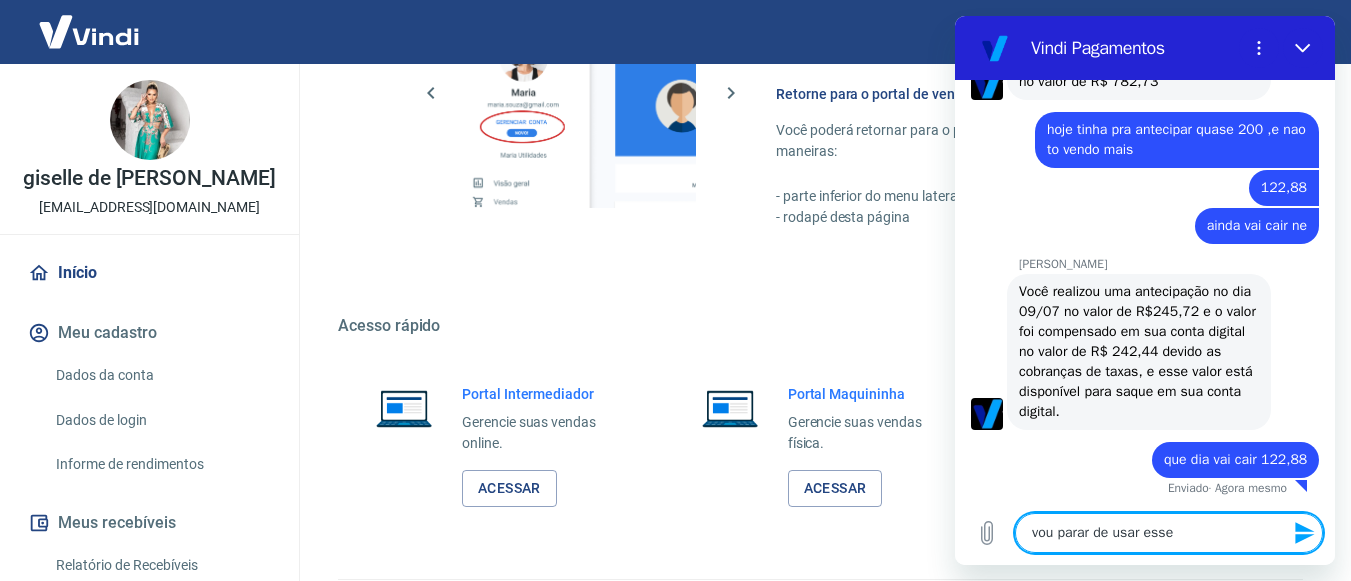 type on "vou parar de usar esse" 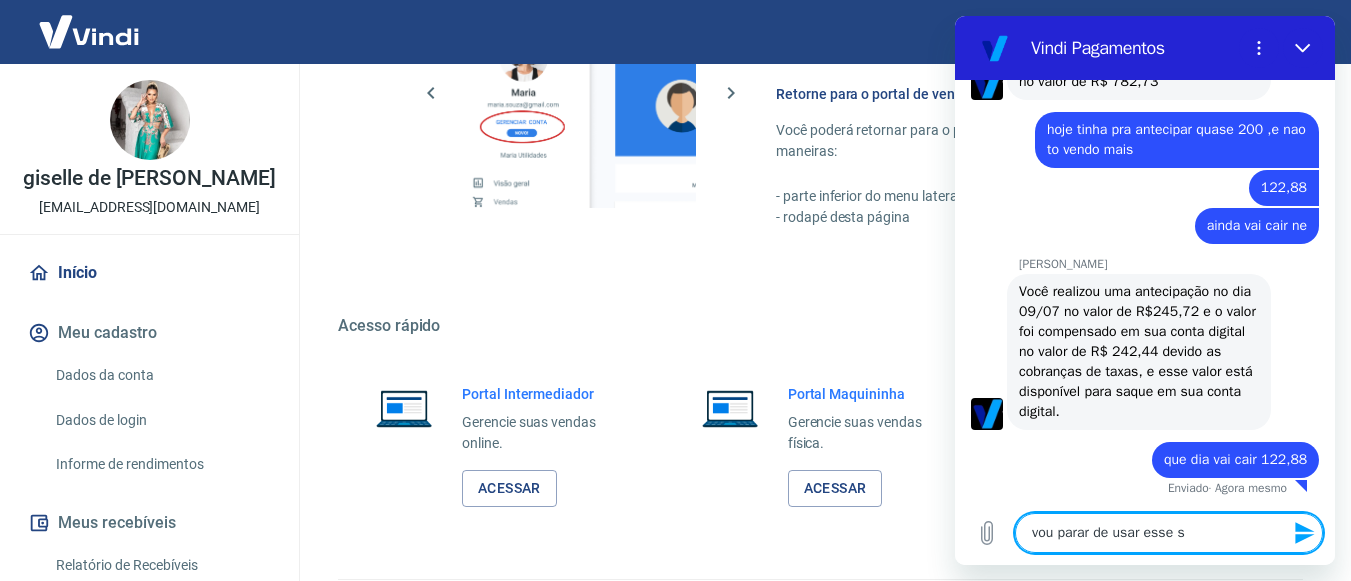 type on "vou parar de usar esse si" 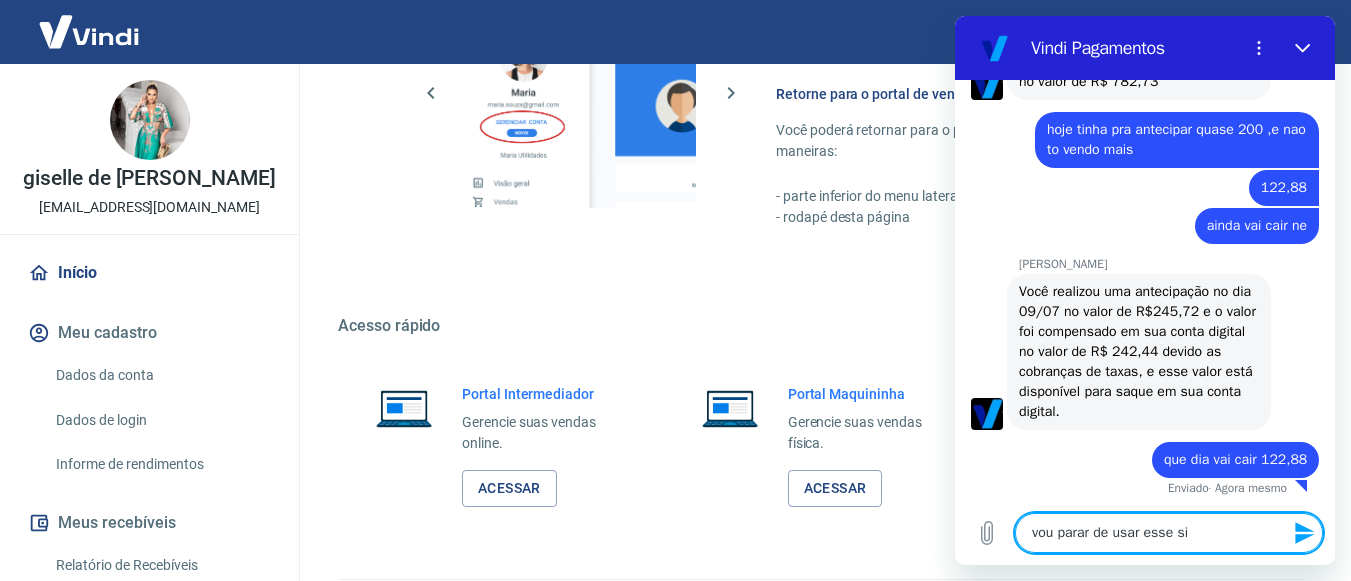type on "vou parar de usar esse sit" 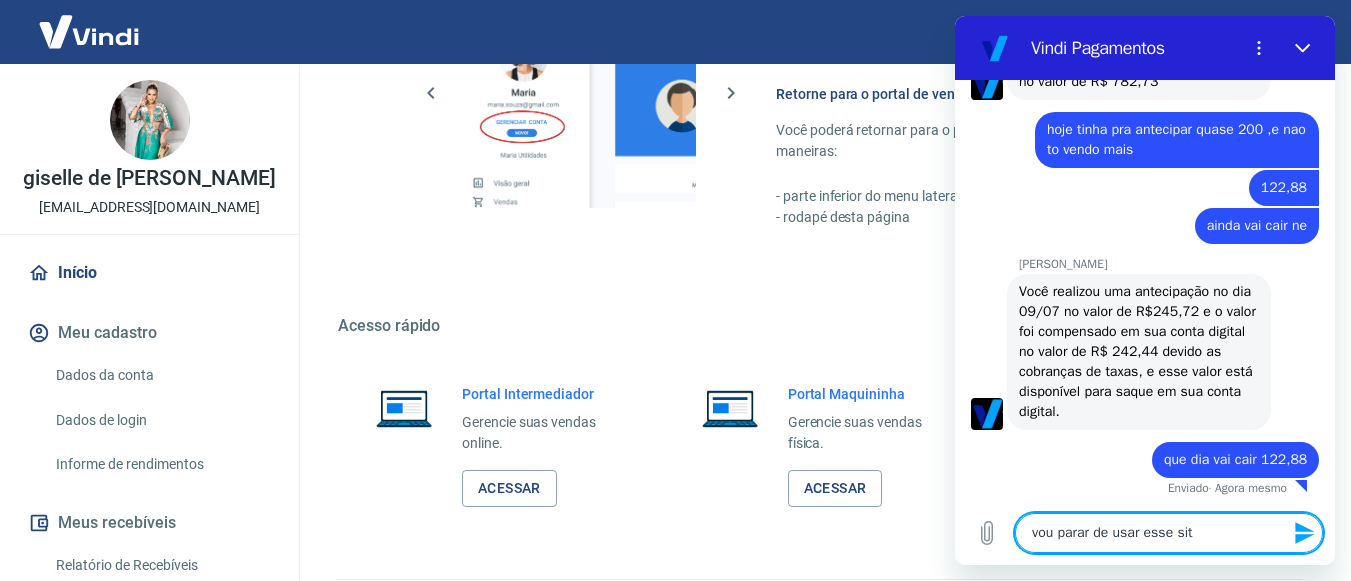 type on "vou parar de usar esse site" 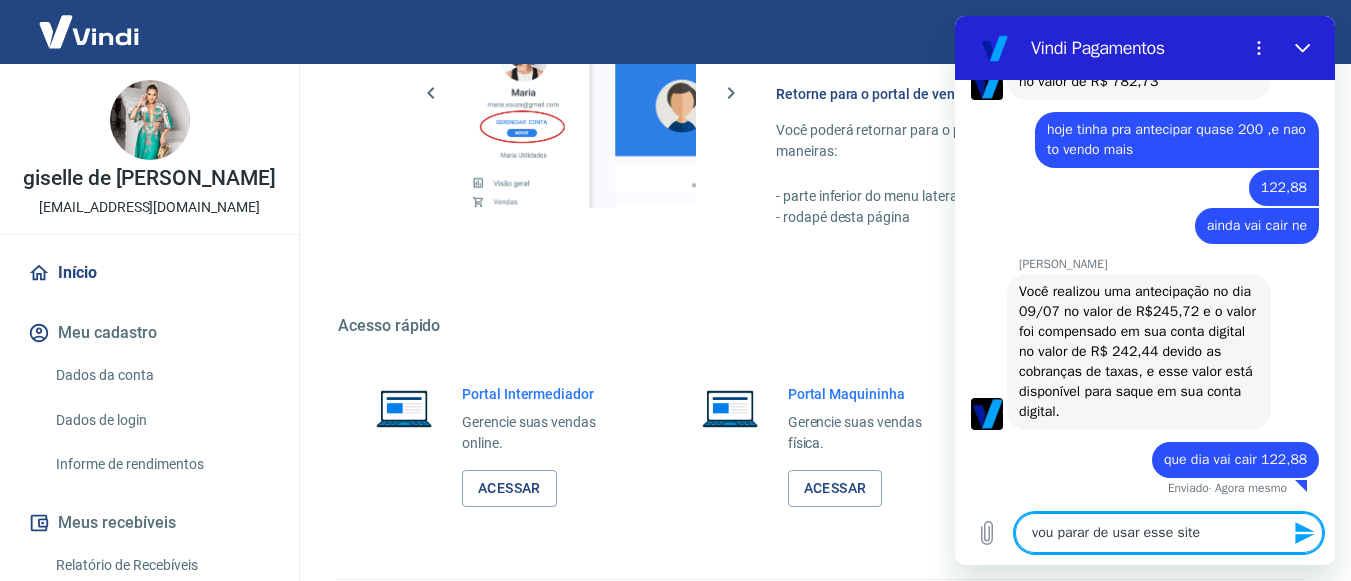 type on "vou parar de usar esse site" 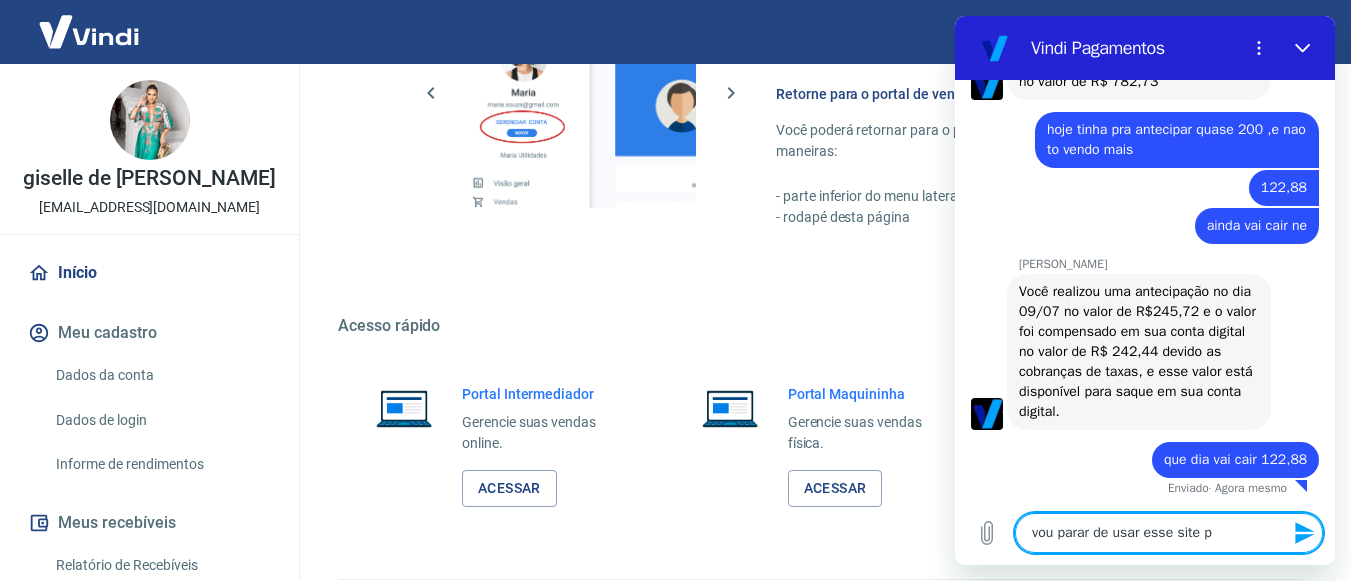 type on "vou parar de usar esse site po" 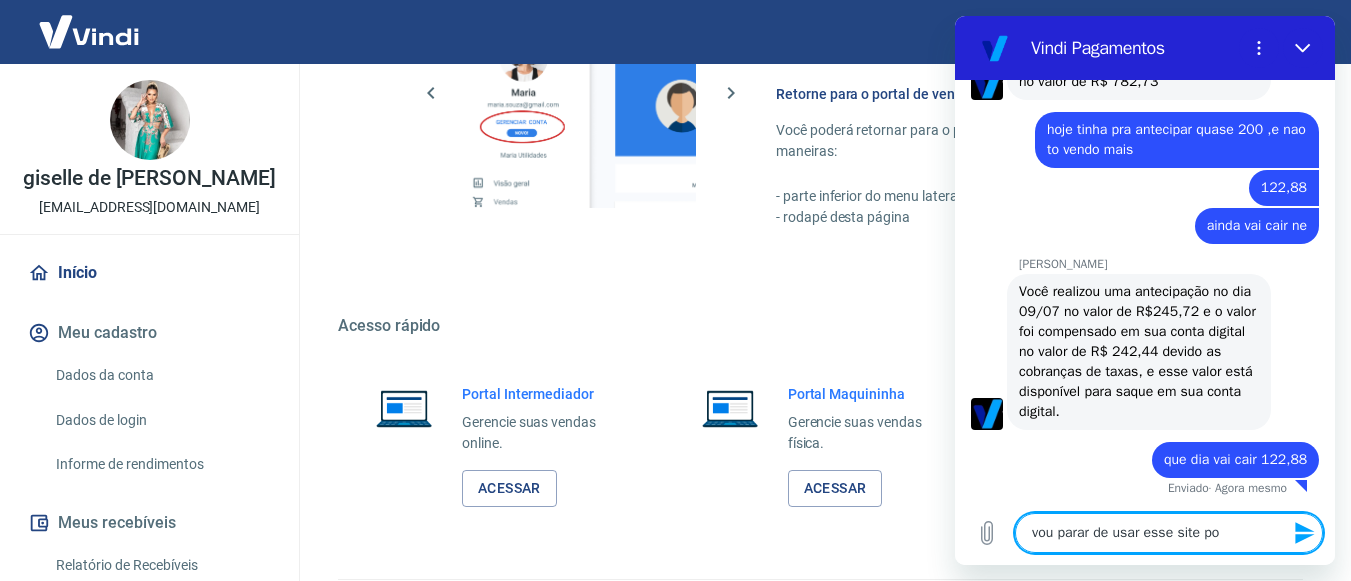 type 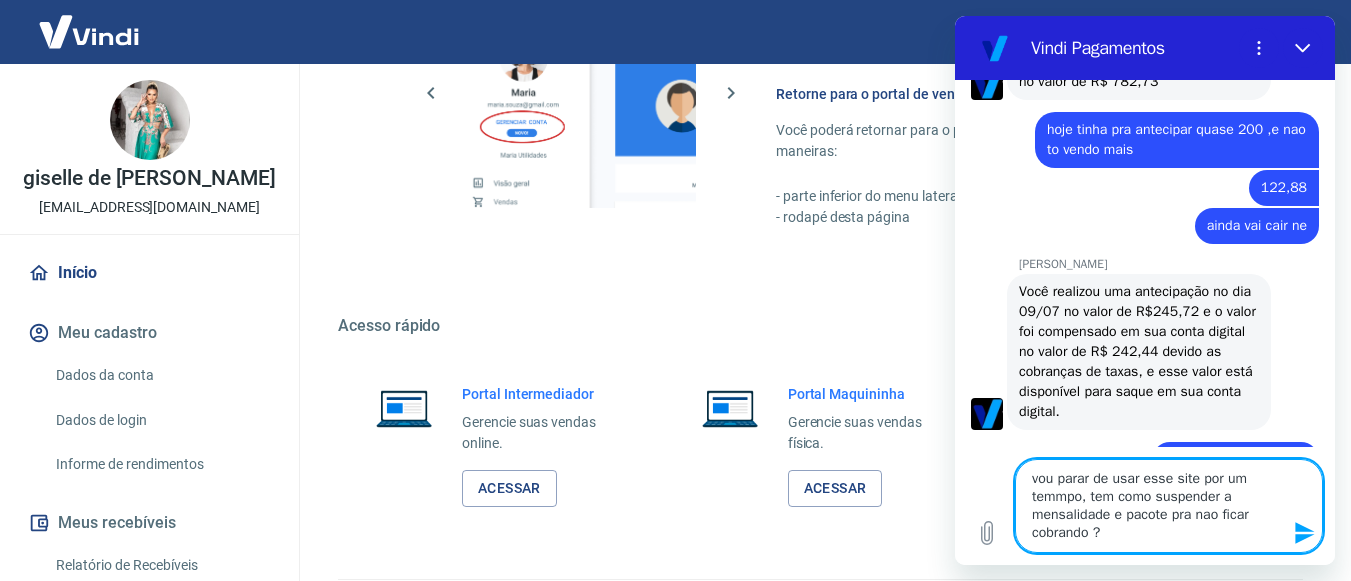 click 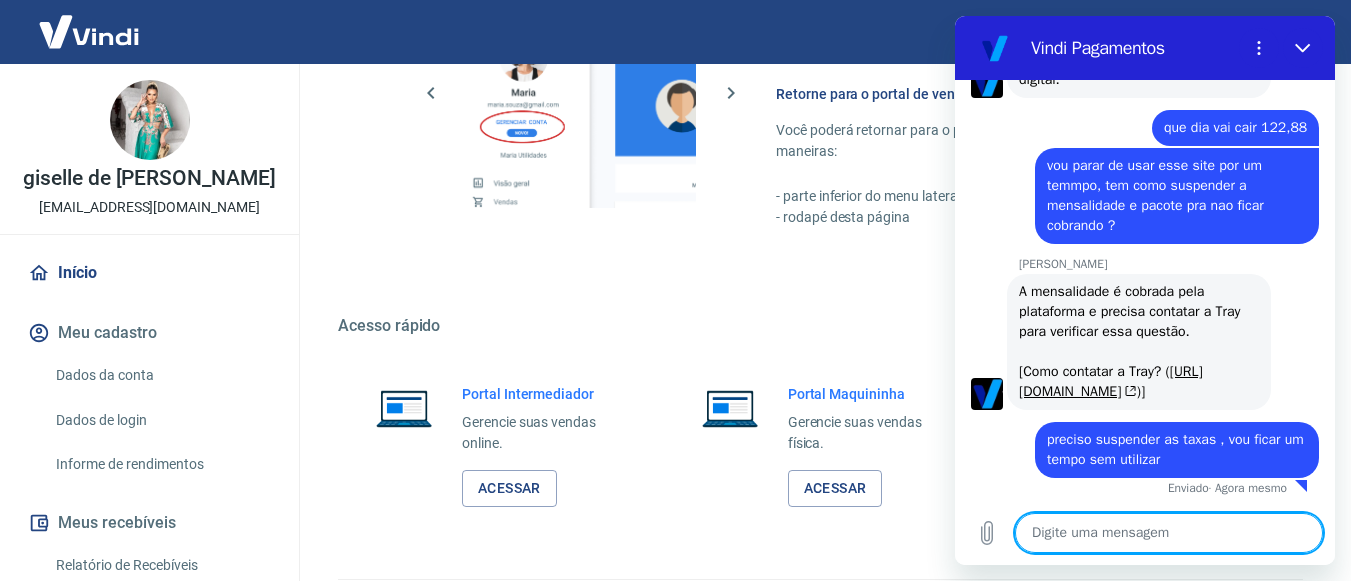scroll, scrollTop: 1516, scrollLeft: 0, axis: vertical 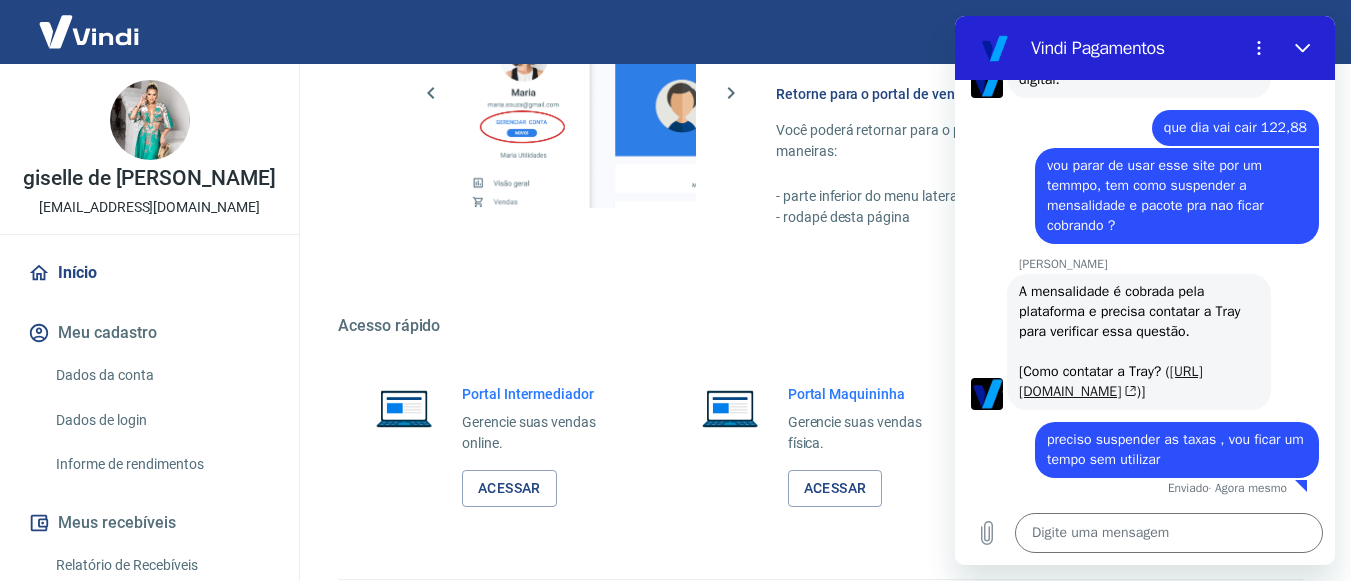 click on "[URL][DOMAIN_NAME]" at bounding box center [1111, 381] 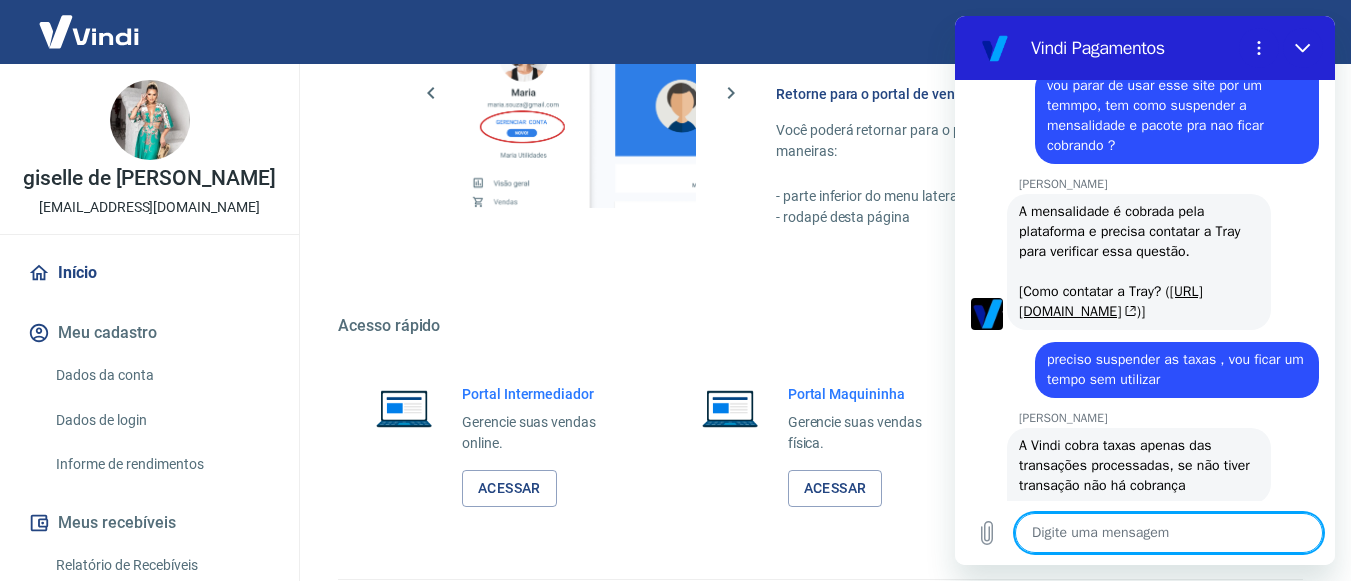 scroll, scrollTop: 1660, scrollLeft: 0, axis: vertical 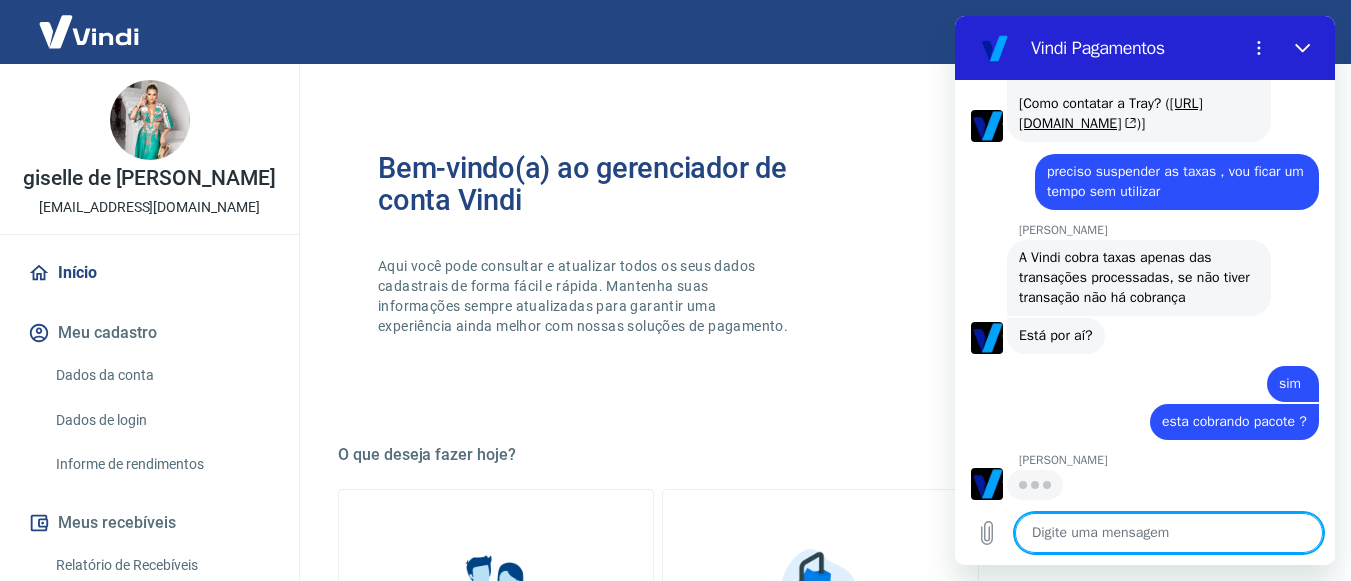 click at bounding box center (150, 120) 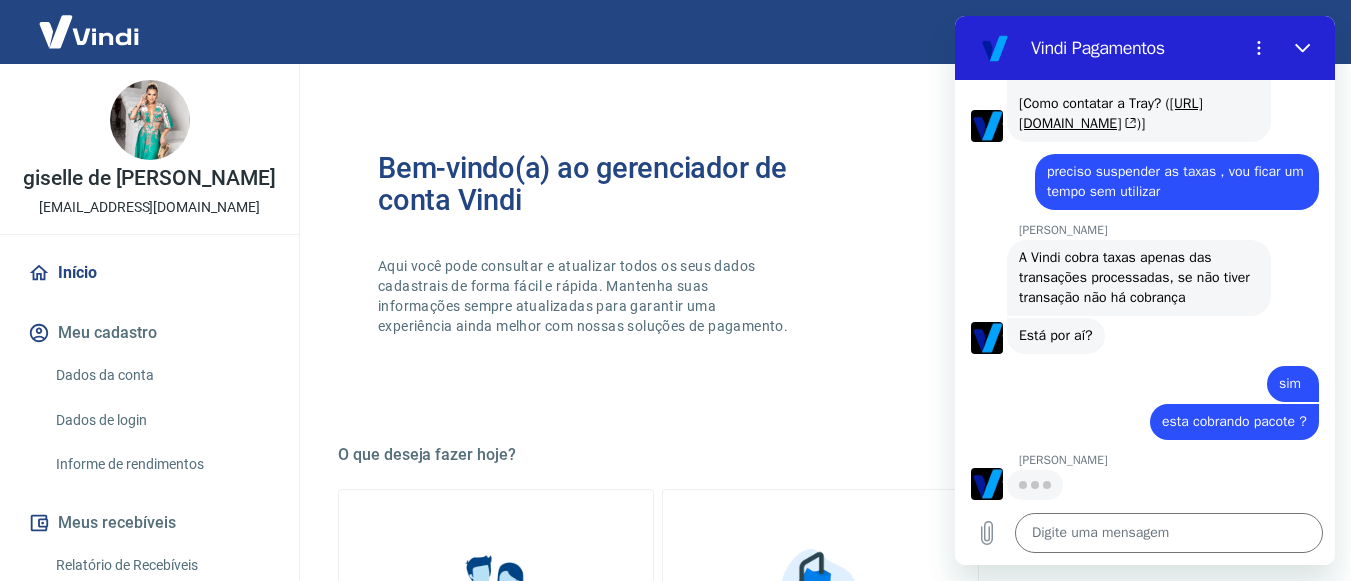 click on "Meu cadastro" at bounding box center [149, 333] 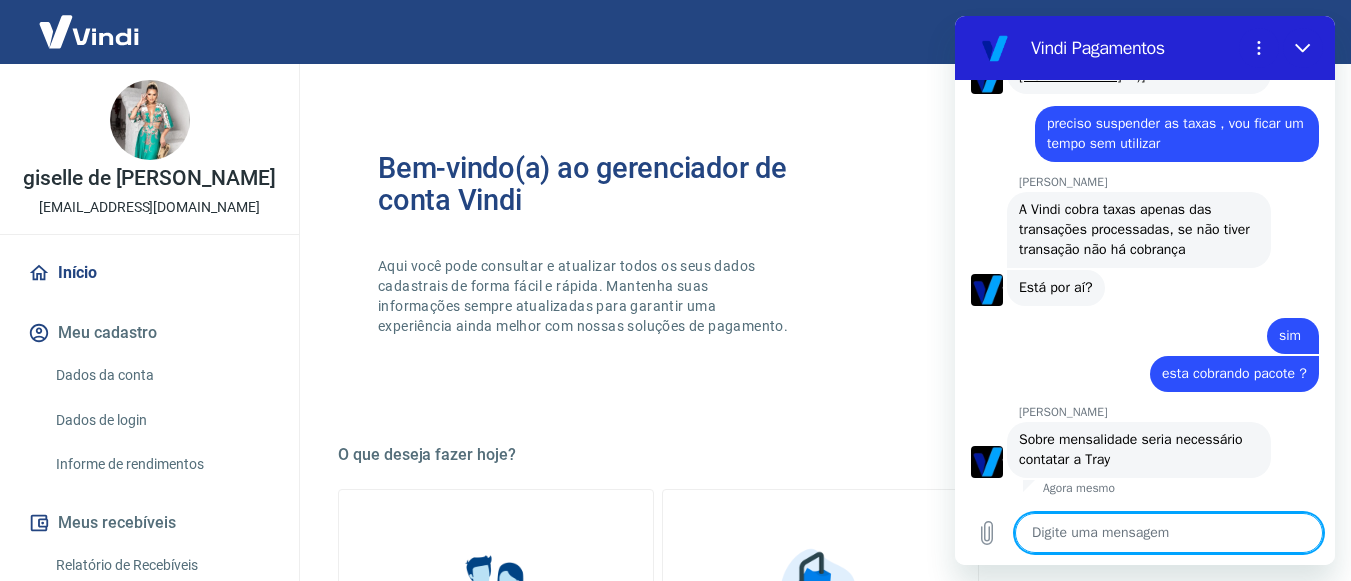 scroll, scrollTop: 1832, scrollLeft: 0, axis: vertical 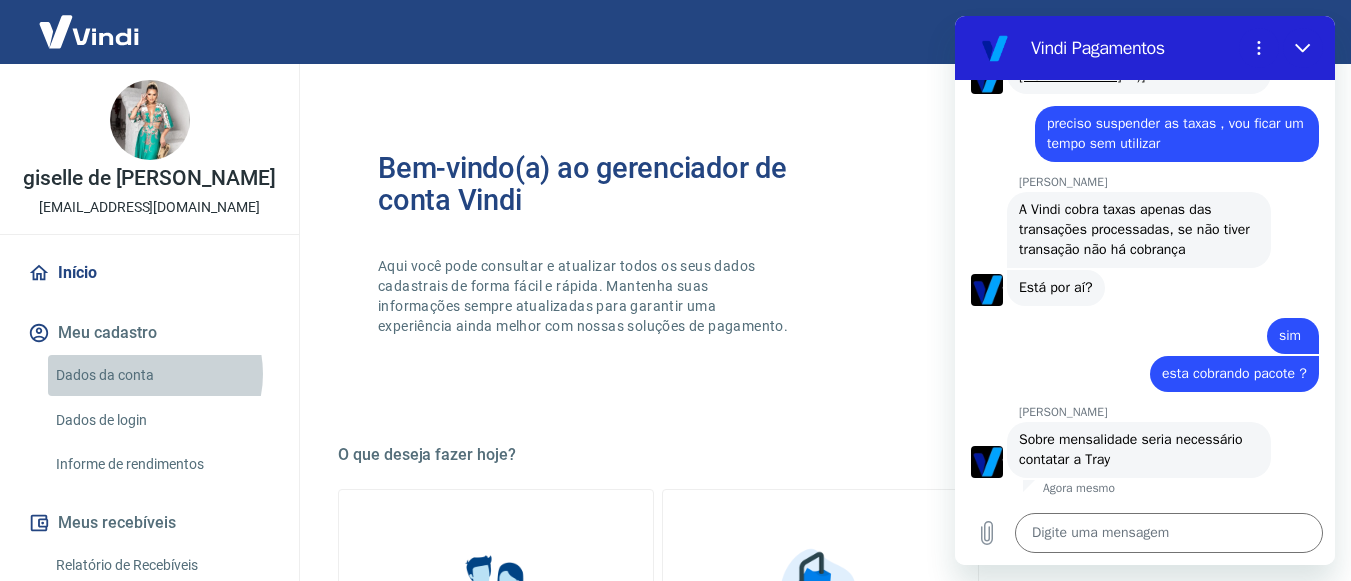click on "Dados da conta" at bounding box center (161, 375) 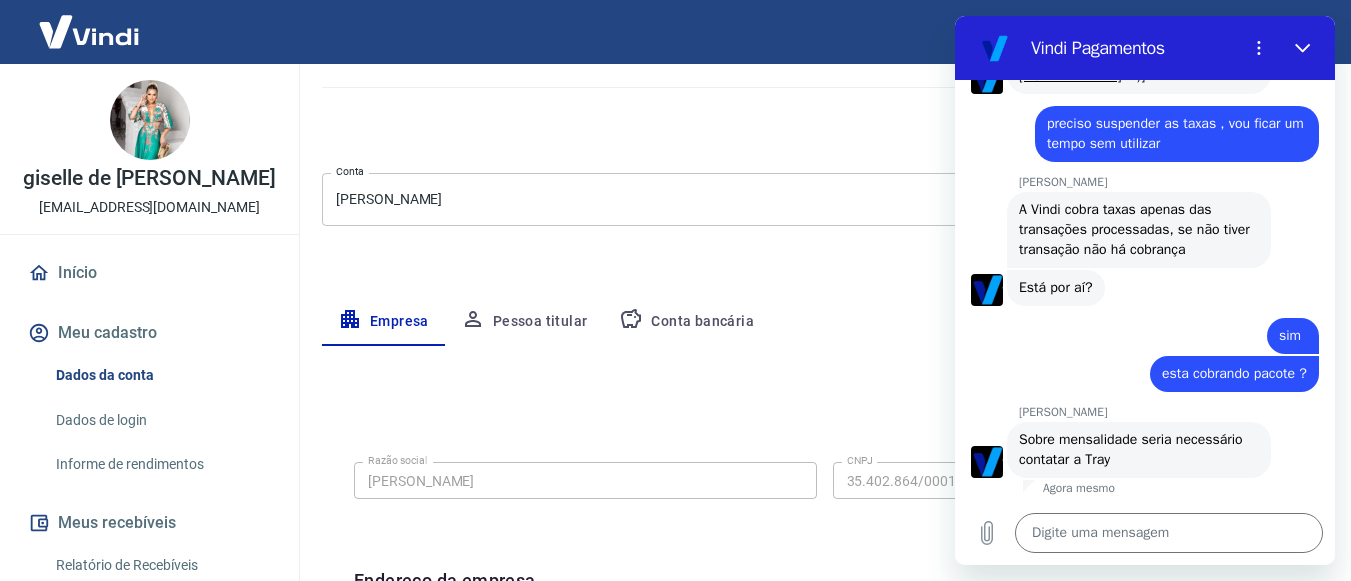 scroll, scrollTop: 0, scrollLeft: 0, axis: both 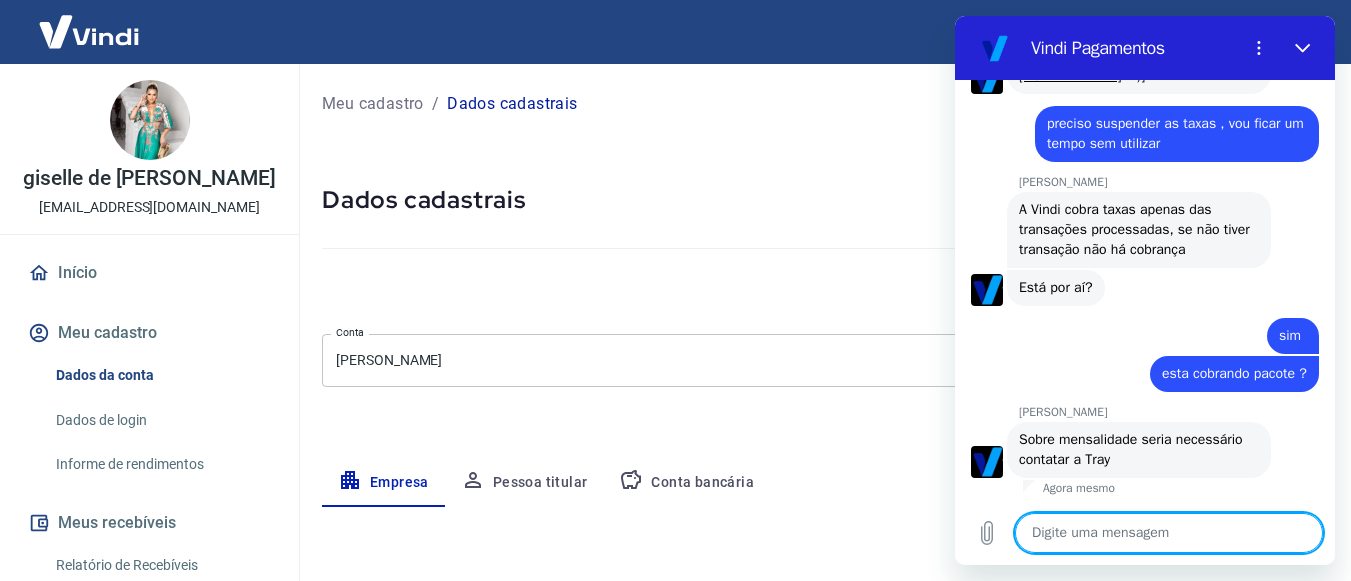 click at bounding box center [1169, 533] 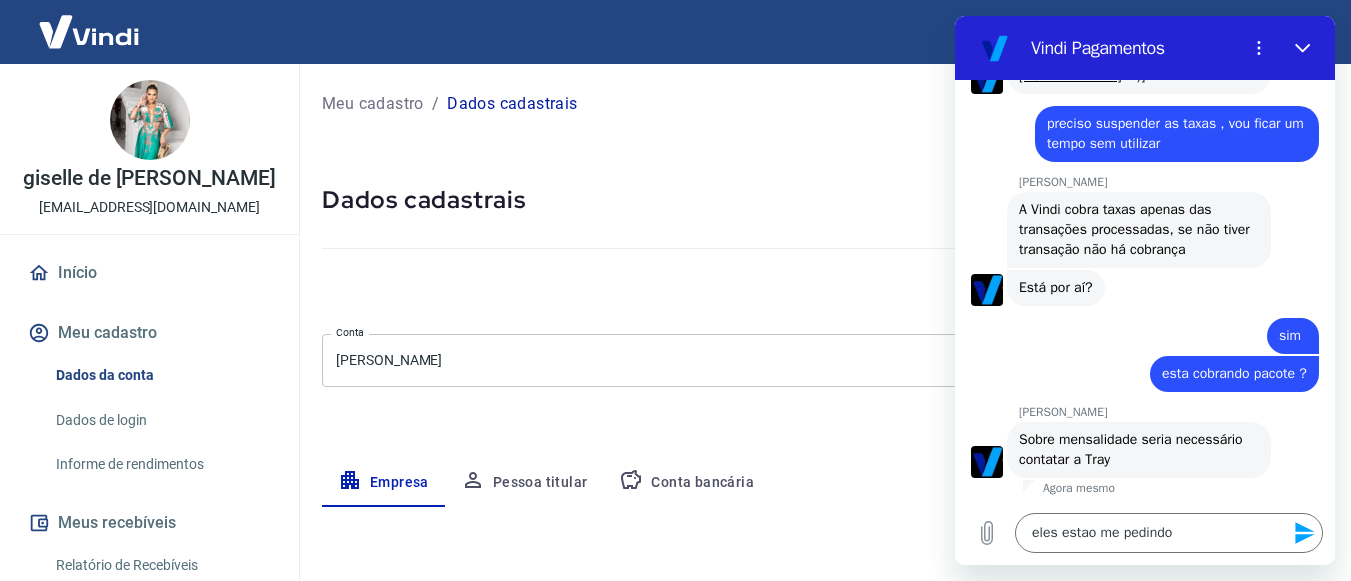 click on "Editar razão social Razão social [PERSON_NAME] social CNPJ 35.402.864/0001-14 CNPJ" at bounding box center (824, 638) 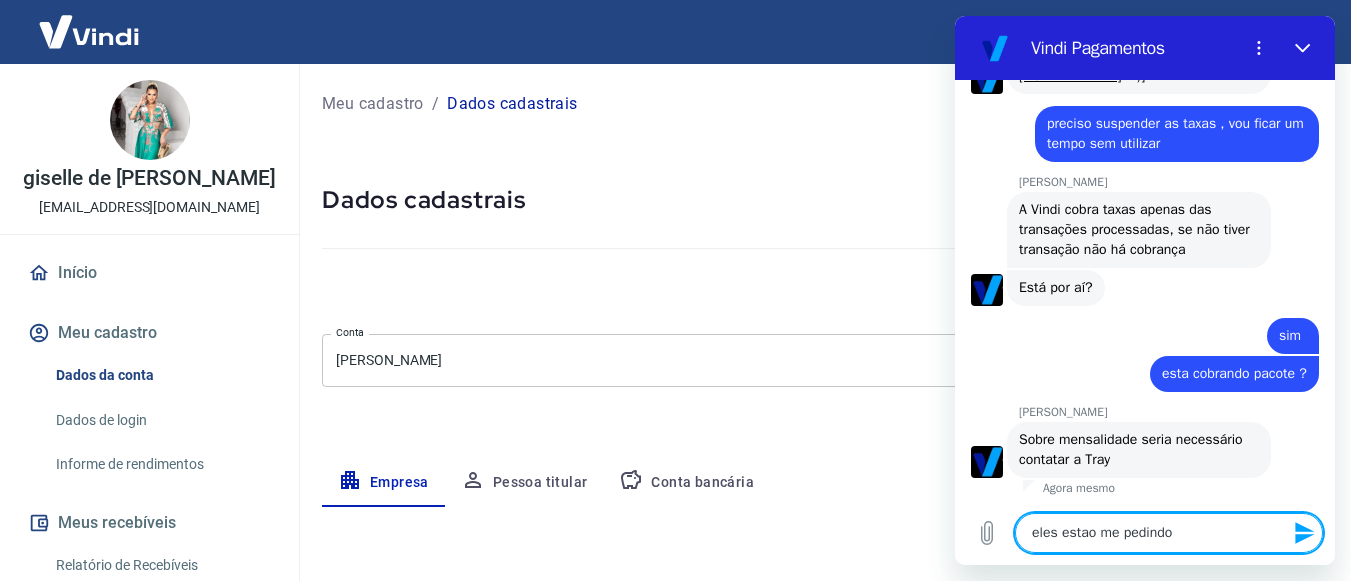 click on "eles estao me pedindo" at bounding box center (1169, 533) 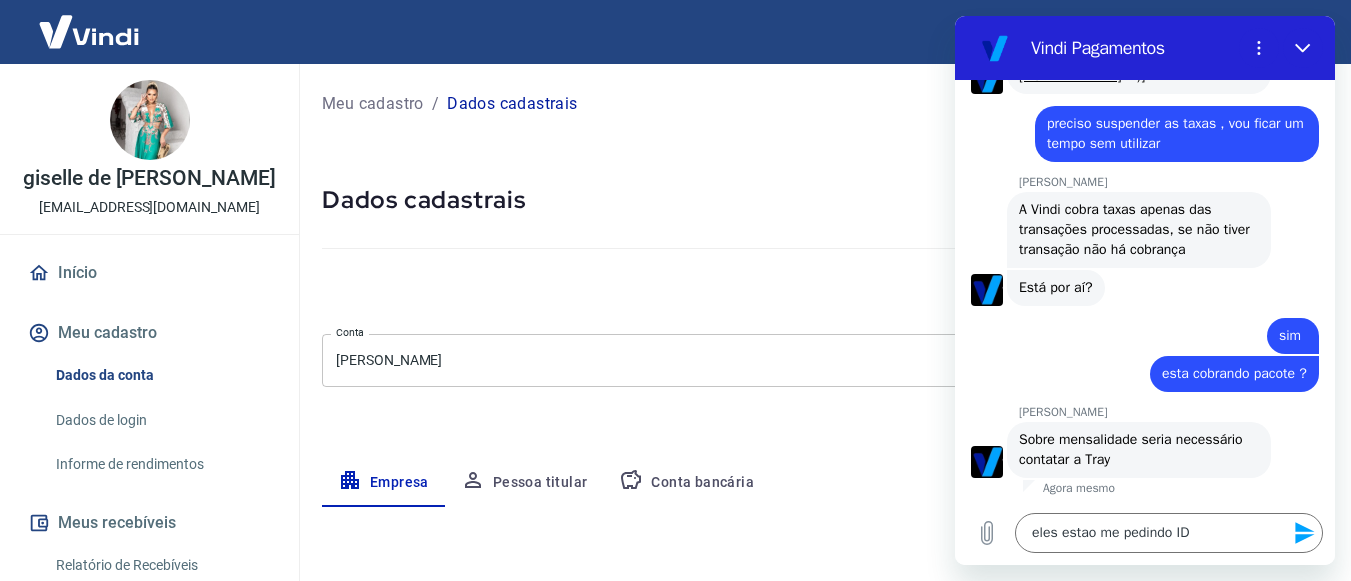 click 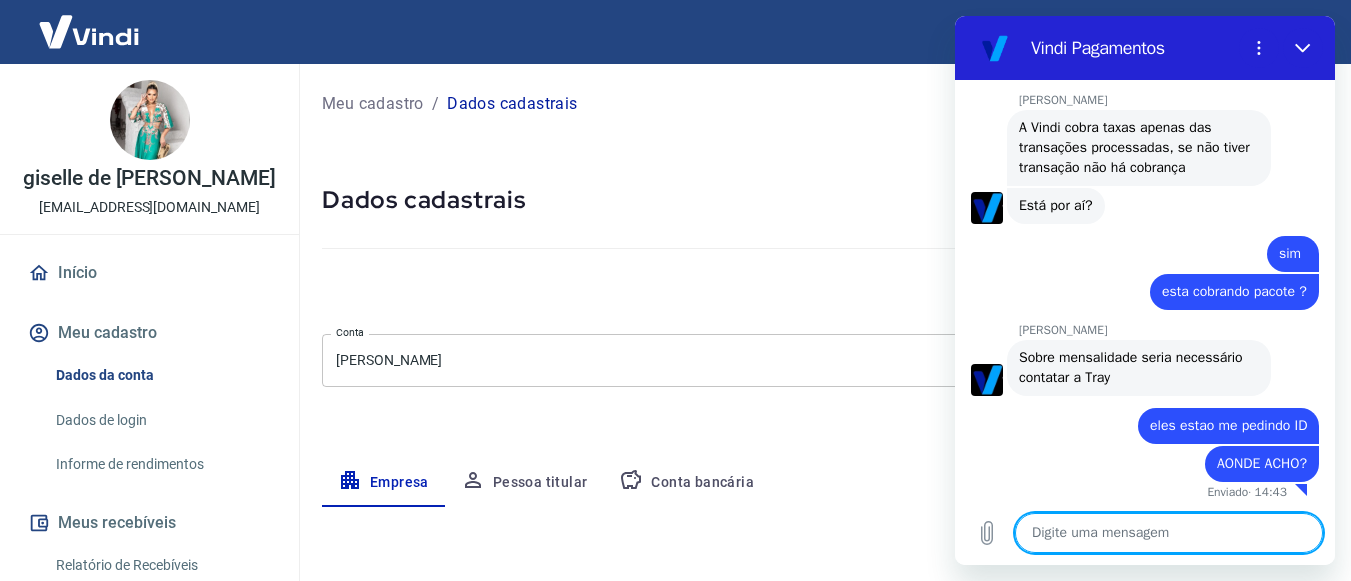 scroll, scrollTop: 1918, scrollLeft: 0, axis: vertical 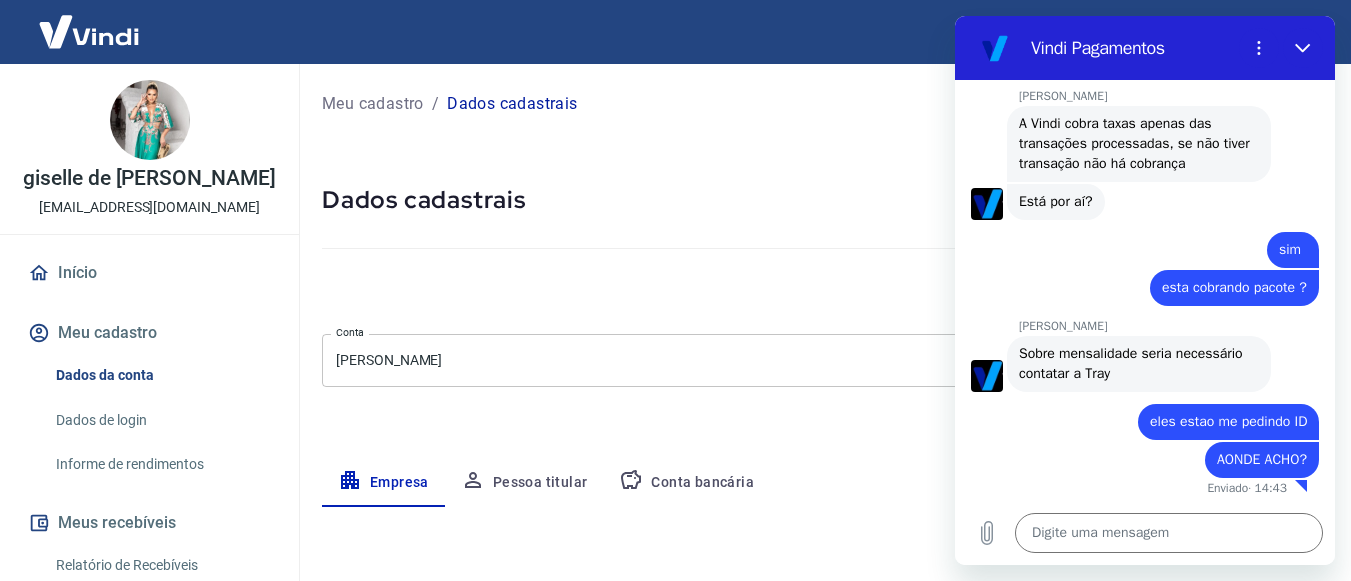 click on "Meu cadastro" at bounding box center (149, 333) 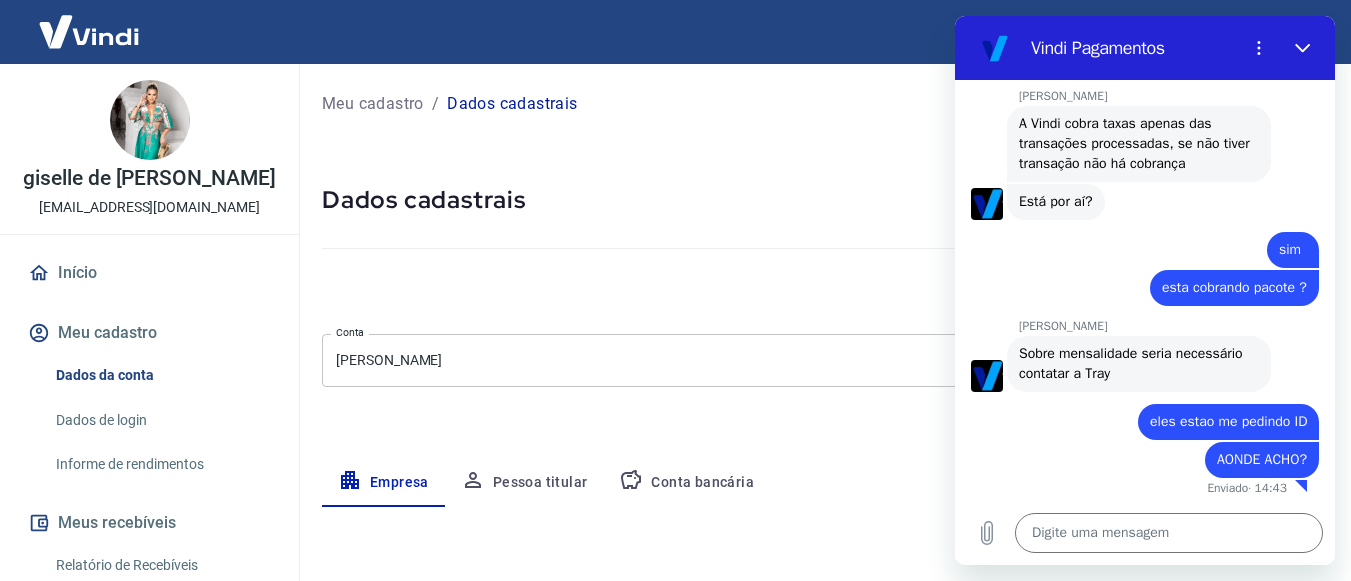 click on "Dados de login" at bounding box center (161, 420) 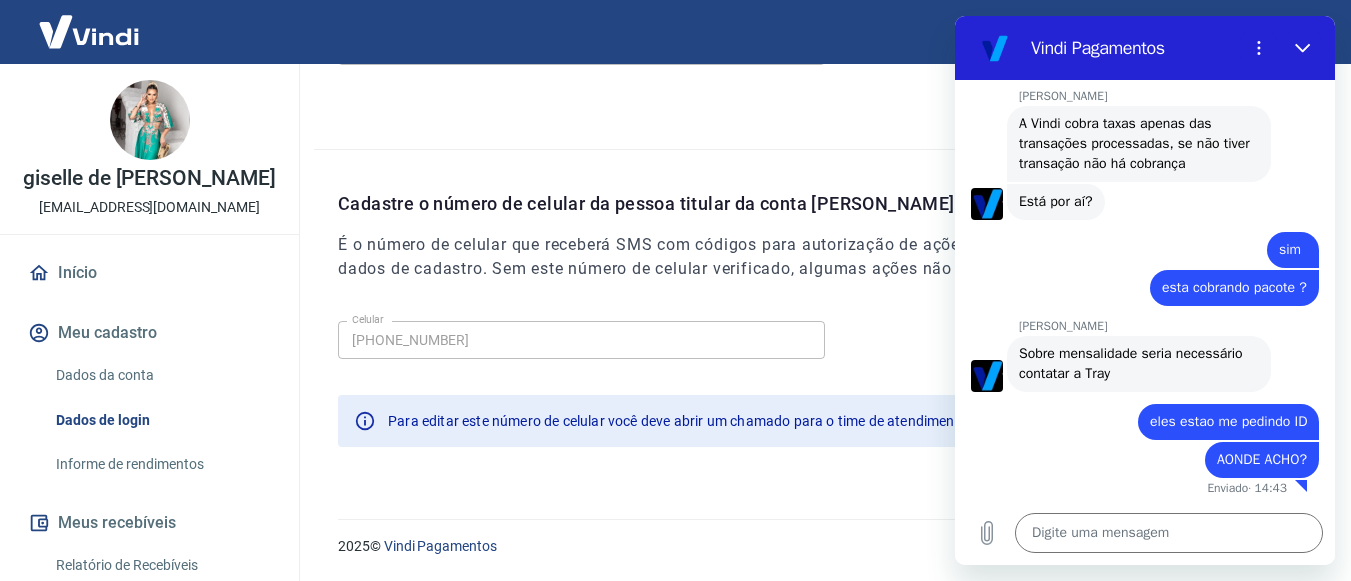scroll, scrollTop: 0, scrollLeft: 0, axis: both 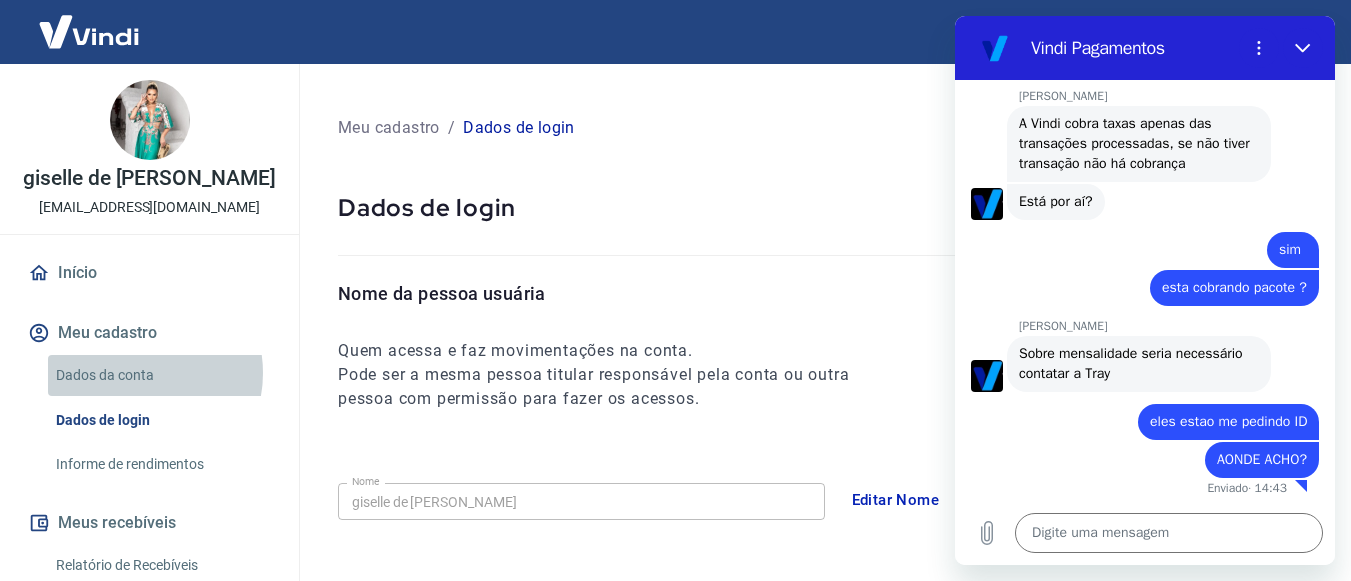 click on "Dados da conta" at bounding box center (161, 375) 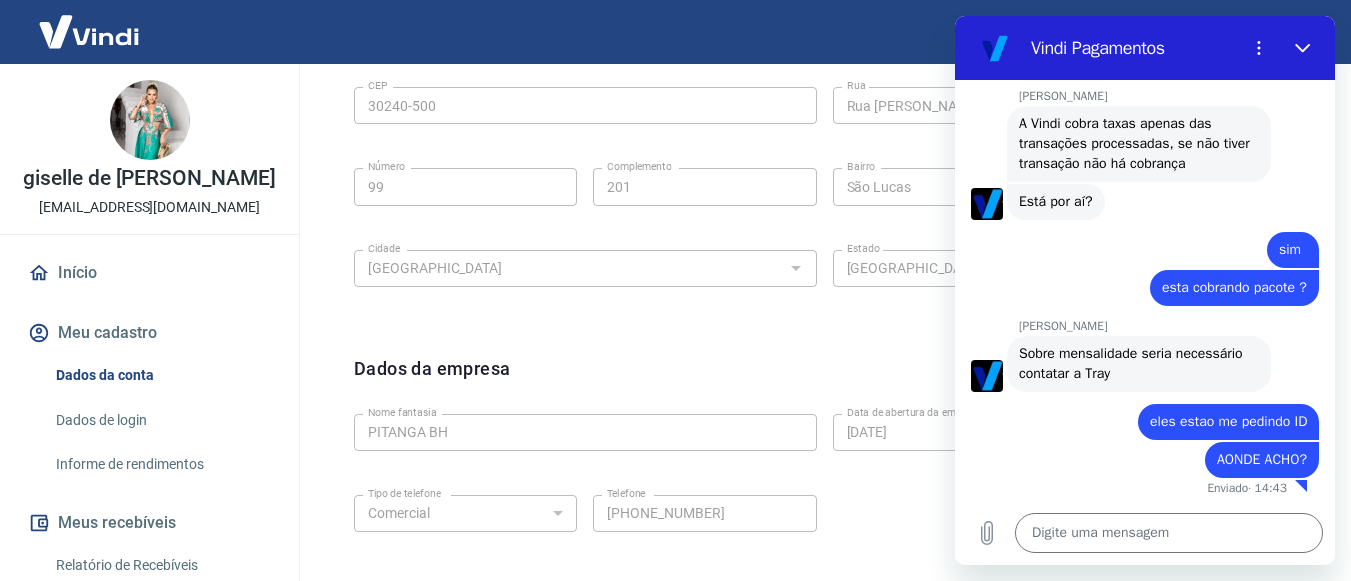scroll, scrollTop: 861, scrollLeft: 0, axis: vertical 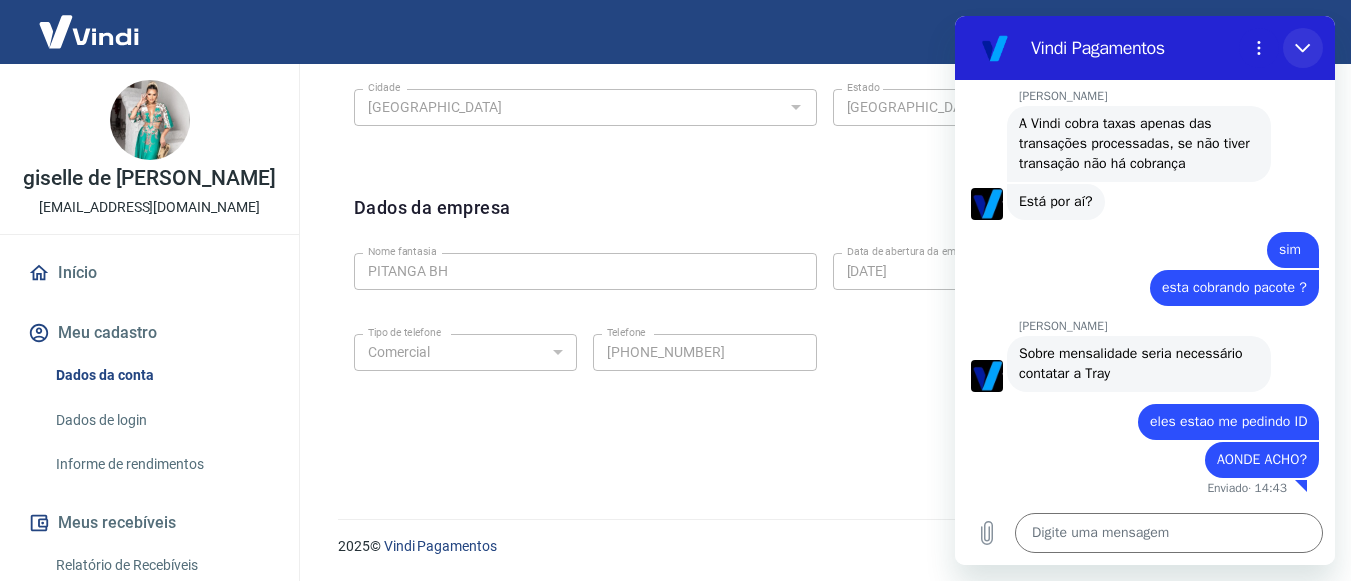 click at bounding box center (1303, 48) 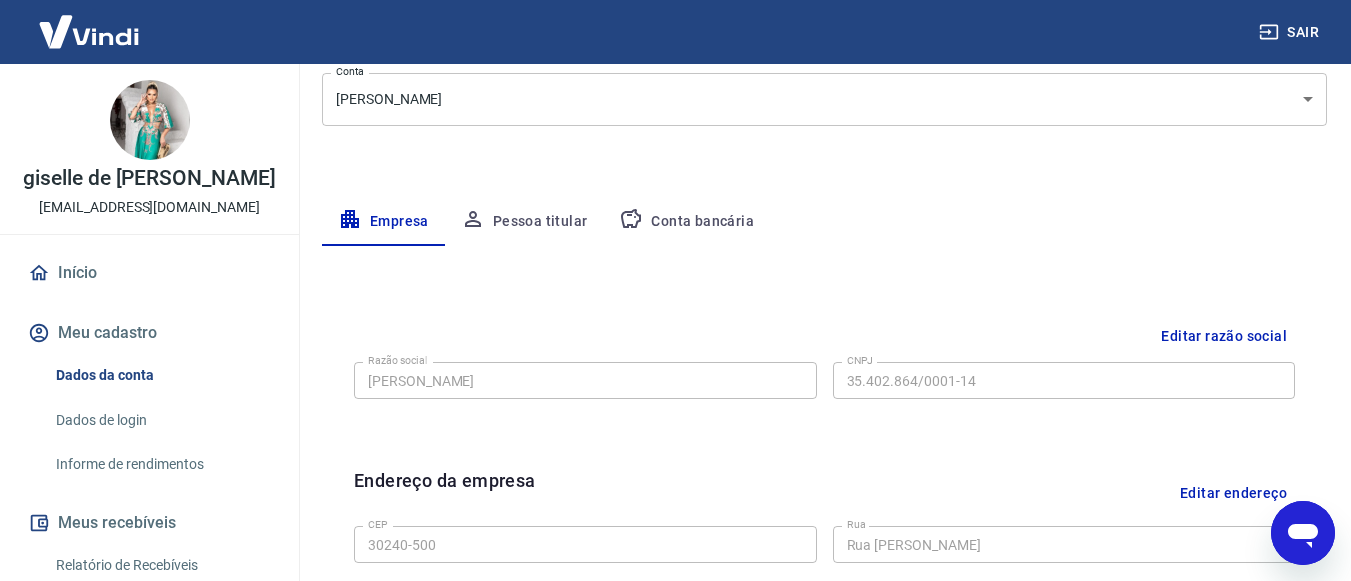 scroll, scrollTop: 161, scrollLeft: 0, axis: vertical 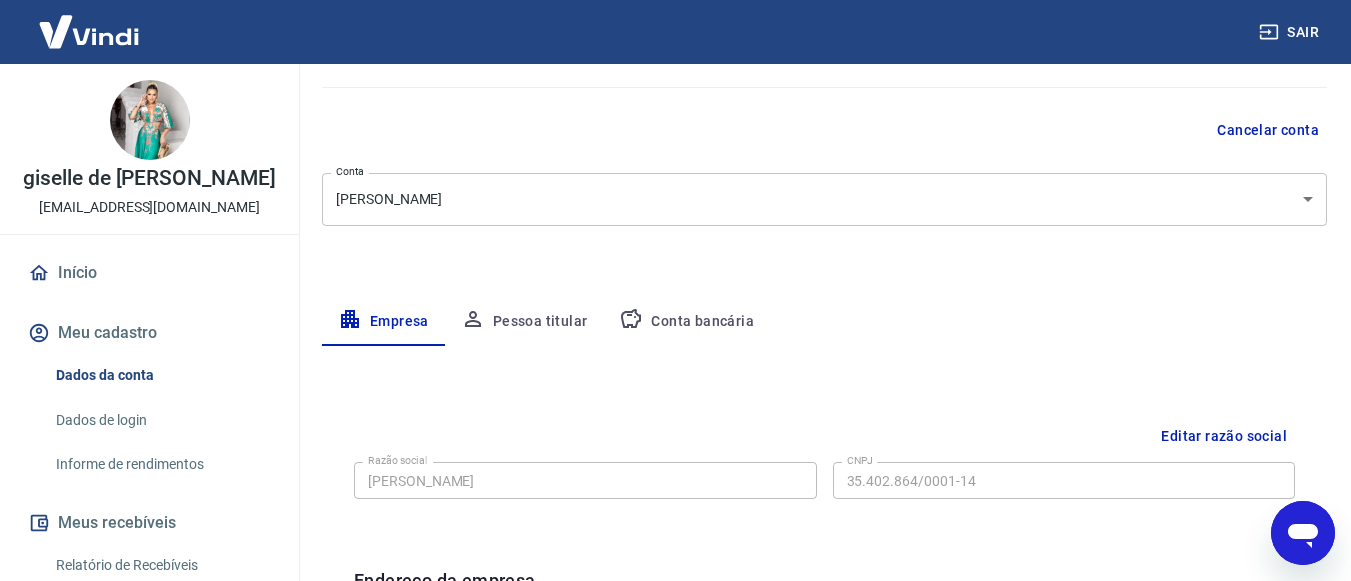 click on "[EMAIL_ADDRESS][DOMAIN_NAME]" at bounding box center [149, 207] 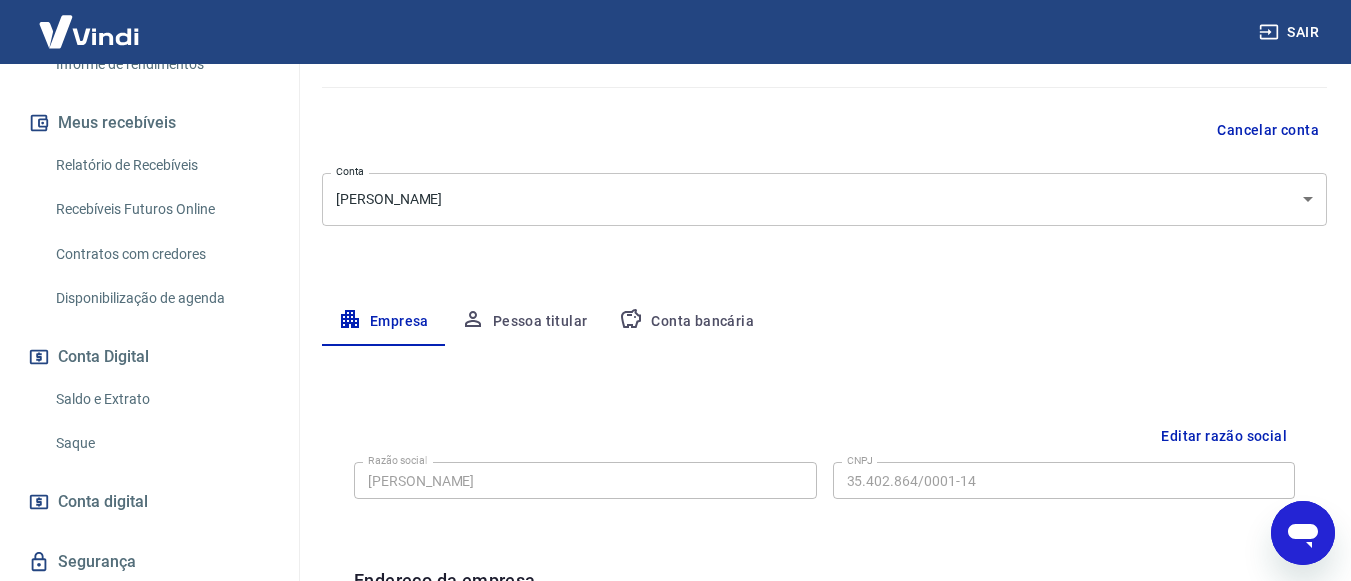 scroll, scrollTop: 463, scrollLeft: 0, axis: vertical 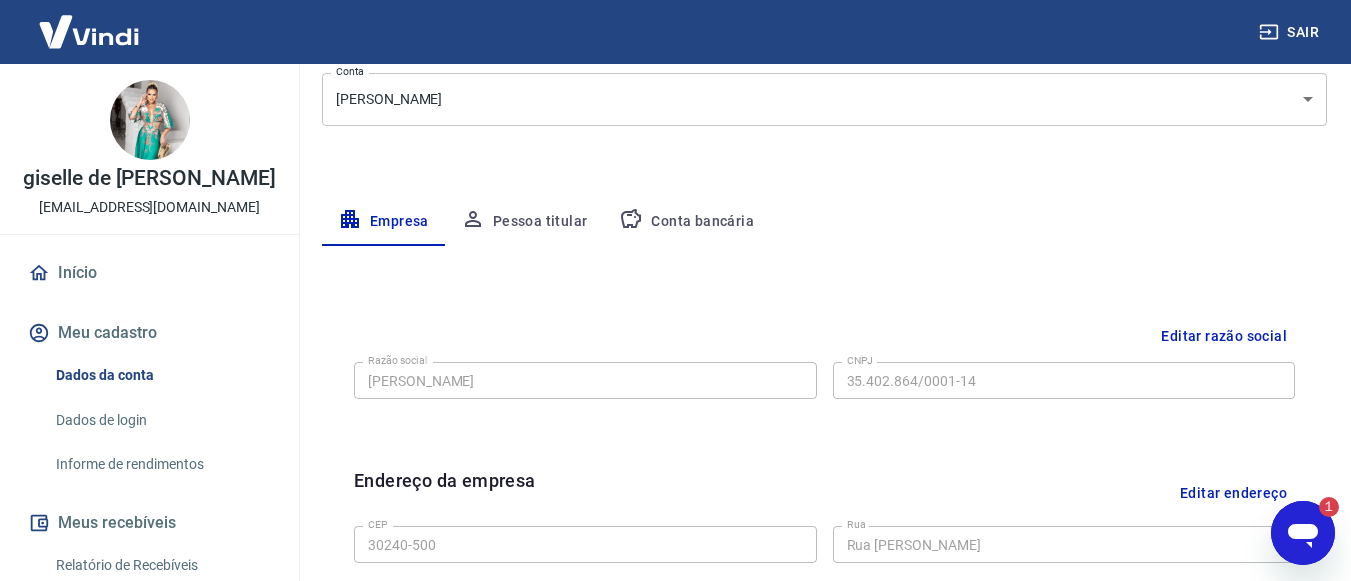 click 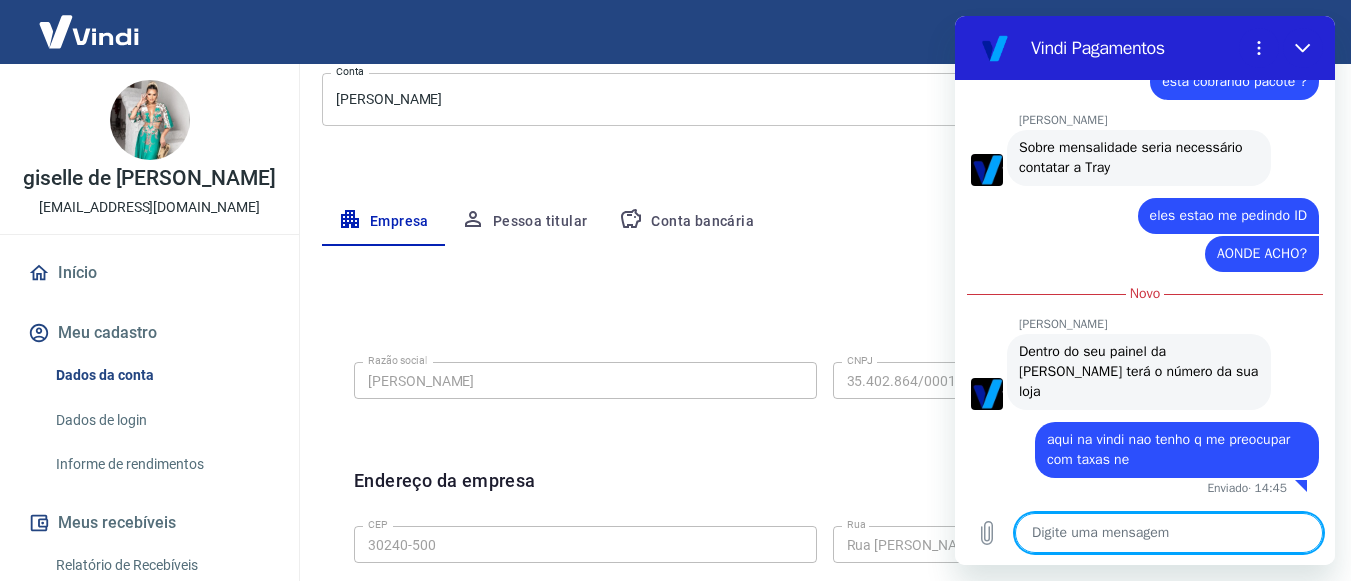scroll, scrollTop: 2104, scrollLeft: 0, axis: vertical 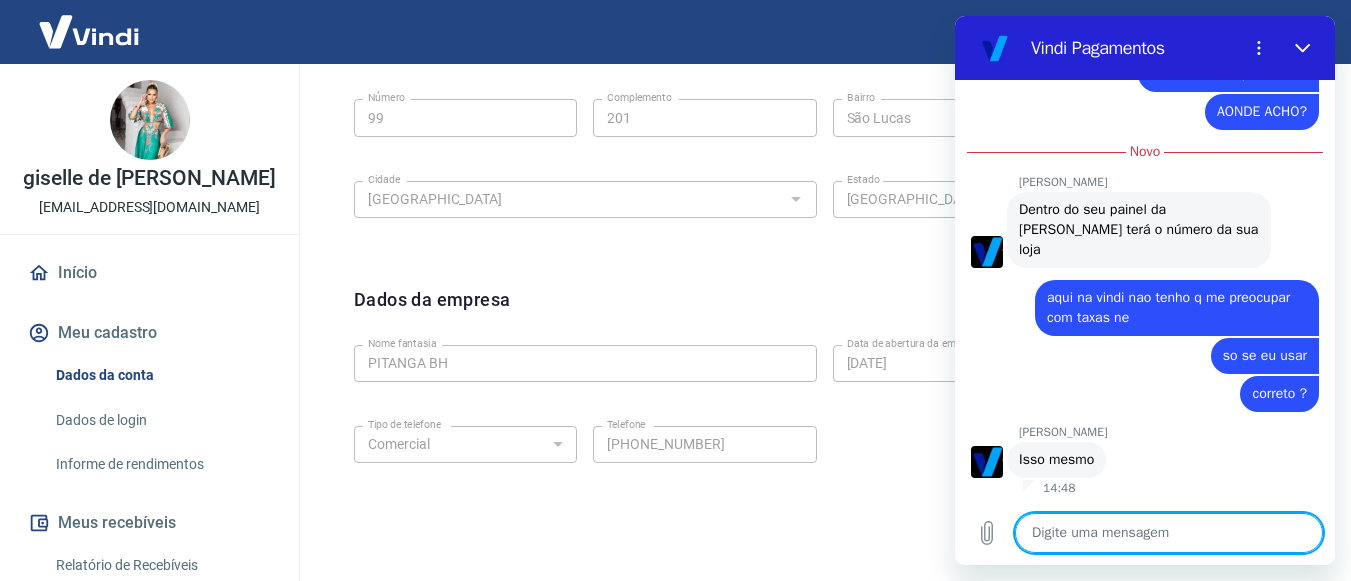 click on "Meu cadastro / Dados cadastrais Dados cadastrais Cancelar conta Conta [PERSON_NAME] [object Object] Conta Empresa Pessoa titular Conta bancária Editar razão social Razão social [PERSON_NAME] social CNPJ 35.402.864/0001-14 CNPJ Endereço da empresa Editar endereço CEP 30240-500 CEP [GEOGRAPHIC_DATA][PERSON_NAME] Rua Número 99 Número Complemento 201 Complemento Bairro [GEOGRAPHIC_DATA] Bairro [GEOGRAPHIC_DATA] [GEOGRAPHIC_DATA] [GEOGRAPHIC_DATA] [GEOGRAPHIC_DATA] [GEOGRAPHIC_DATA] [GEOGRAPHIC_DATA] [GEOGRAPHIC_DATA] [GEOGRAPHIC_DATA] [GEOGRAPHIC_DATA] [GEOGRAPHIC_DATA] [GEOGRAPHIC_DATA] [GEOGRAPHIC_DATA] [GEOGRAPHIC_DATA] [GEOGRAPHIC_DATA] [GEOGRAPHIC_DATA] [GEOGRAPHIC_DATA] [GEOGRAPHIC_DATA] [GEOGRAPHIC_DATA] [GEOGRAPHIC_DATA] [GEOGRAPHIC_DATA] [GEOGRAPHIC_DATA] [GEOGRAPHIC_DATA] [GEOGRAPHIC_DATA] [GEOGRAPHIC_DATA] [GEOGRAPHIC_DATA] [GEOGRAPHIC_DATA] [GEOGRAPHIC_DATA] Estado Dados da empresa Editar dados da empresa Nome fantasia PITANGA BH Nome fantasia Data de abertura da empresa [DATE] Data de abertura da empresa Tipo de telefone Residencial Comercial Tipo de telefone Telefone [PHONE_NUMBER] Telefone" at bounding box center (824, -59) 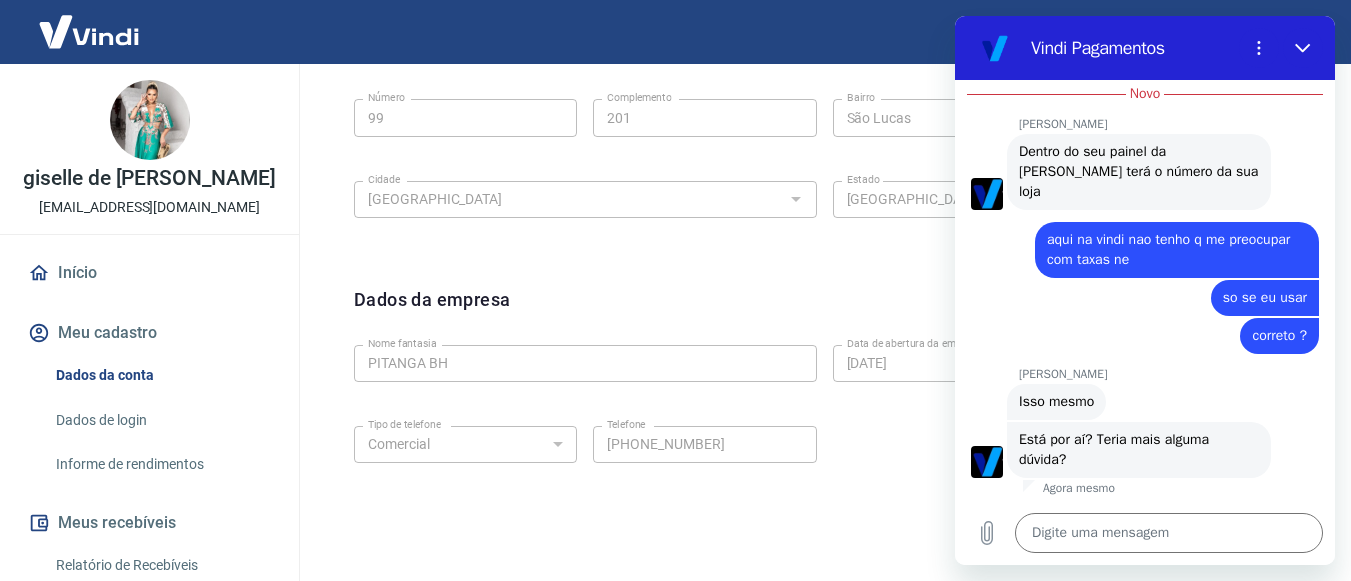 scroll, scrollTop: 2304, scrollLeft: 0, axis: vertical 